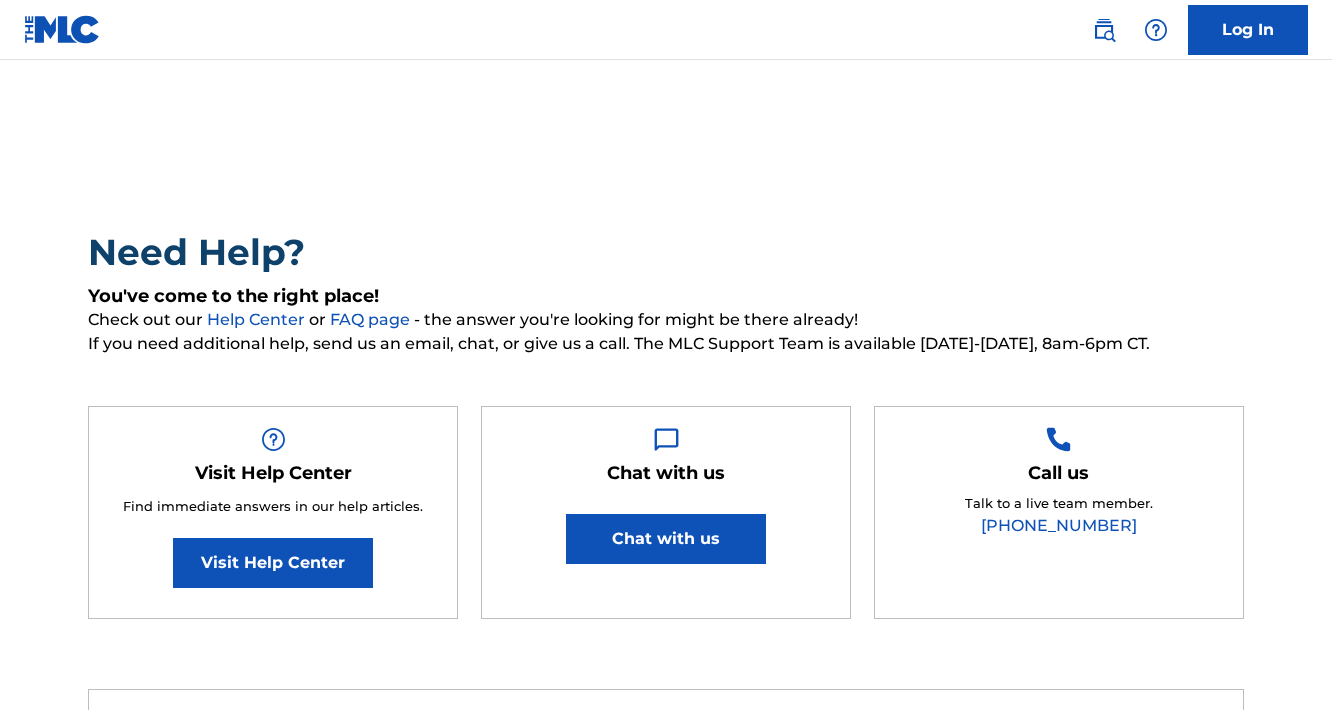 scroll, scrollTop: 0, scrollLeft: 0, axis: both 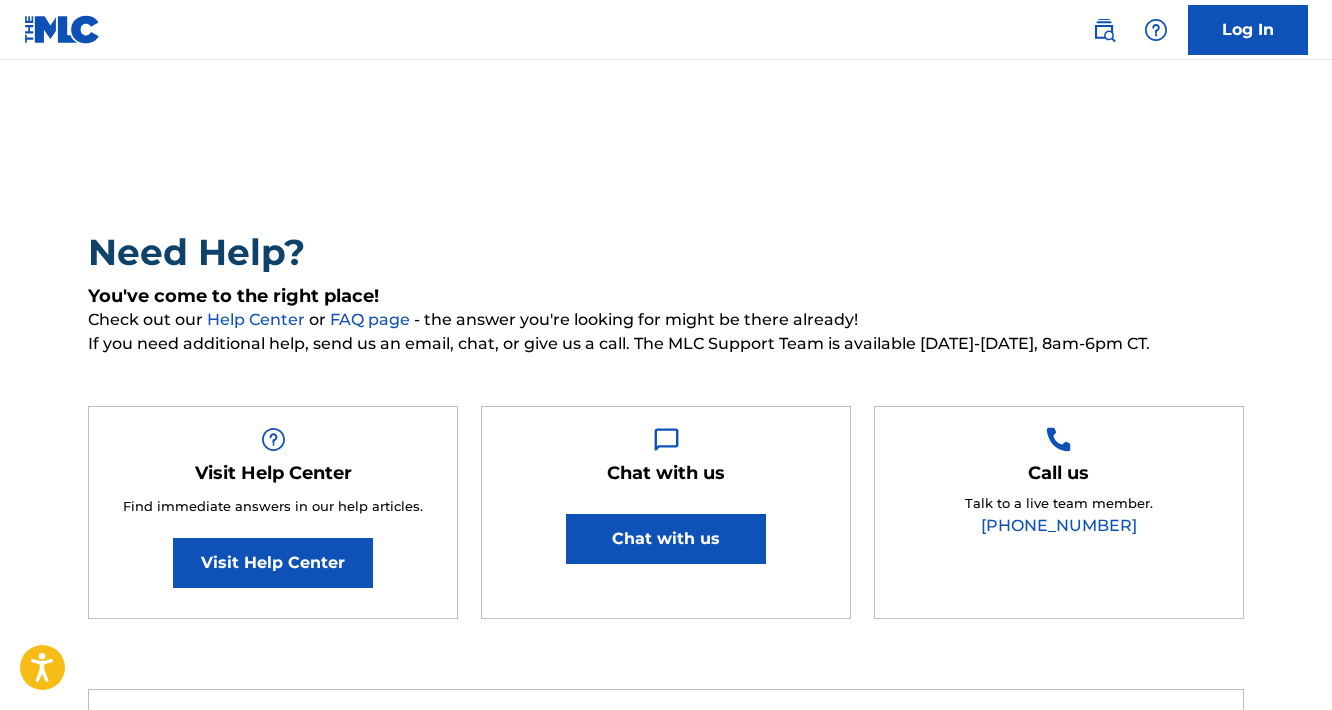 click on "Log In" at bounding box center (1248, 30) 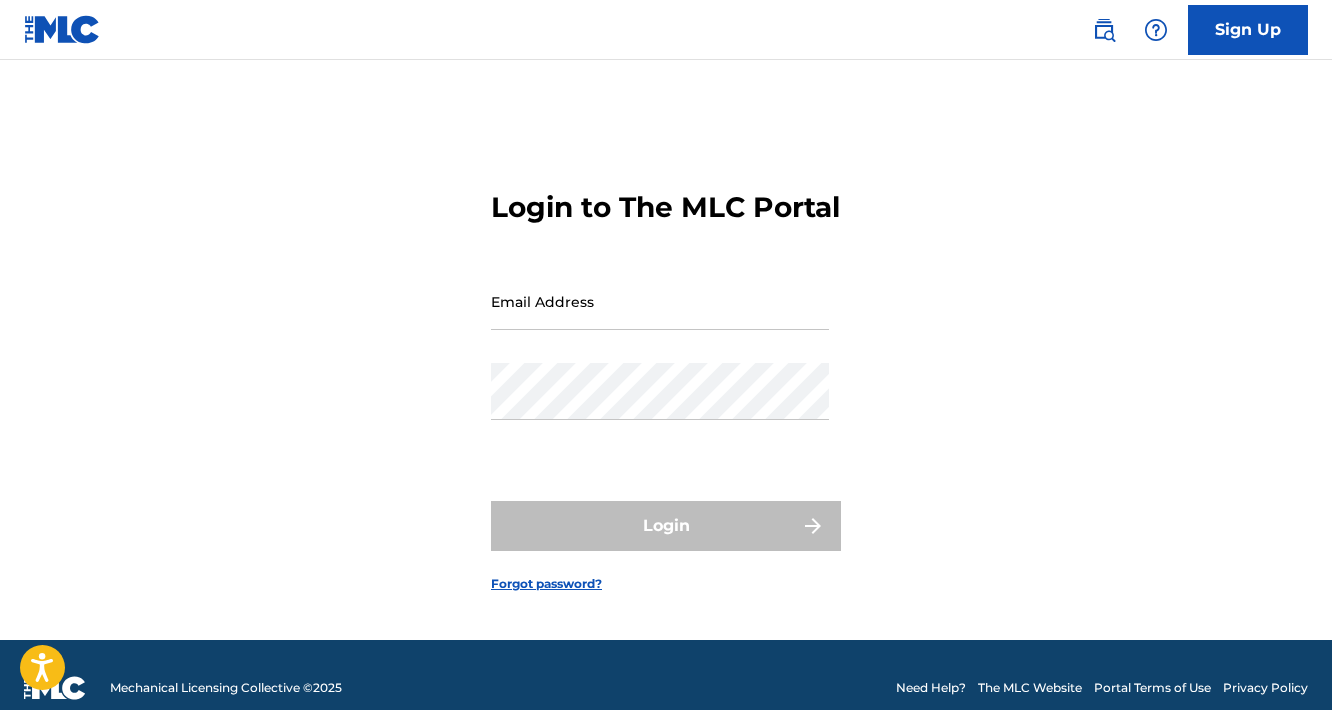 click on "Sign Up" at bounding box center [1248, 30] 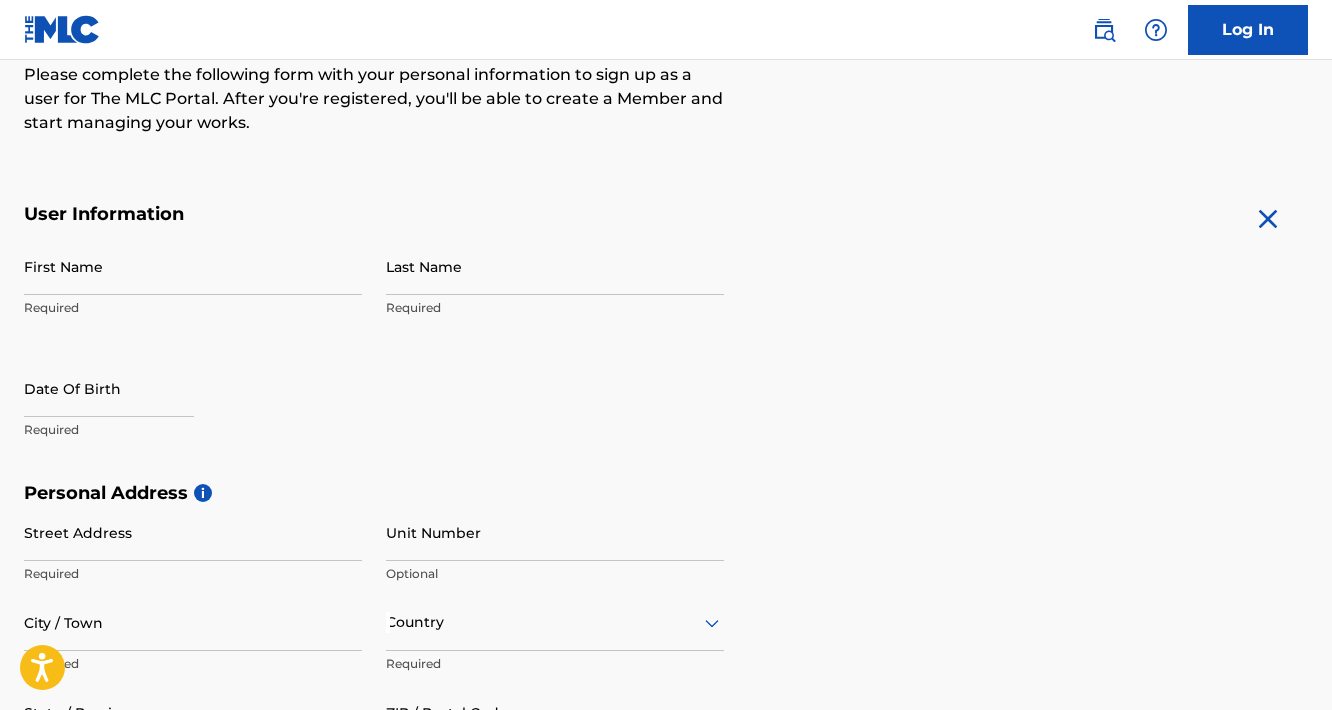 scroll, scrollTop: 287, scrollLeft: 0, axis: vertical 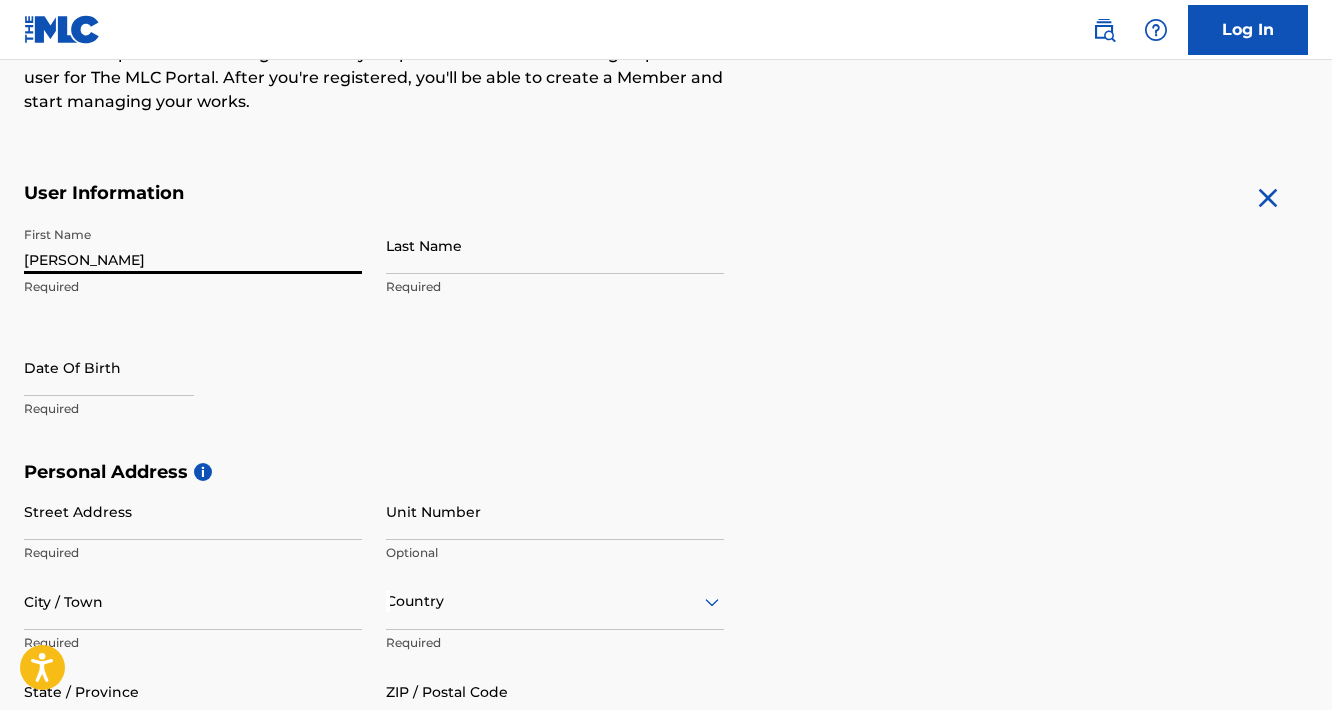 type on "[PERSON_NAME]" 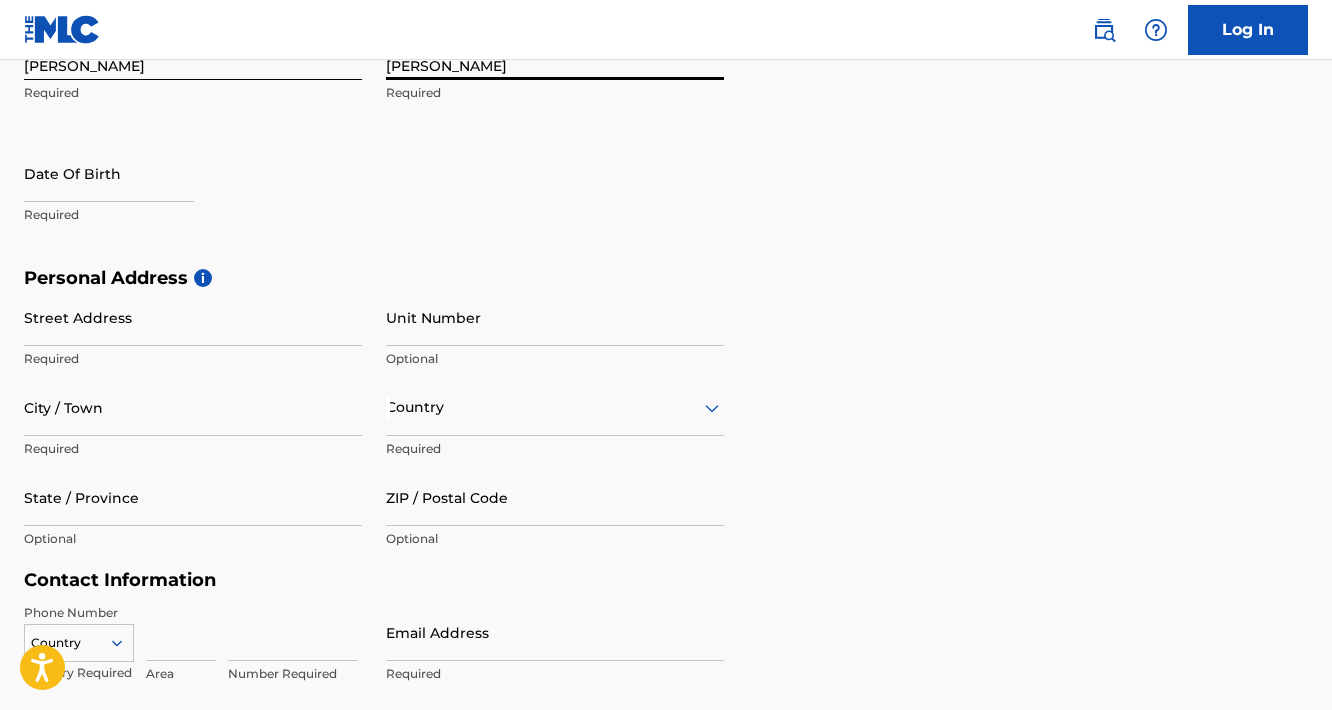 scroll, scrollTop: 484, scrollLeft: 0, axis: vertical 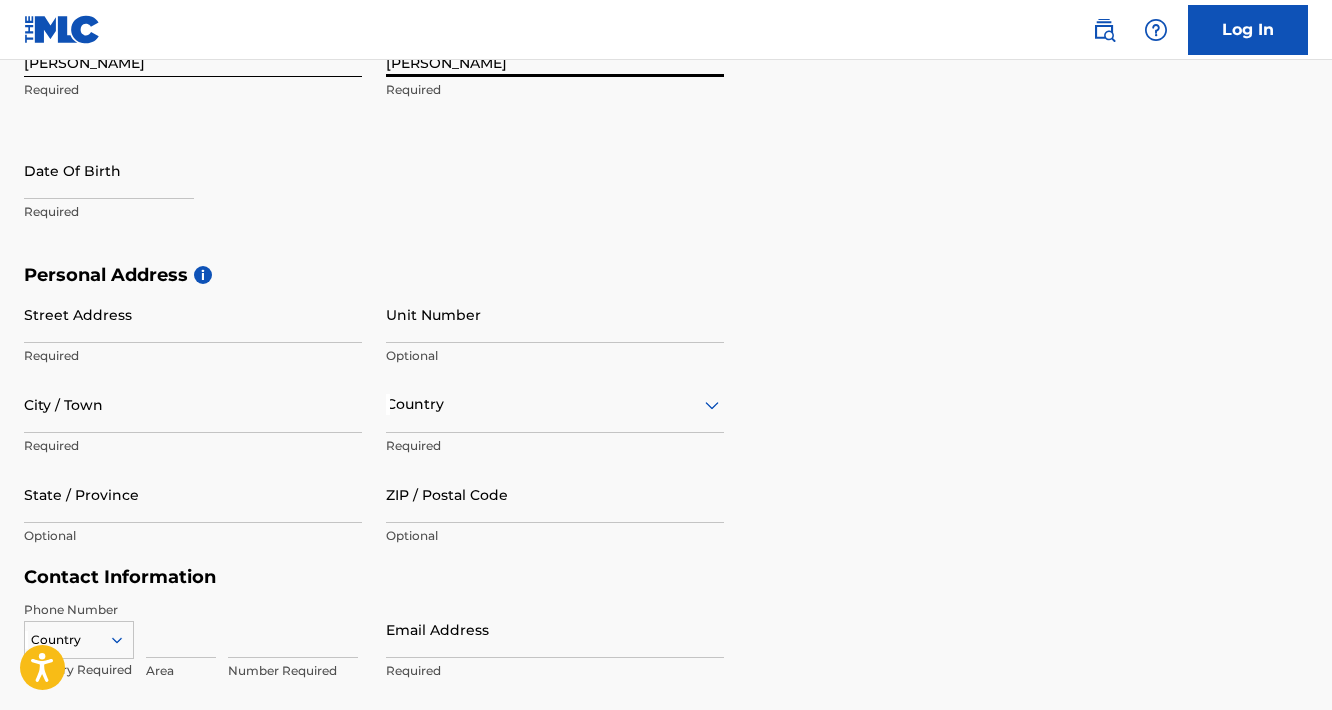 type on "[PERSON_NAME]" 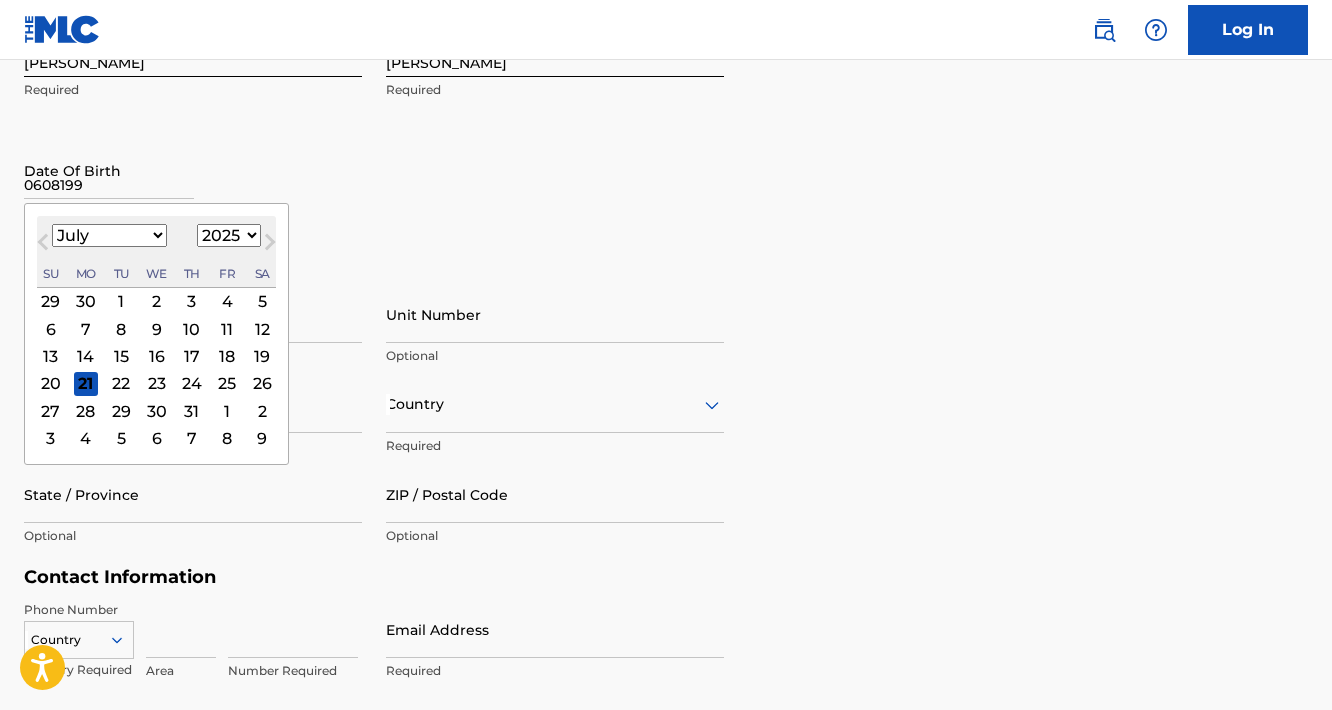type on "06081991" 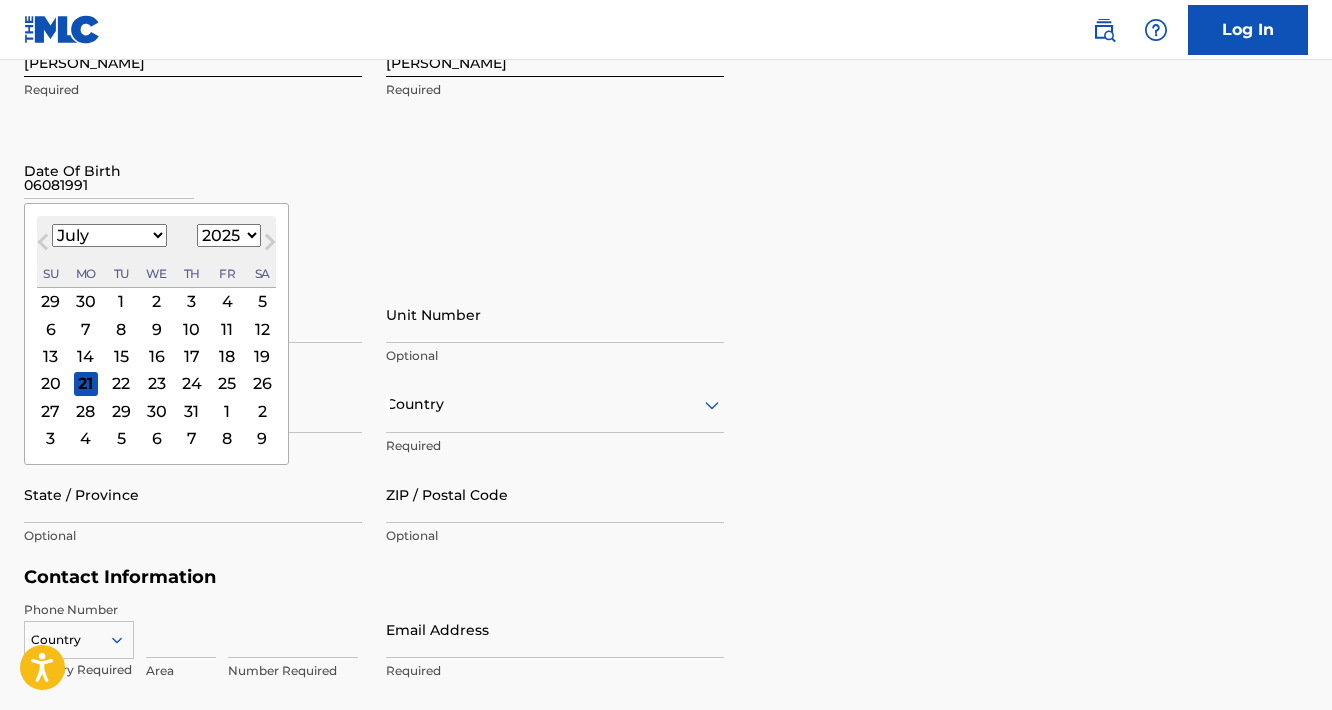 type 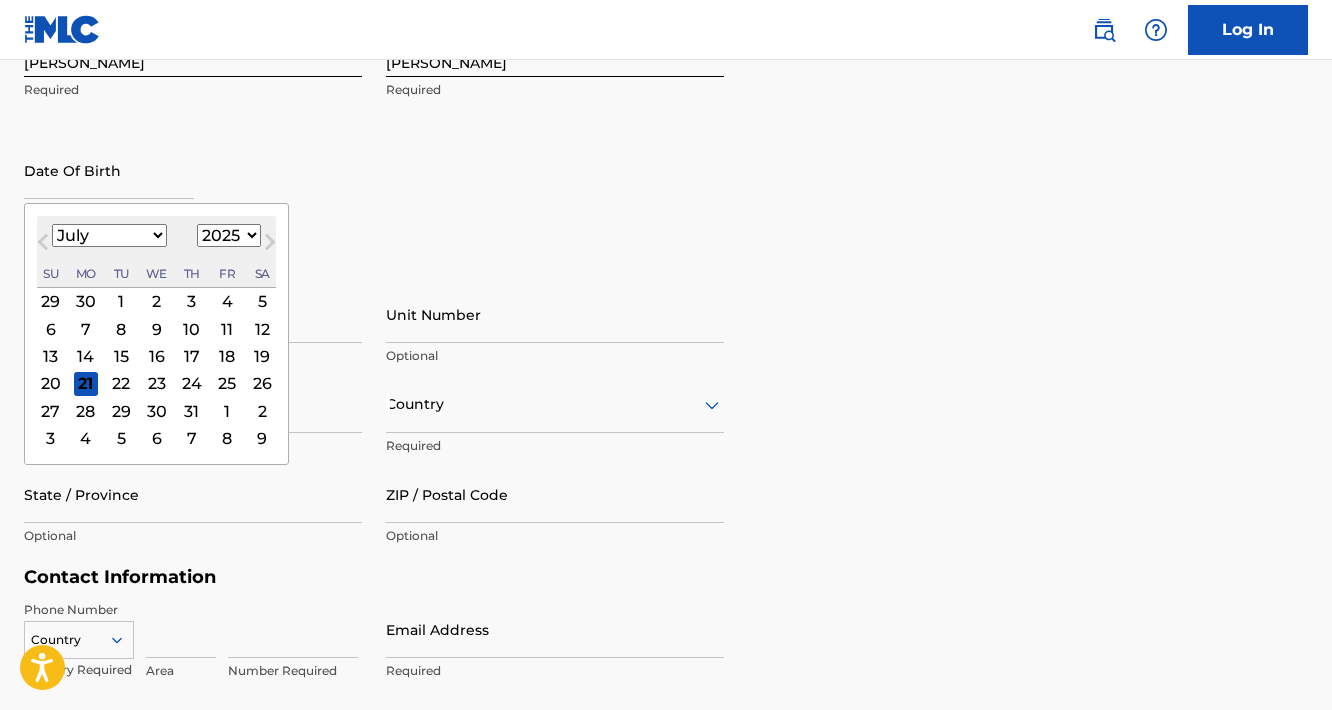 click on "First Name [PERSON_NAME] Required Last Name [PERSON_NAME] Required Date Of Birth Previous Month Next Month July [DATE] February March April May June July August September October November [DATE] 1900 1901 1902 1903 1904 1905 1906 1907 1908 1909 1910 1911 1912 1913 1914 1915 1916 1917 1918 1919 1920 1921 1922 1923 1924 1925 1926 1927 1928 1929 1930 1931 1932 1933 1934 1935 1936 1937 1938 1939 1940 1941 1942 1943 1944 1945 1946 1947 1948 1949 1950 1951 1952 1953 1954 1955 1956 1957 1958 1959 1960 1961 1962 1963 1964 1965 1966 1967 1968 1969 1970 1971 1972 1973 1974 1975 1976 1977 1978 1979 1980 1981 1982 1983 1984 1985 1986 1987 1988 1989 1990 1991 1992 1993 1994 1995 1996 1997 1998 1999 2000 2001 2002 2003 2004 2005 2006 2007 2008 2009 2010 2011 2012 2013 2014 2015 2016 2017 2018 2019 2020 2021 2022 2023 2024 2025 2026 2027 2028 2029 2030 2031 2032 2033 2034 2035 2036 2037 2038 2039 2040 2041 2042 2043 2044 2045 2046 2047 2048 2049 2050 2051 2052 2053 2054 2055 2056 2057 2058 2059 2060 2061 2062 2063 2064 Su" at bounding box center (374, 142) 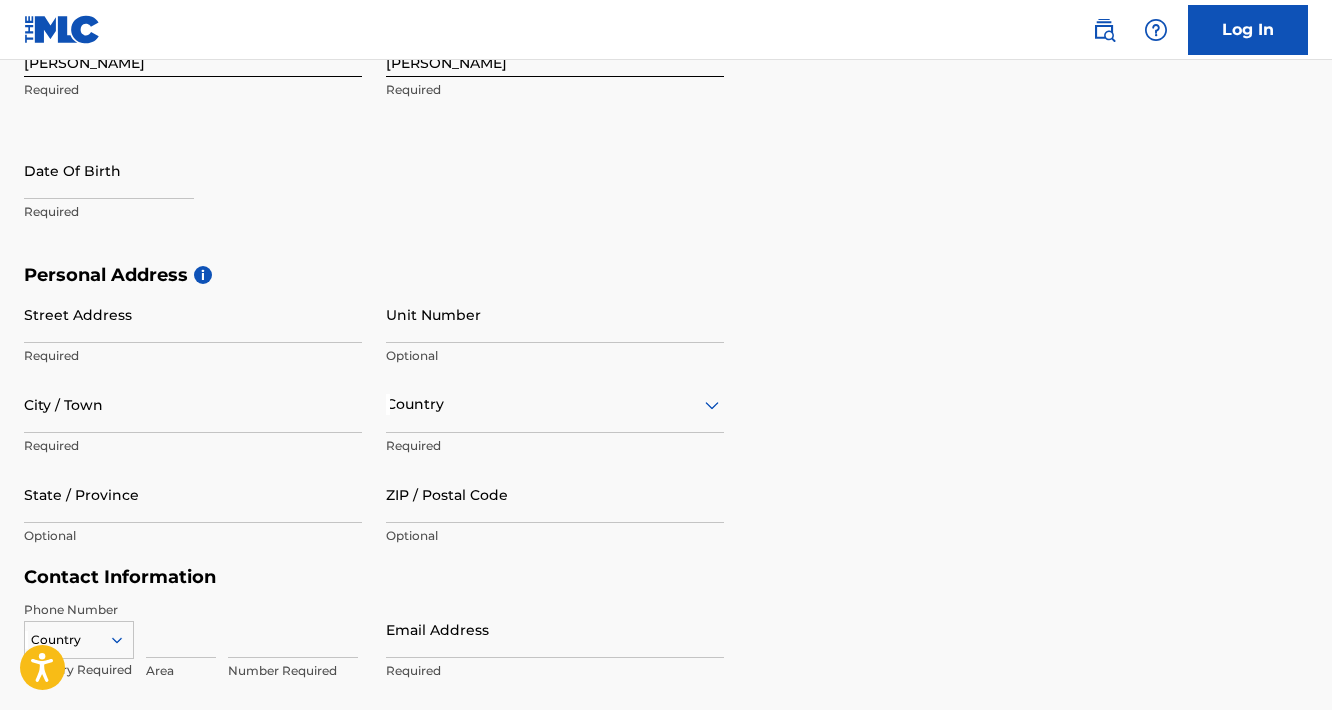 select on "6" 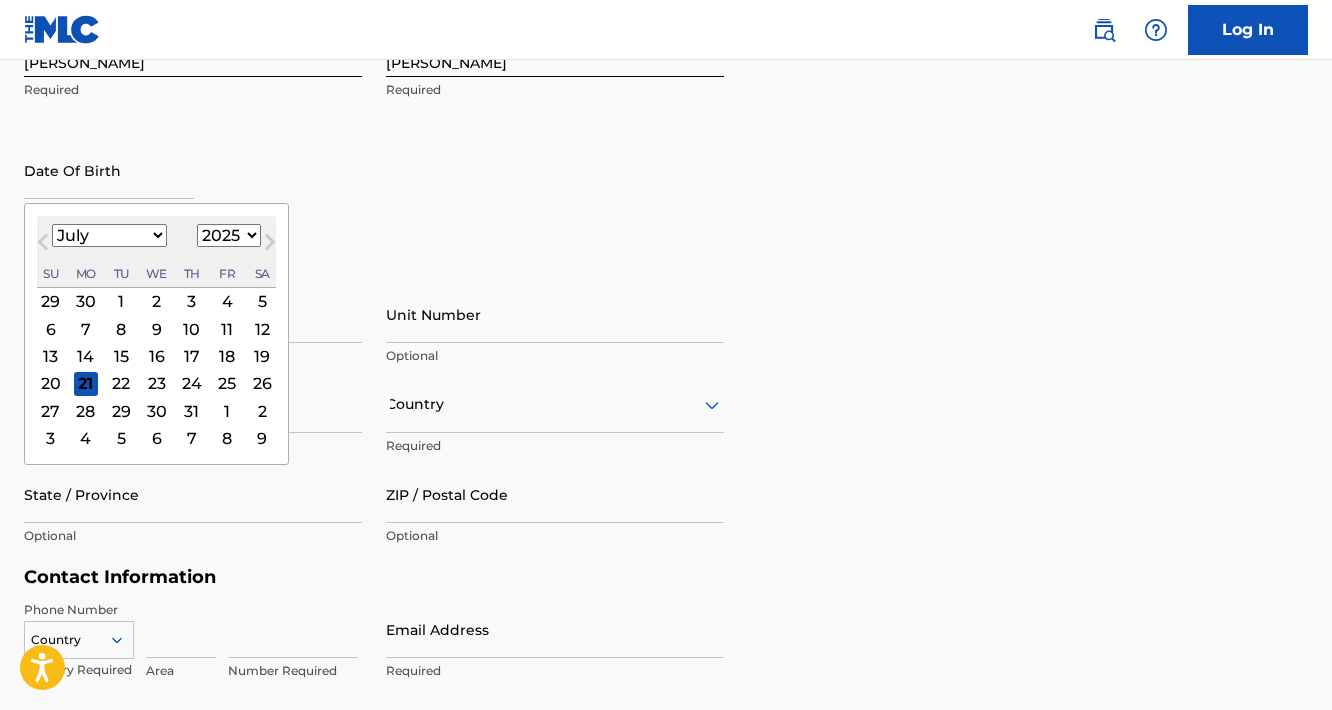 click at bounding box center (109, 170) 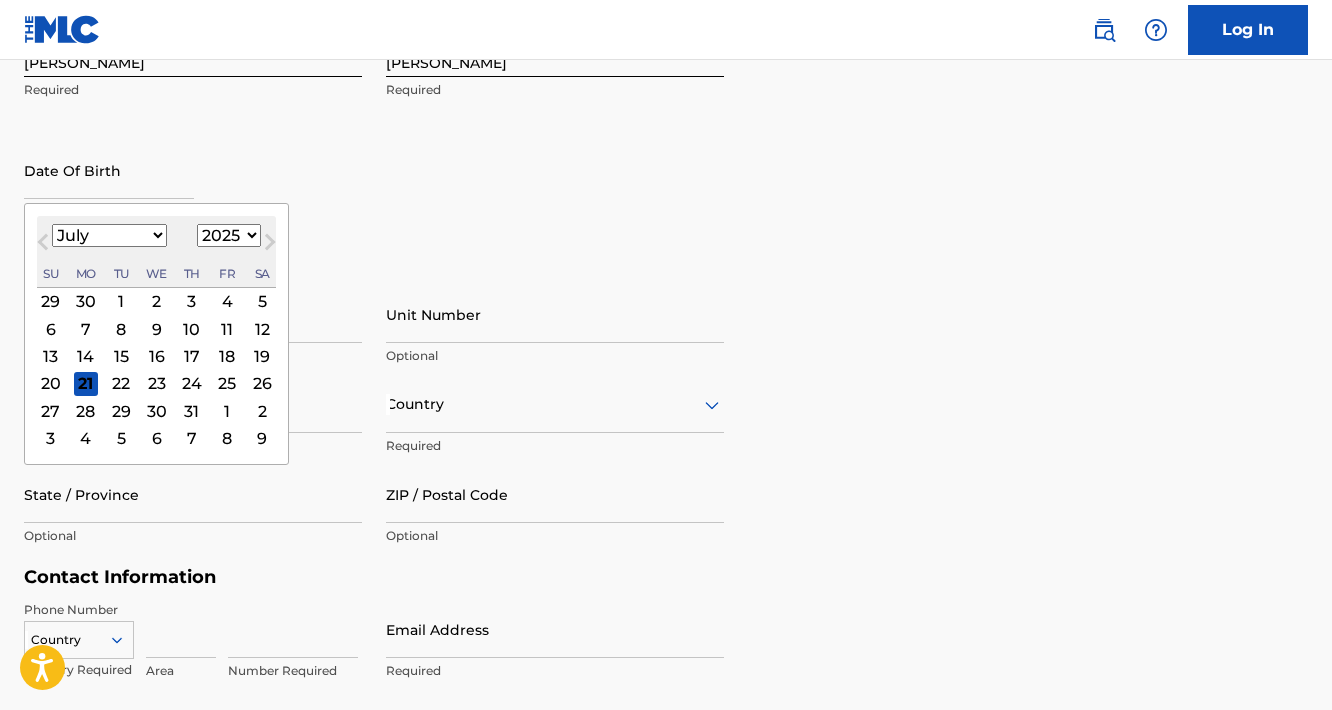 select on "5" 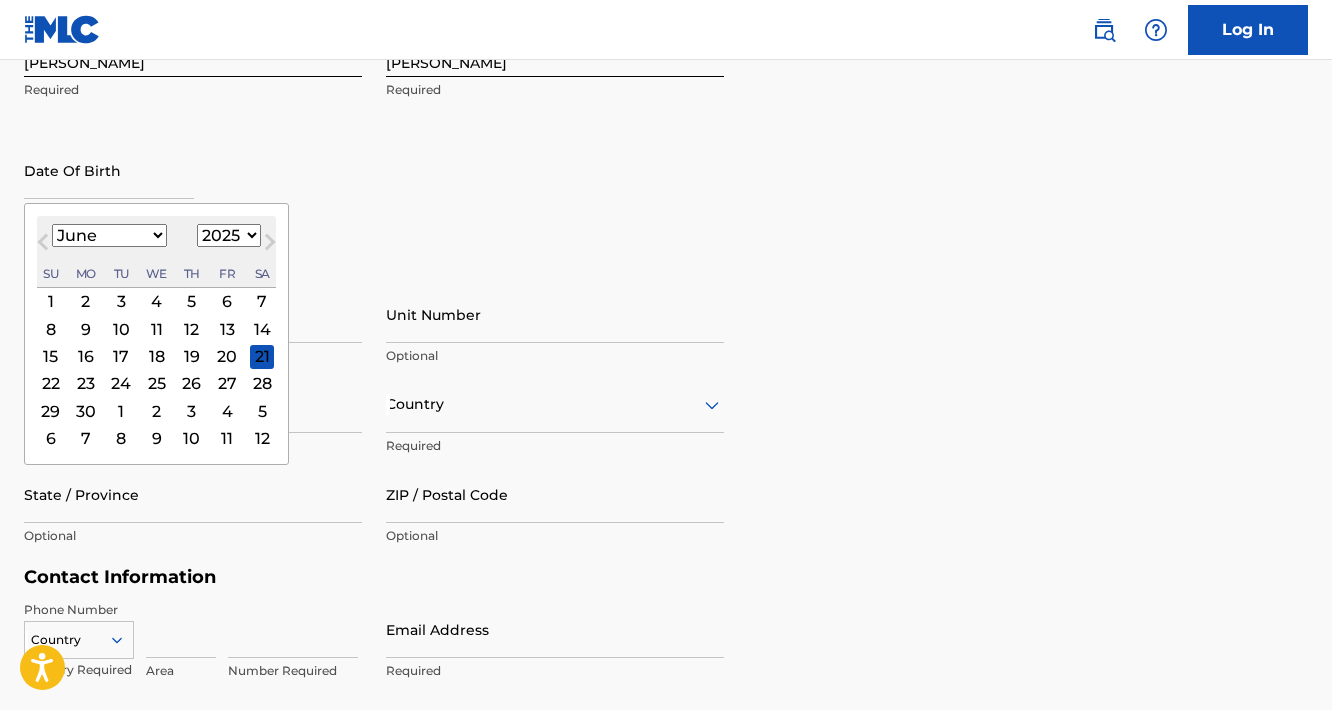 click on "8" at bounding box center (51, 329) 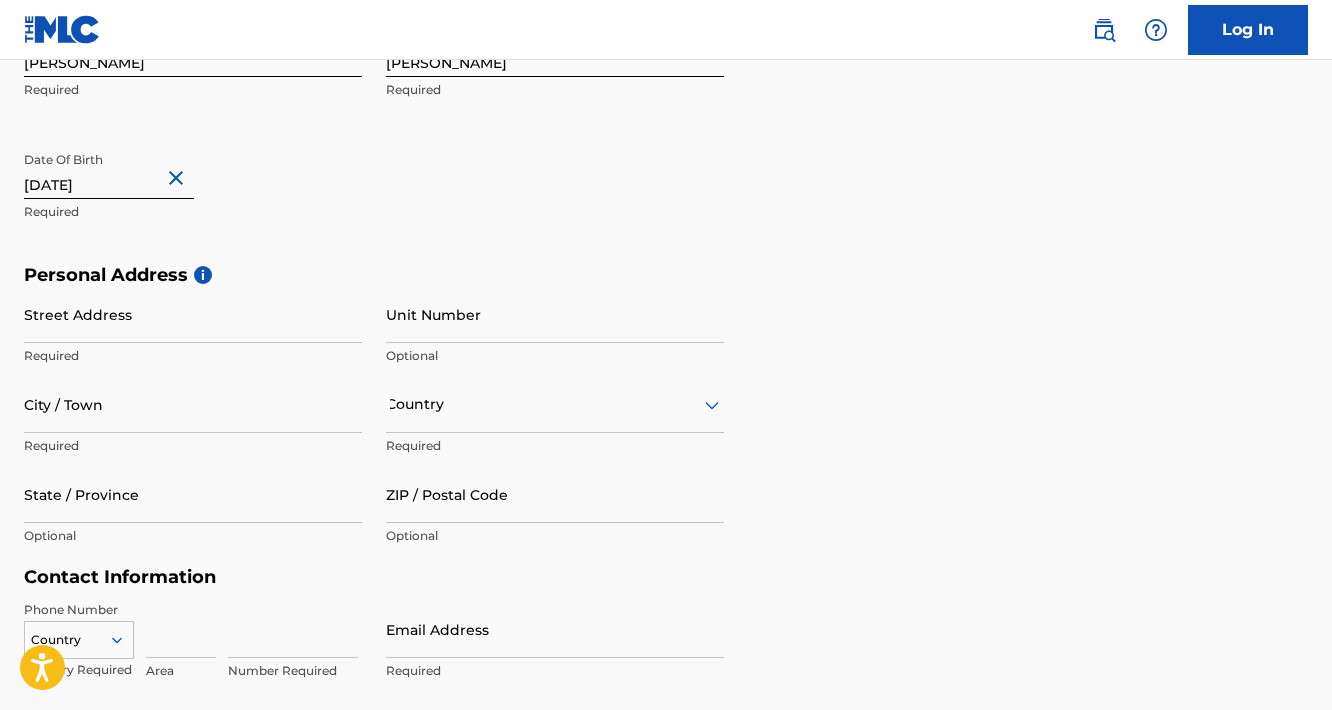 click on "[DATE]" at bounding box center (109, 170) 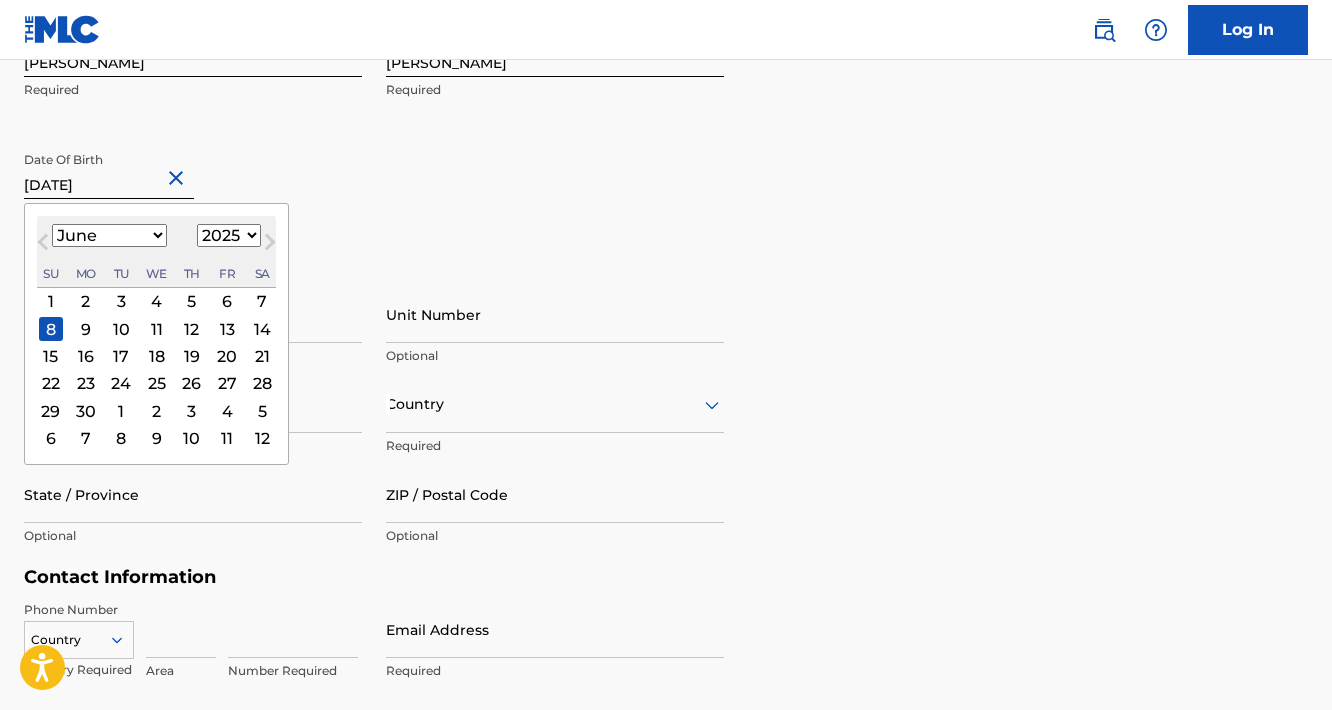 select on "1991" 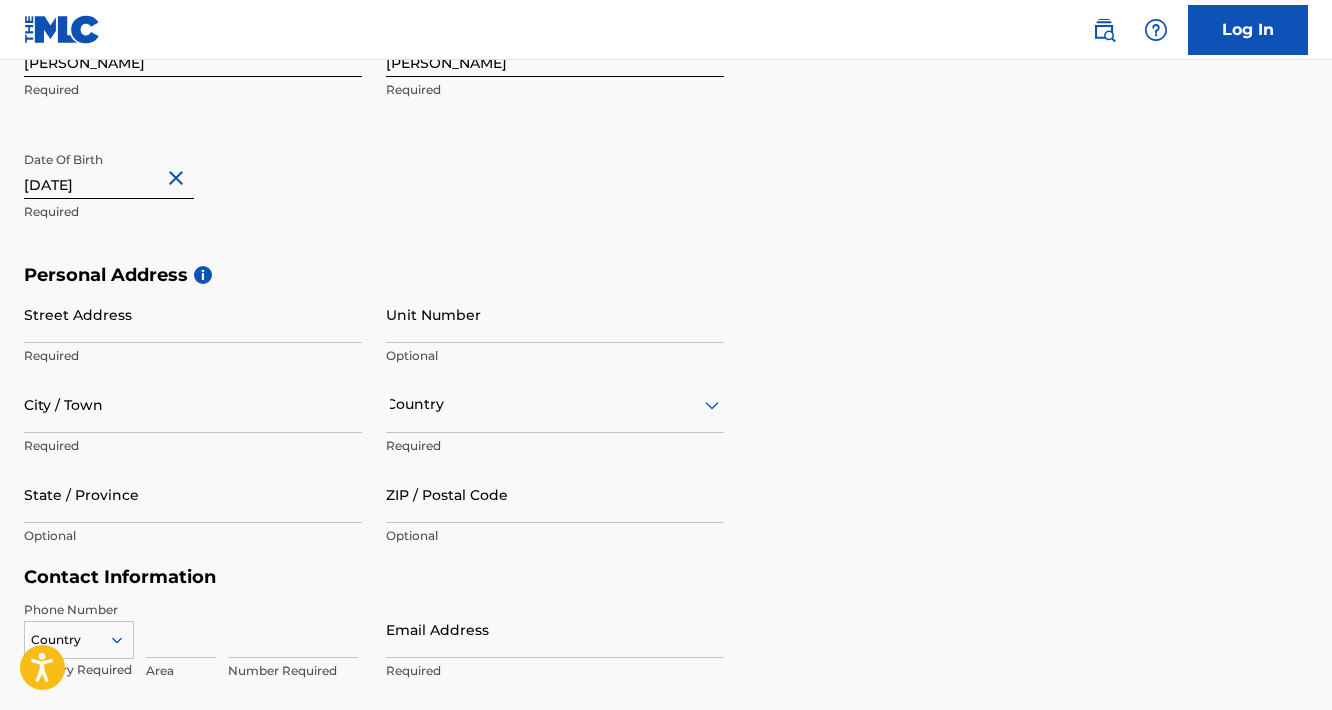 click on "Personal Address i" at bounding box center (666, 275) 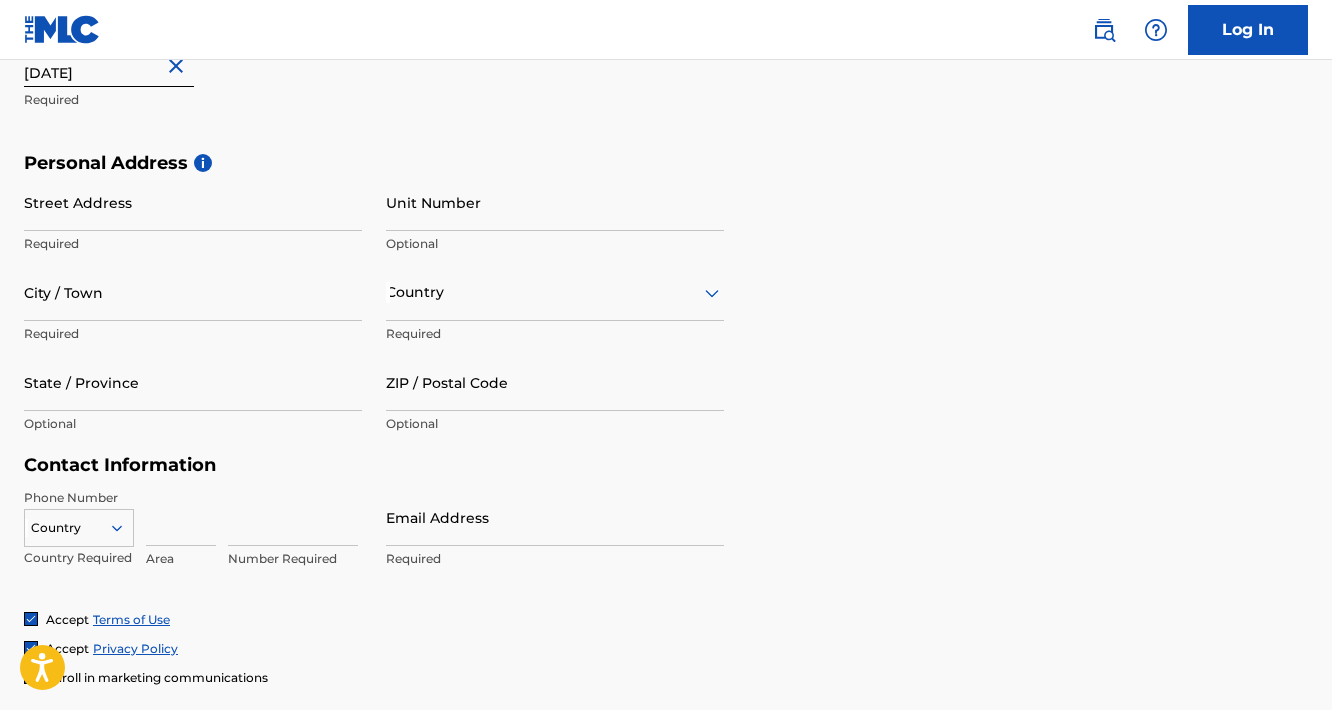 scroll, scrollTop: 601, scrollLeft: 0, axis: vertical 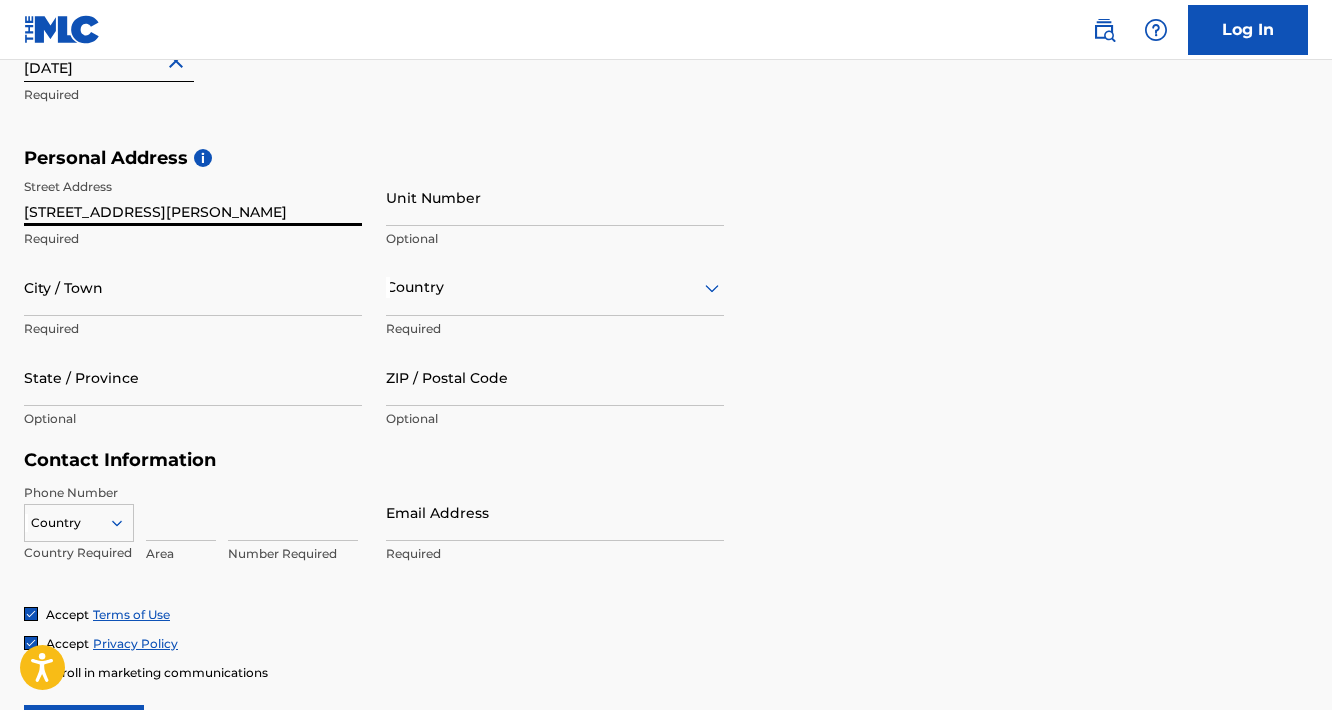 type on "[STREET_ADDRESS][PERSON_NAME]" 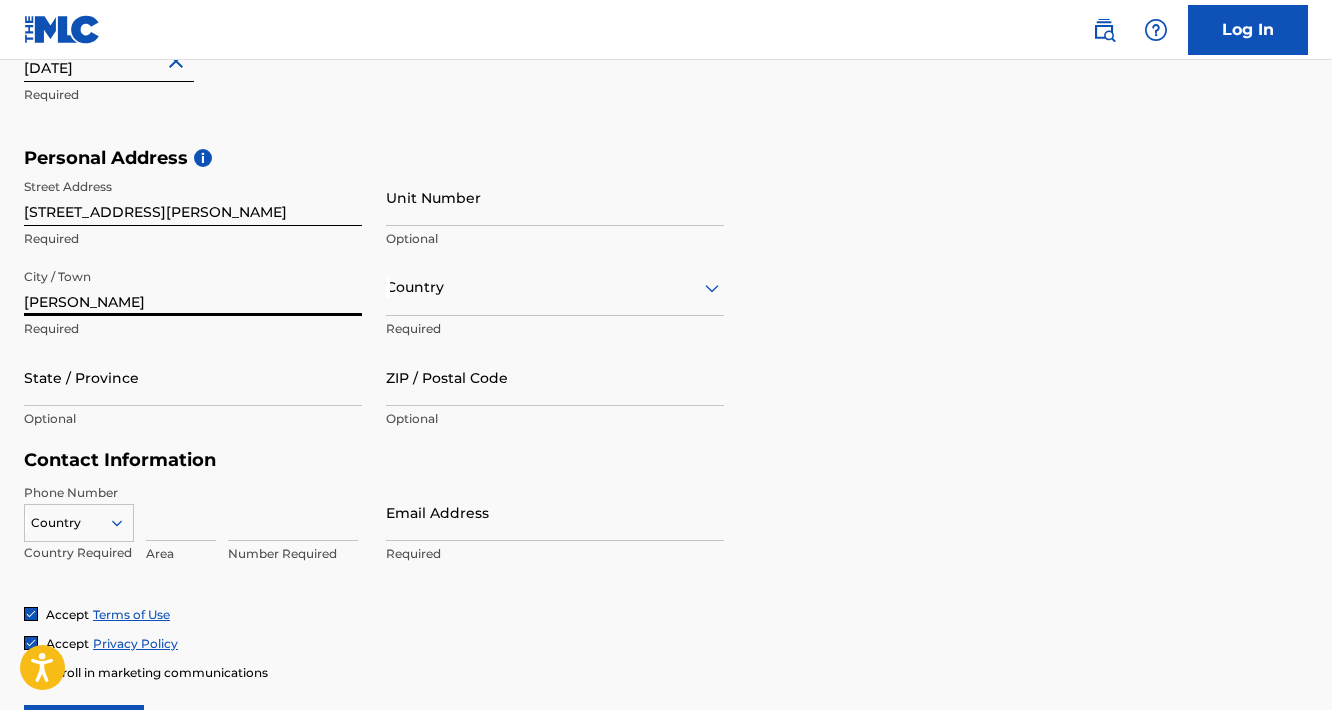 type on "[PERSON_NAME]" 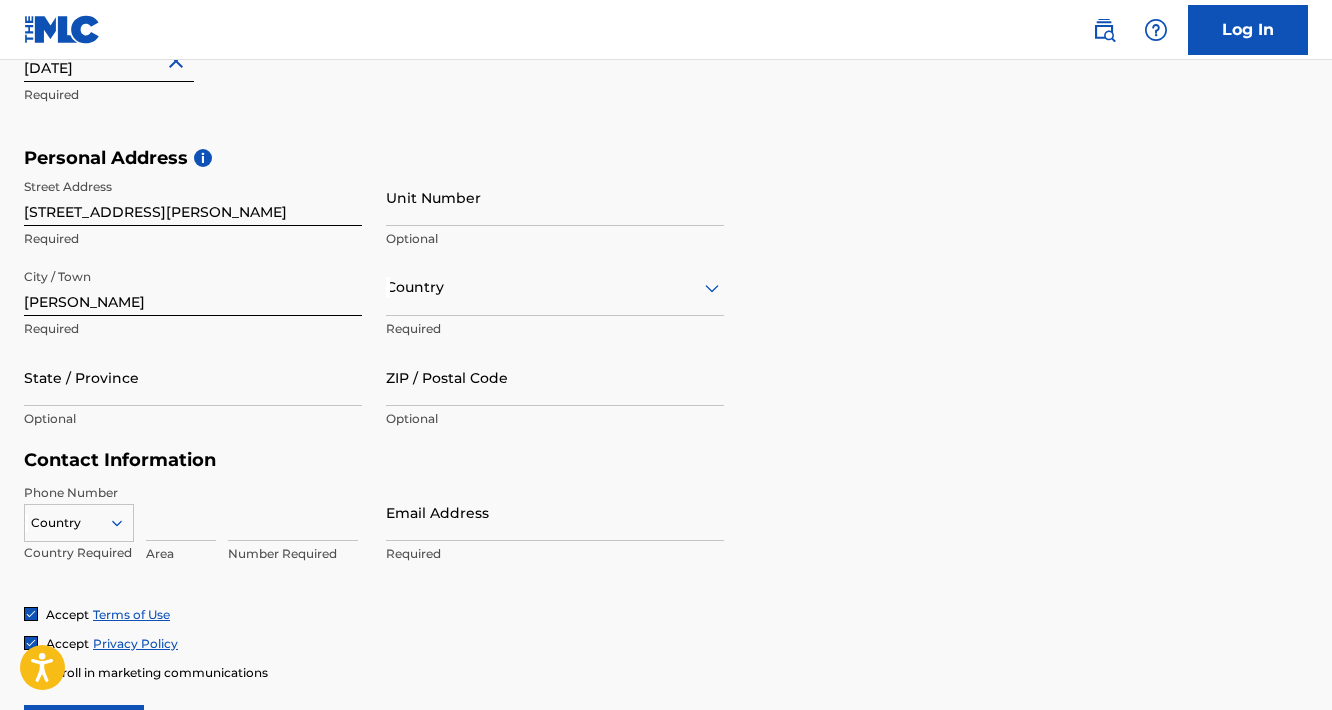 click at bounding box center (555, 287) 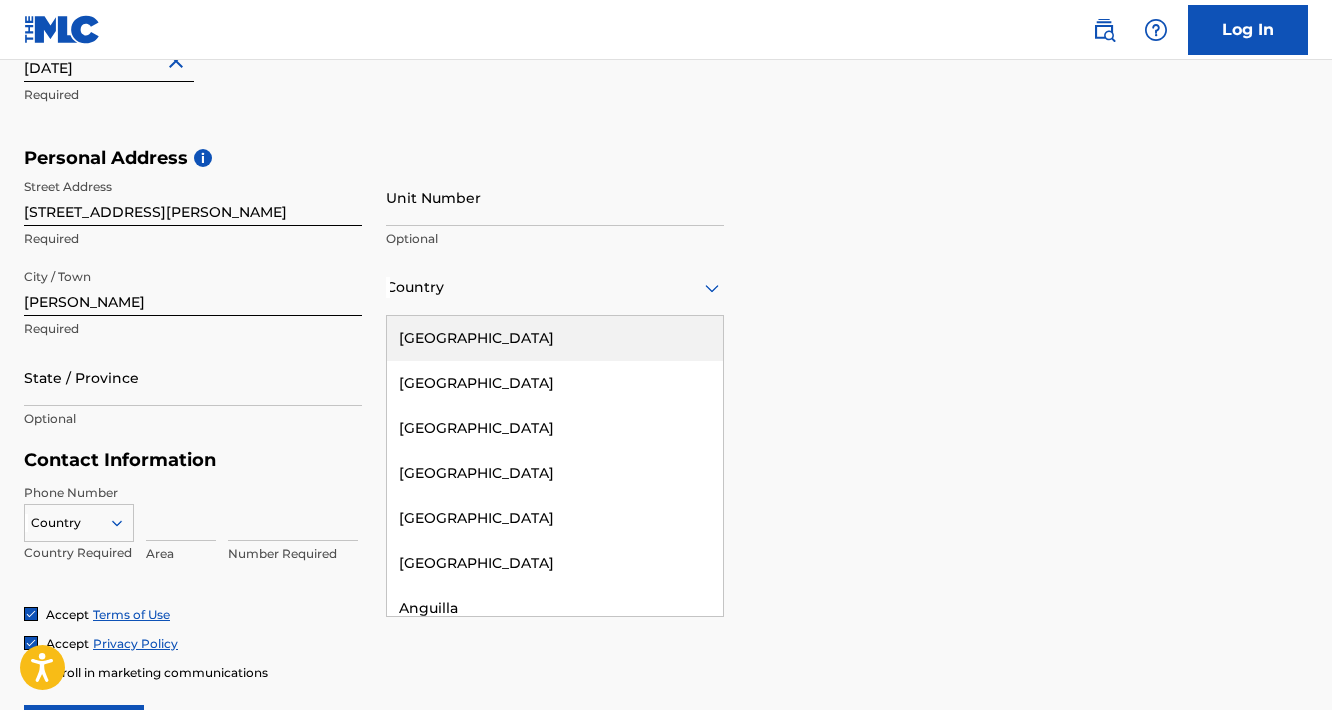 click on "[GEOGRAPHIC_DATA]" at bounding box center (555, 338) 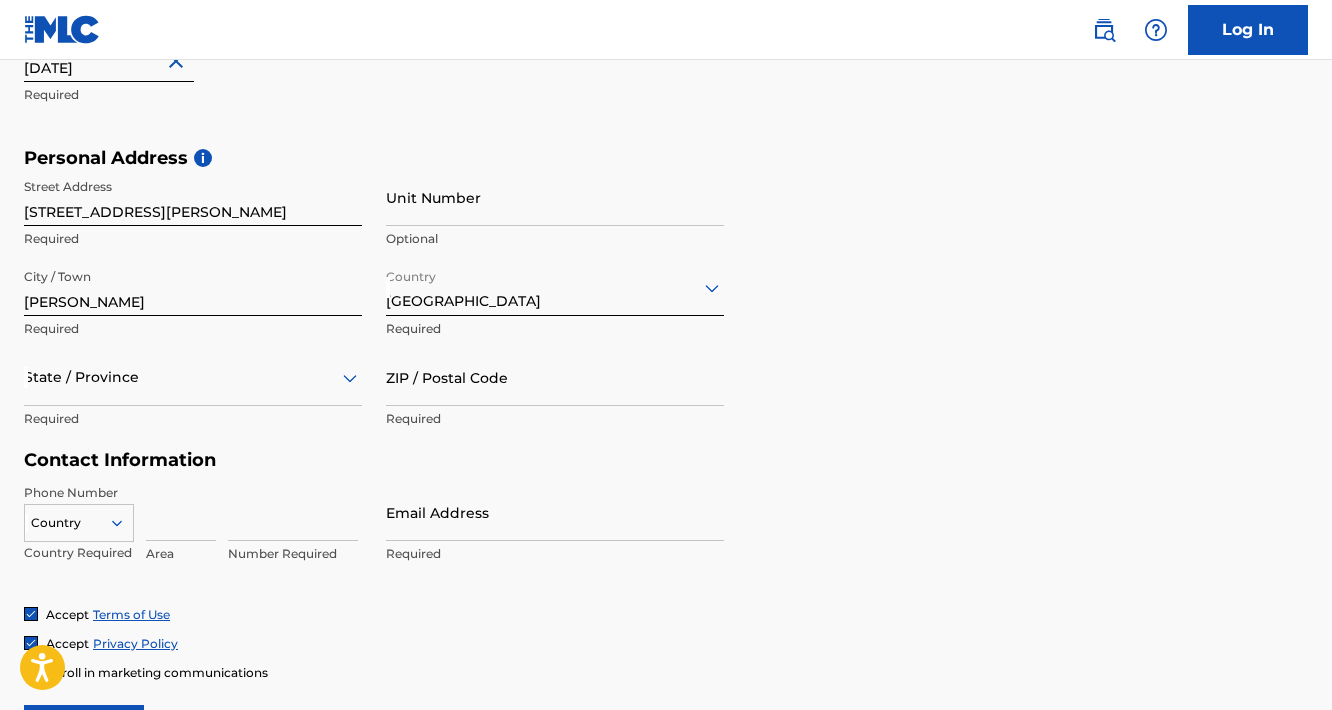 click at bounding box center [193, 377] 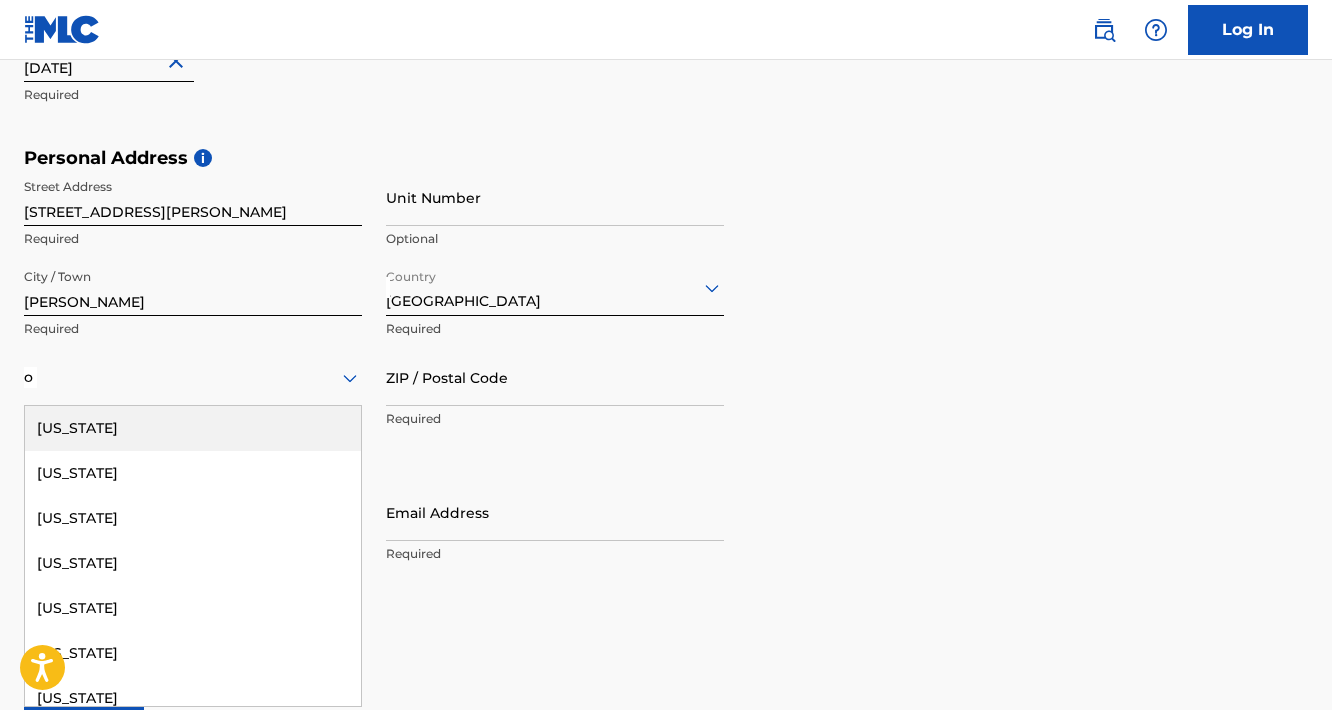 type on "oh" 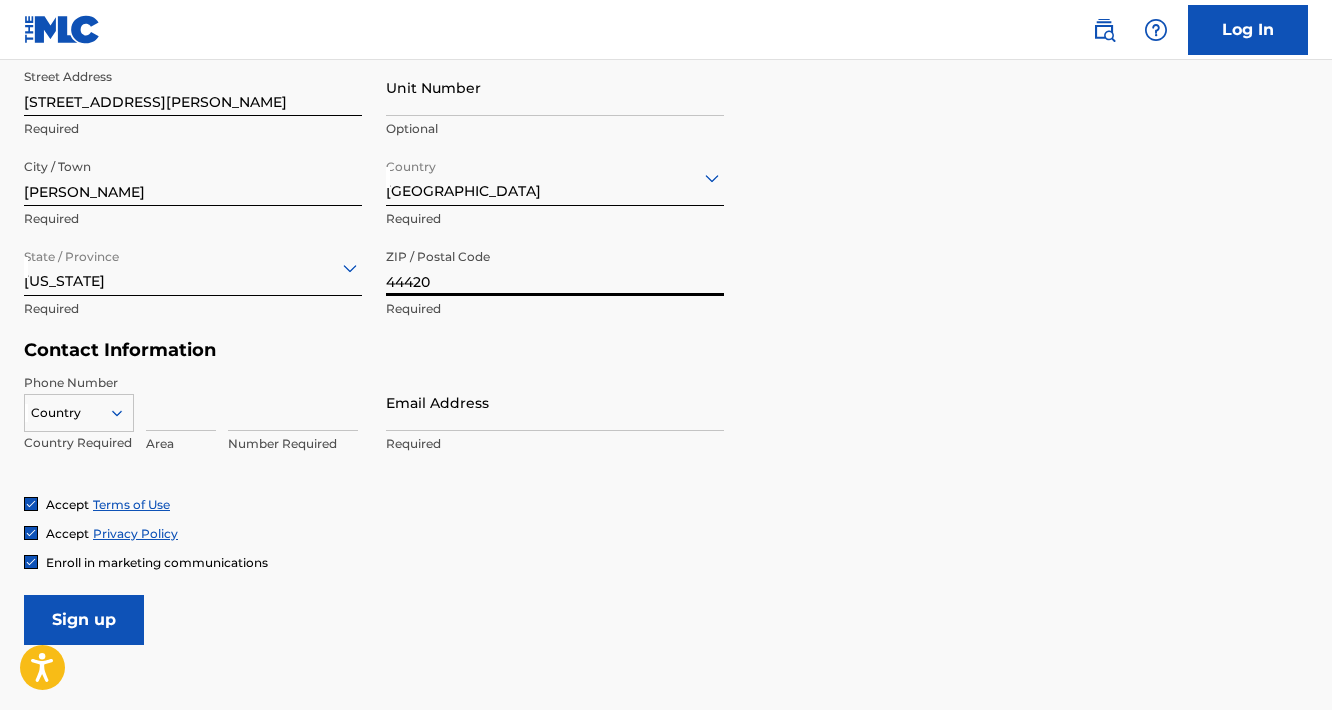 scroll, scrollTop: 776, scrollLeft: 0, axis: vertical 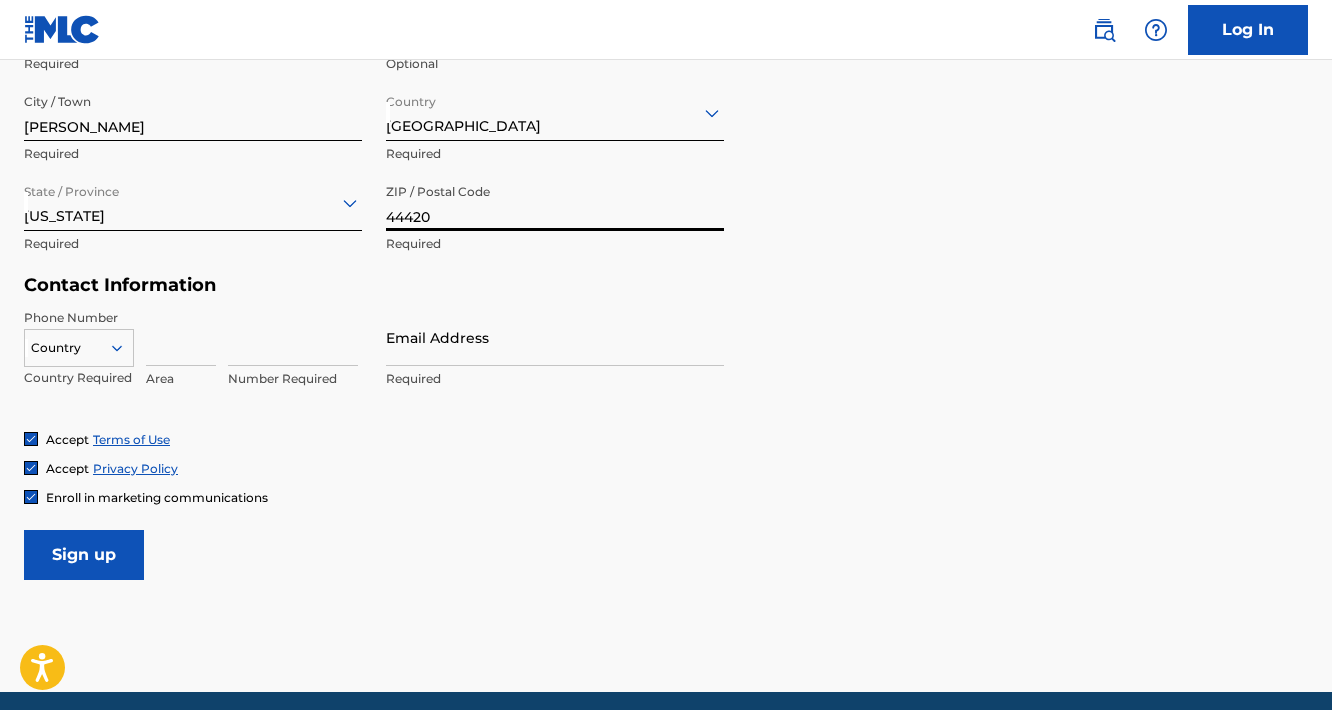 type on "44420" 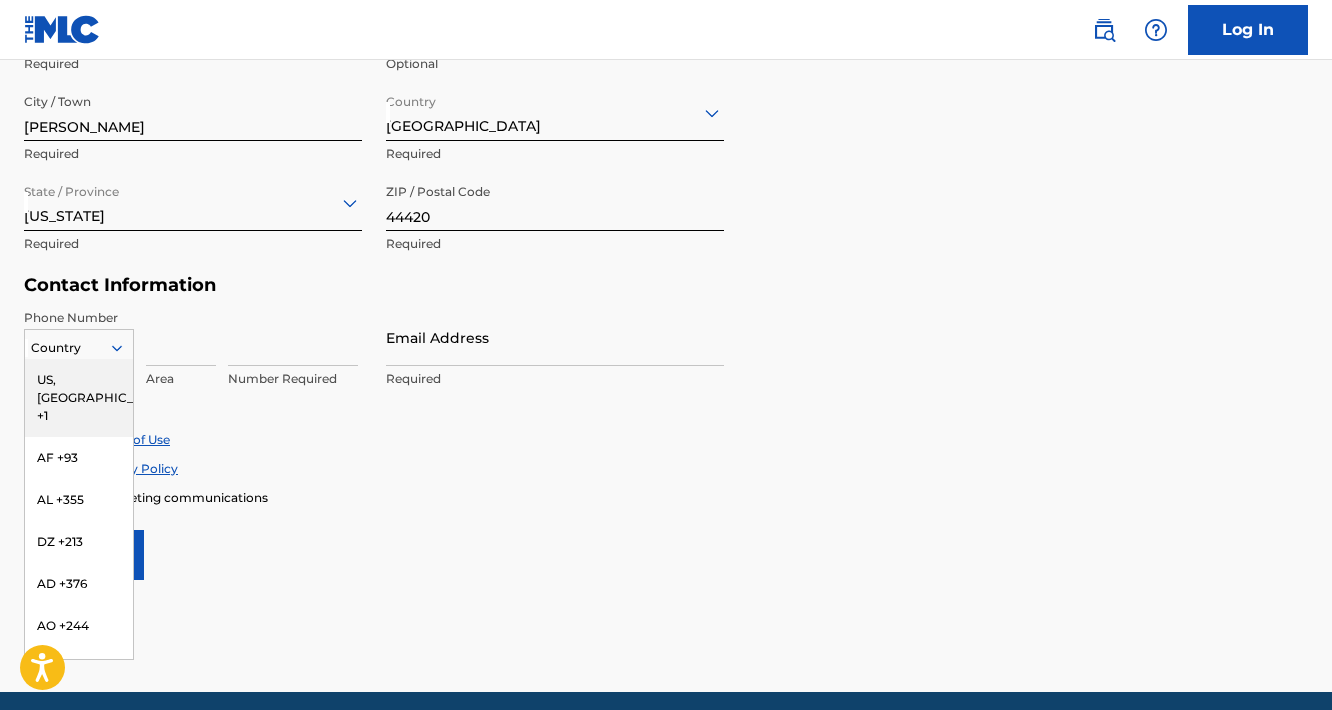 click at bounding box center [79, 348] 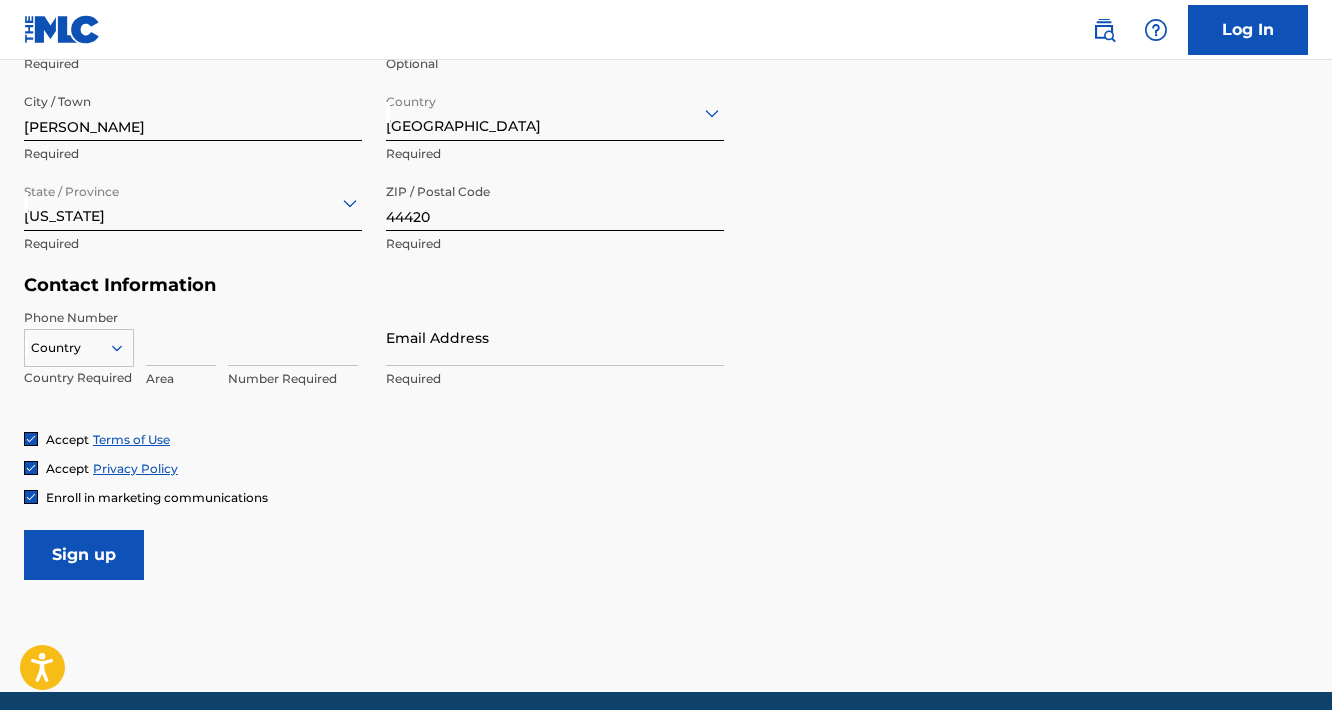 click at bounding box center (181, 337) 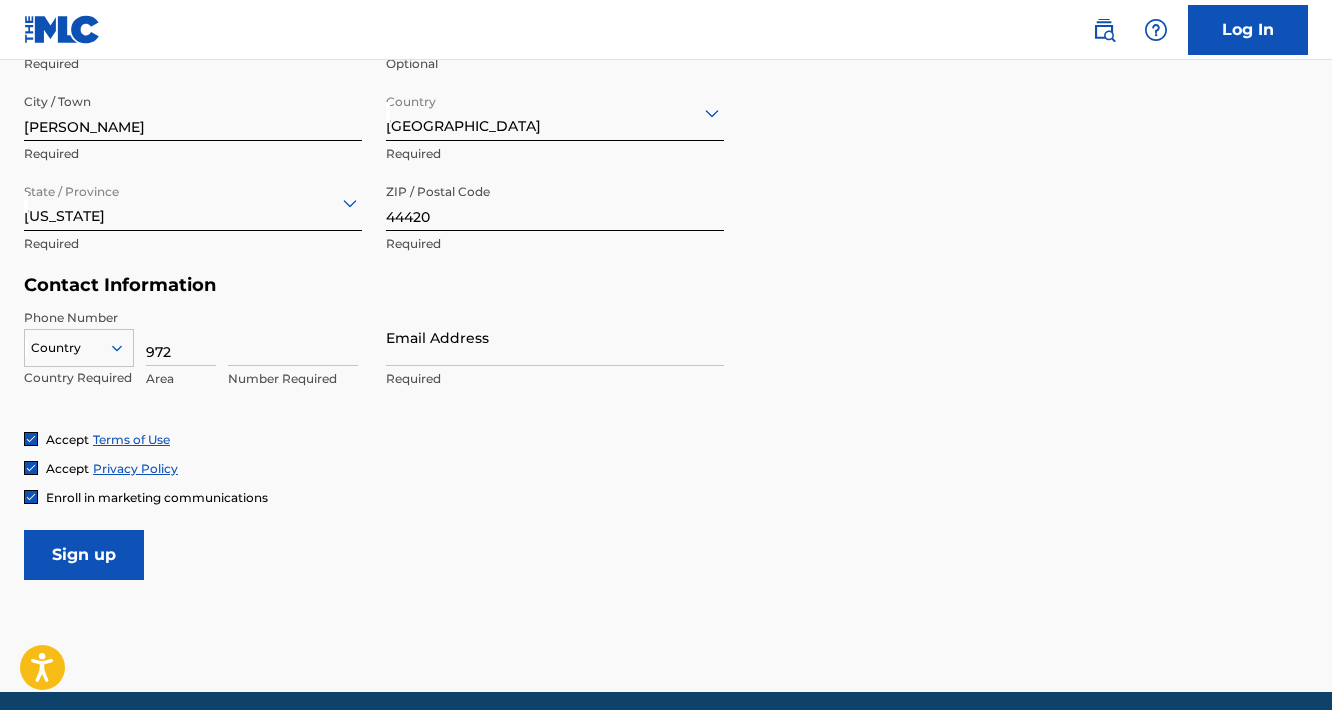 type on "972" 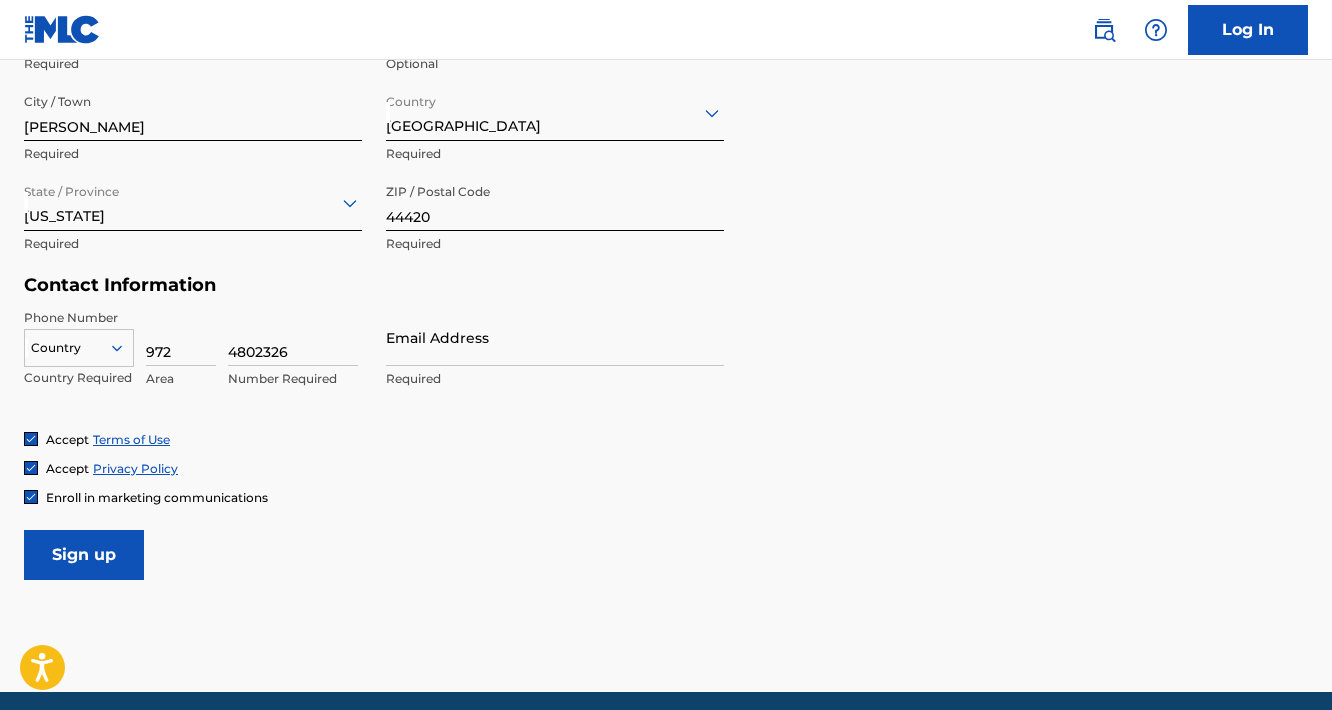 type on "4802326" 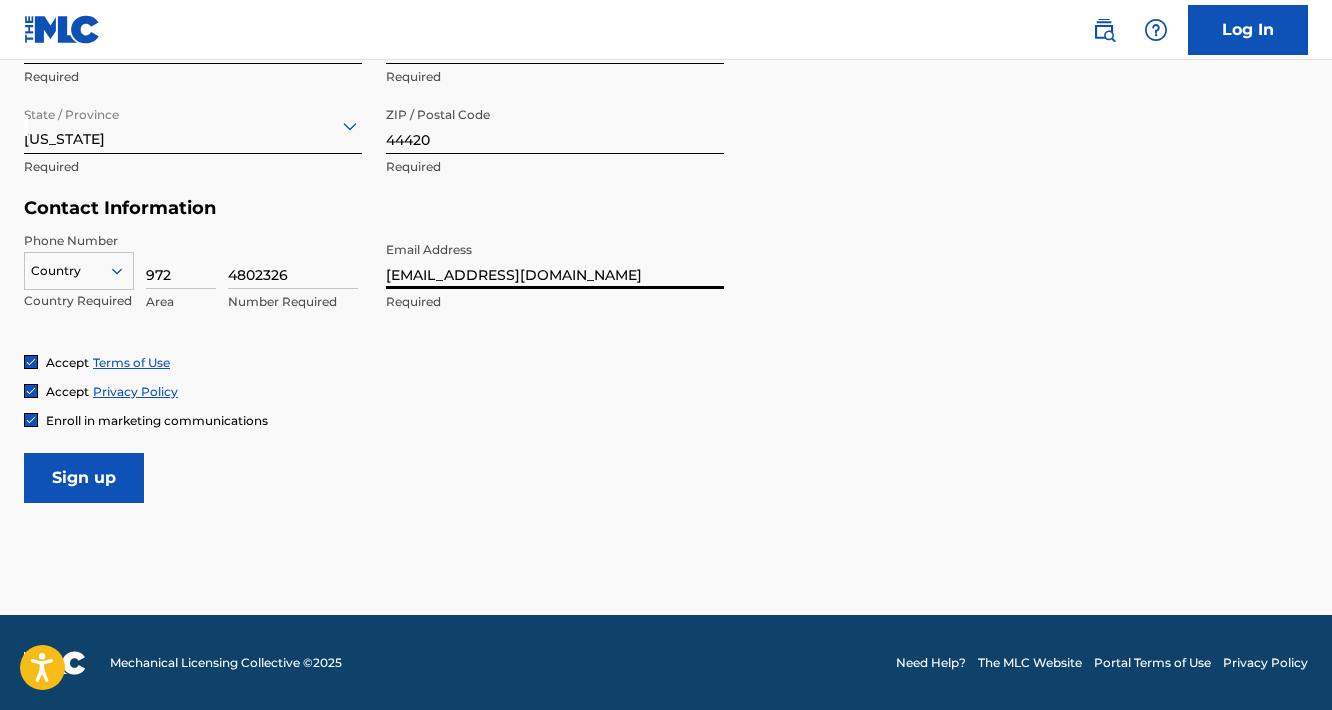 scroll, scrollTop: 852, scrollLeft: 0, axis: vertical 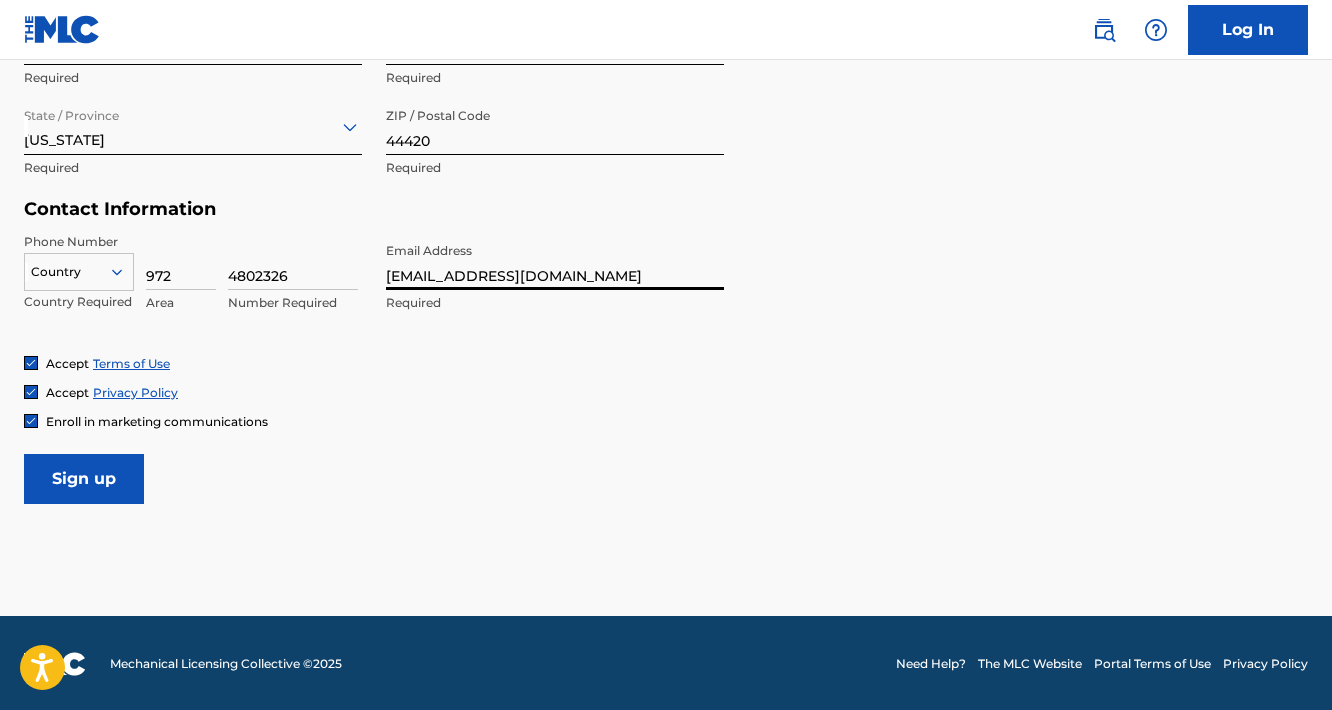 type on "[EMAIL_ADDRESS][DOMAIN_NAME]" 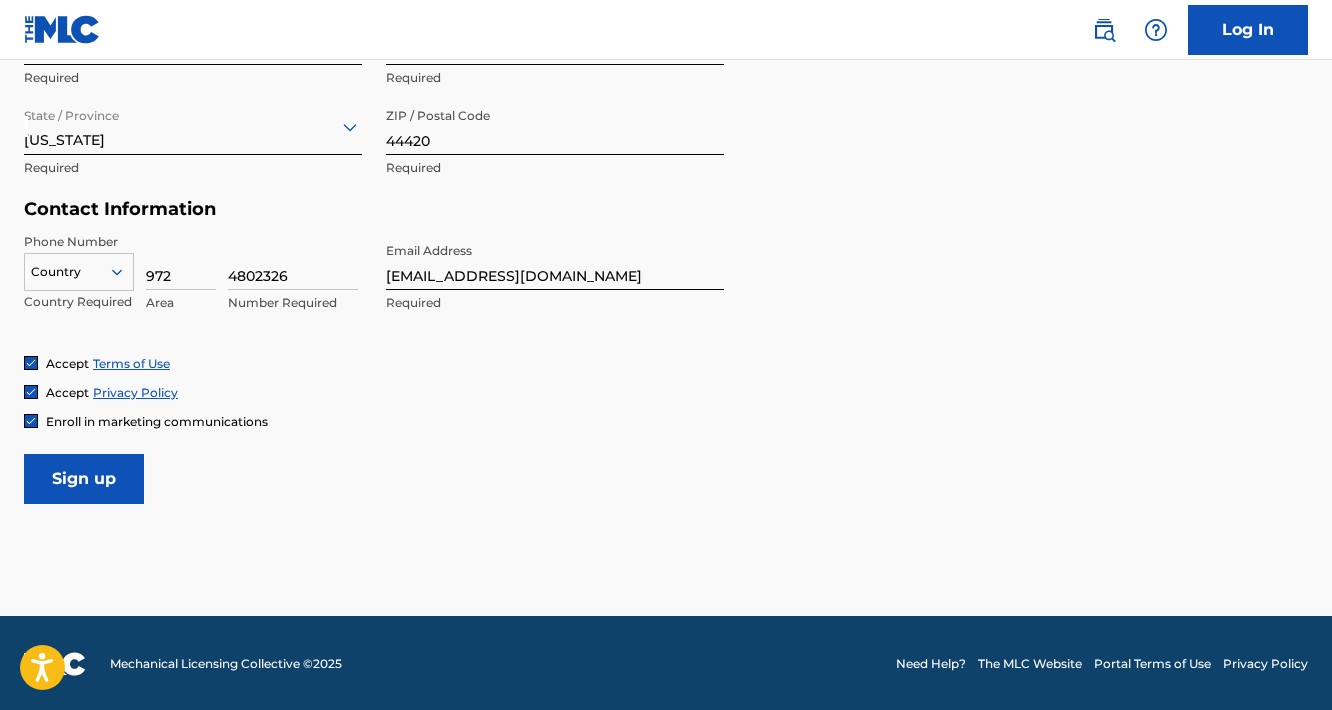 click on "Sign up" at bounding box center [84, 479] 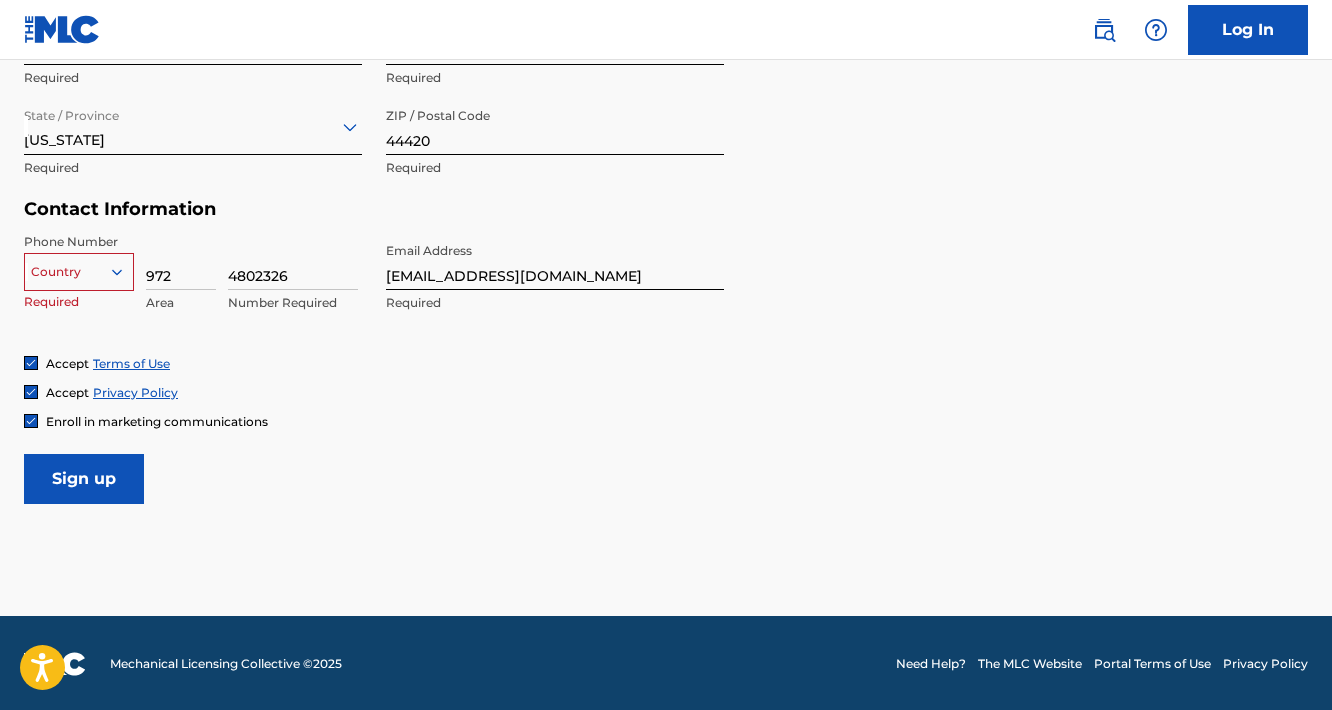 click at bounding box center (79, 272) 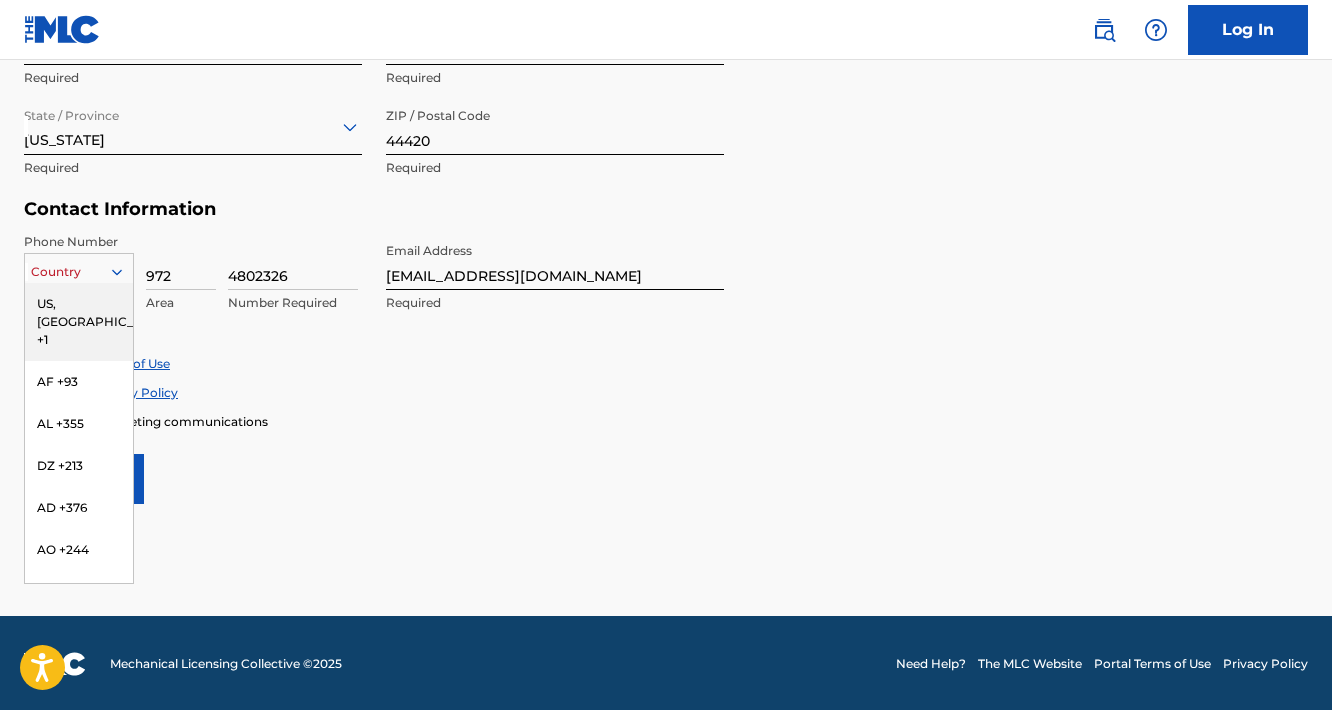click on "US, [GEOGRAPHIC_DATA] +1" at bounding box center [79, 322] 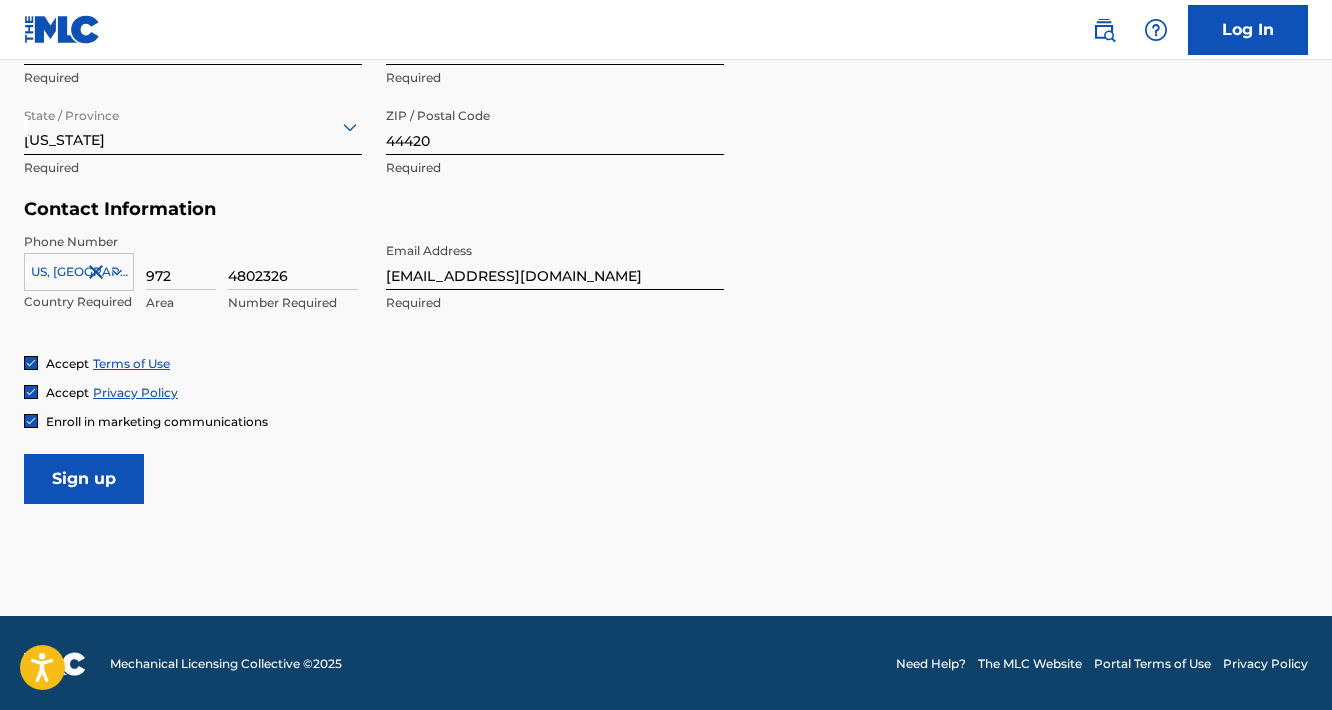 click on "Sign up" at bounding box center (84, 479) 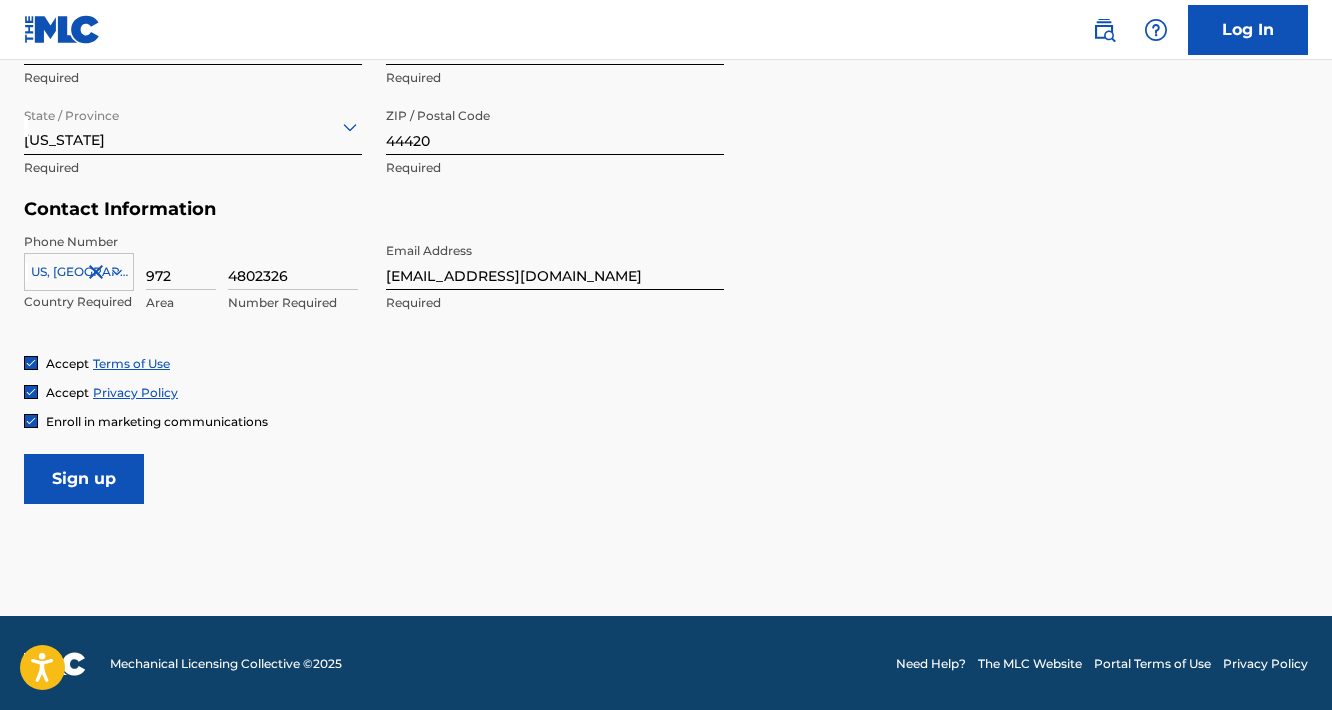 scroll, scrollTop: 0, scrollLeft: 0, axis: both 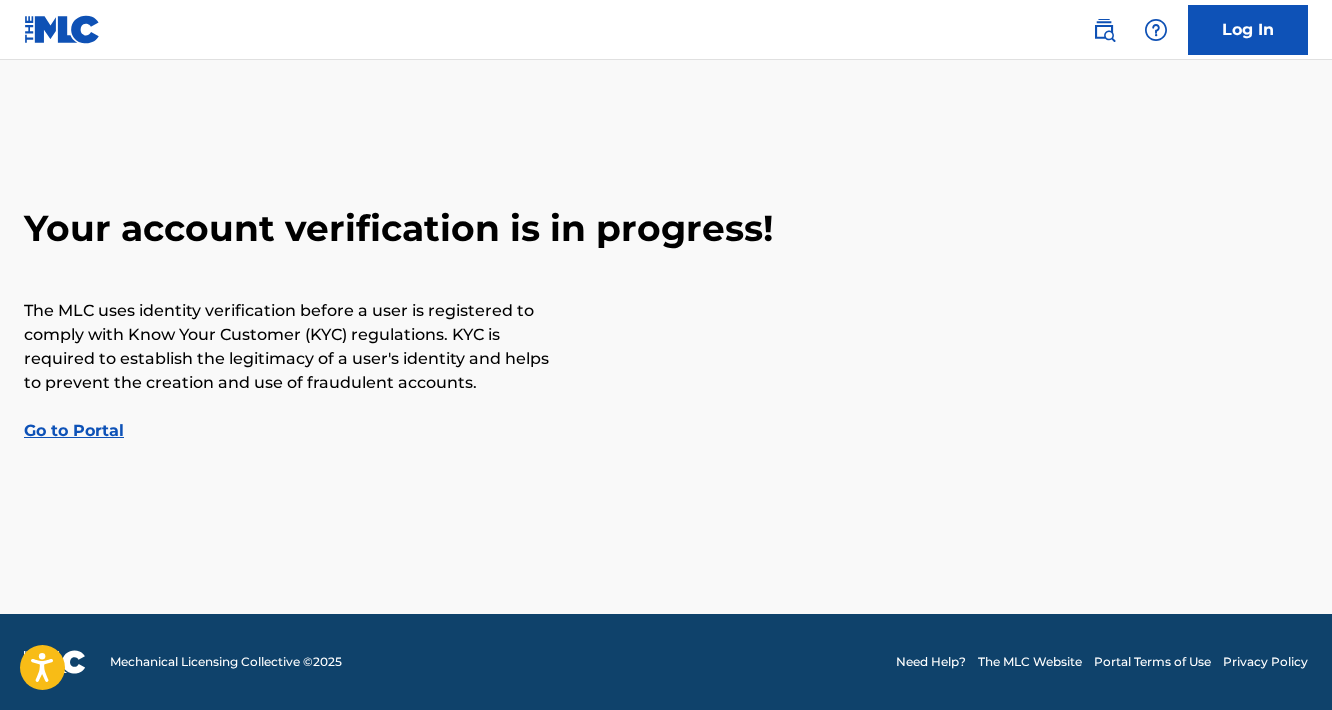 click on "Go to Portal" at bounding box center (74, 430) 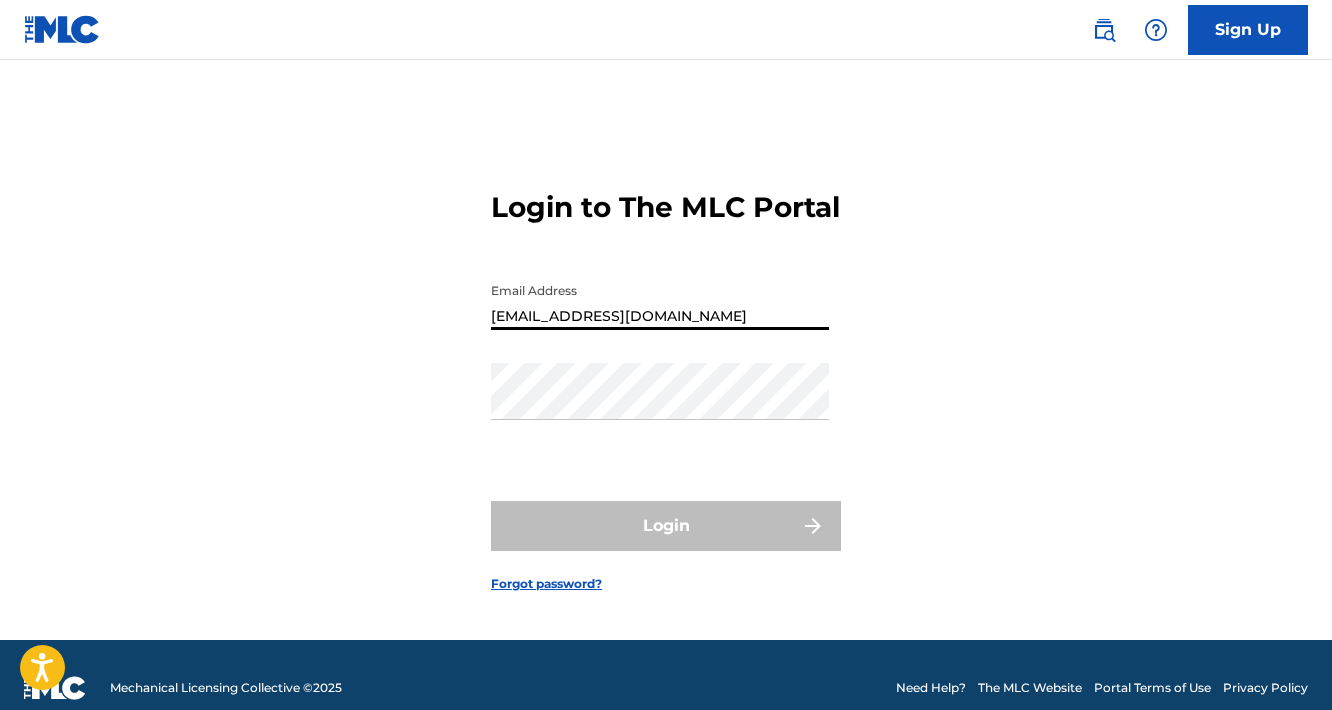type on "[EMAIL_ADDRESS][DOMAIN_NAME]" 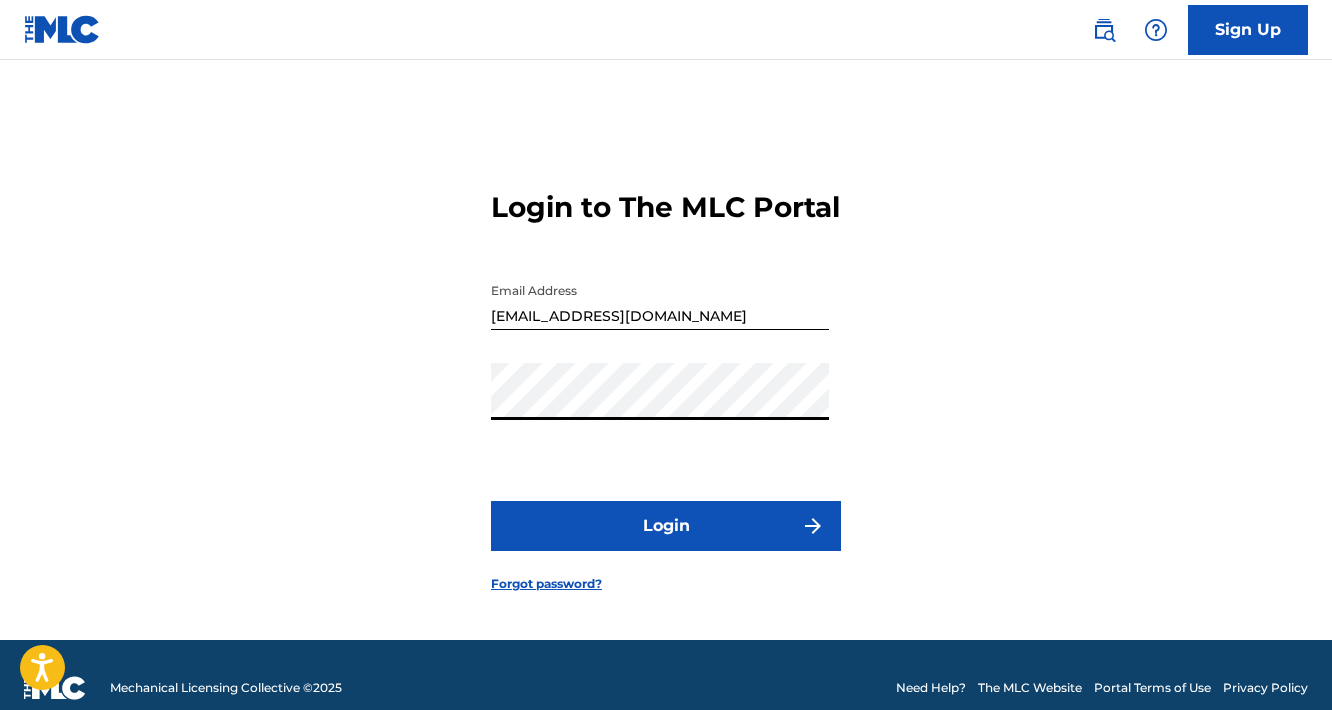 click on "Login" at bounding box center [666, 526] 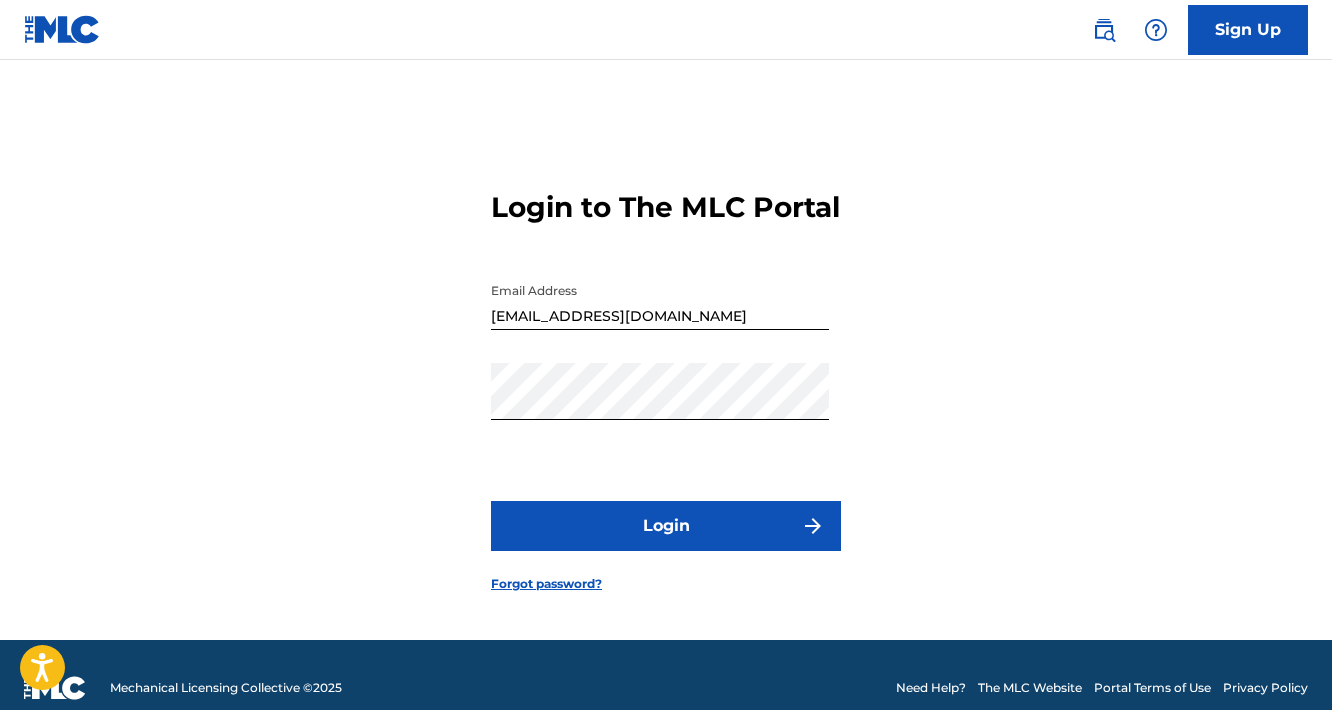click at bounding box center [62, 29] 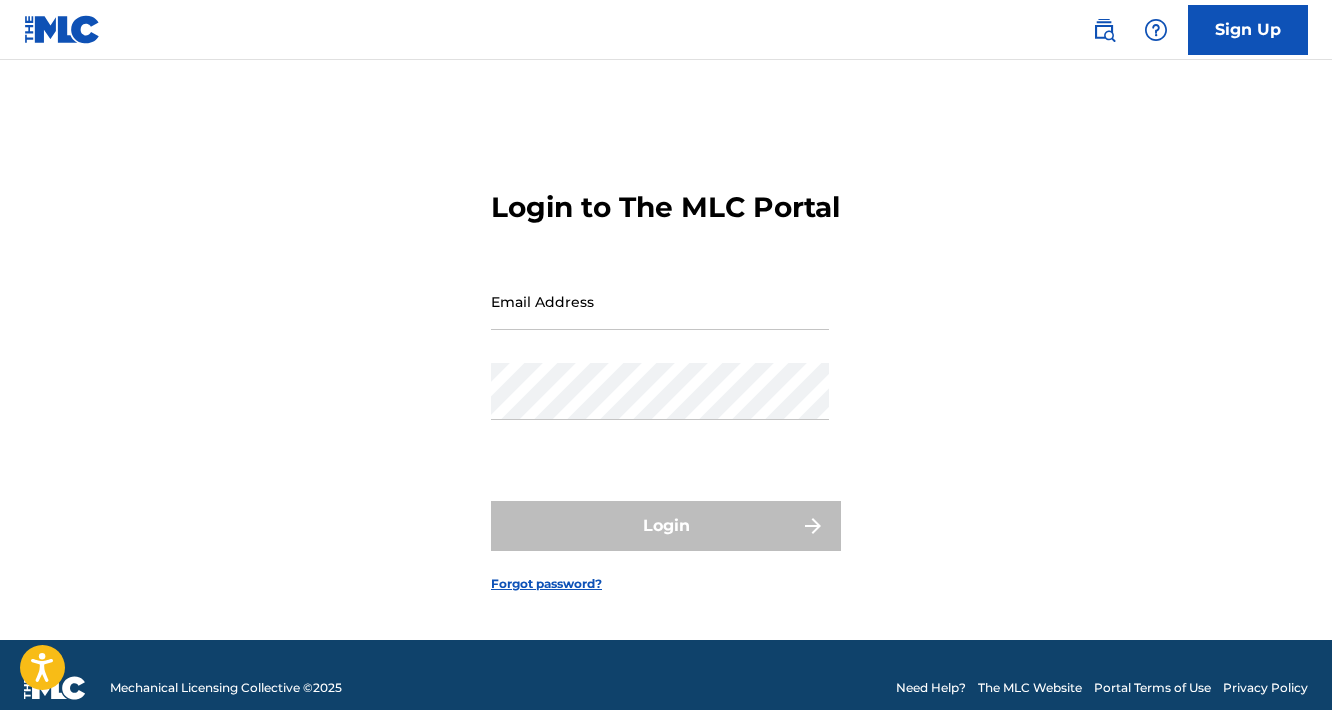 click at bounding box center [62, 29] 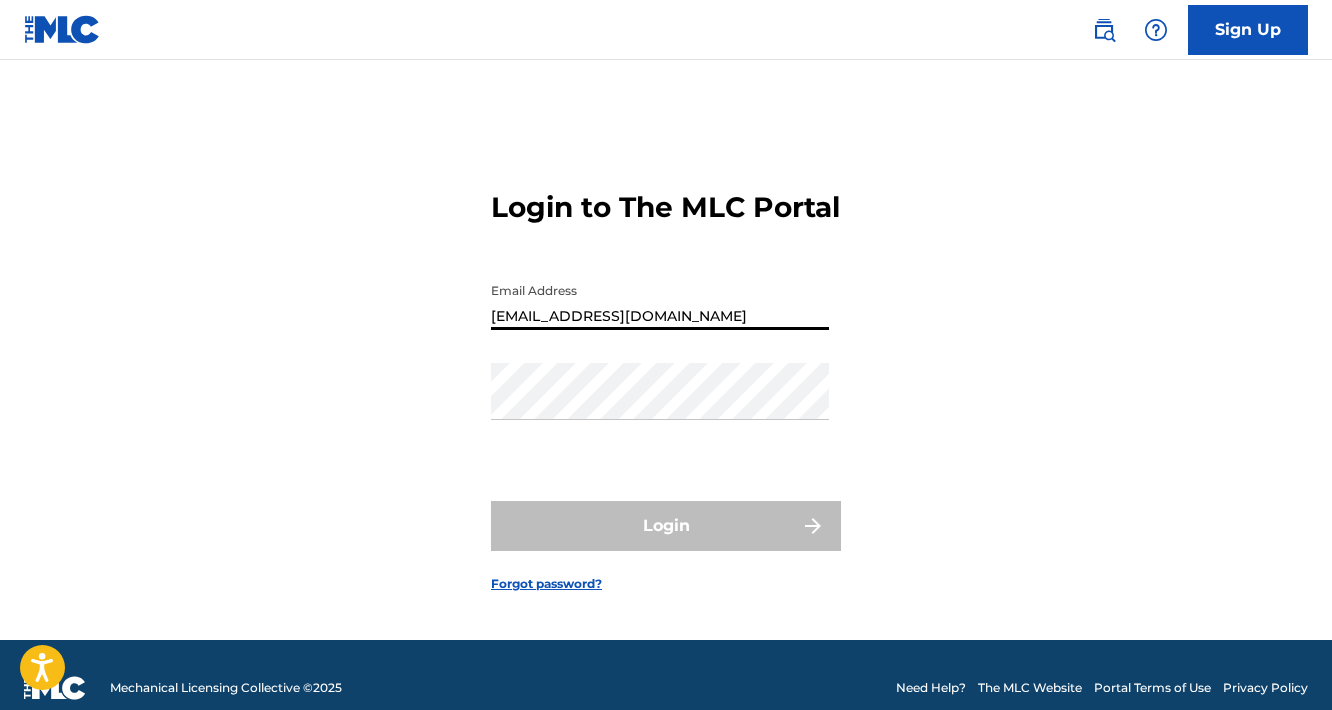 type on "[EMAIL_ADDRESS][DOMAIN_NAME]" 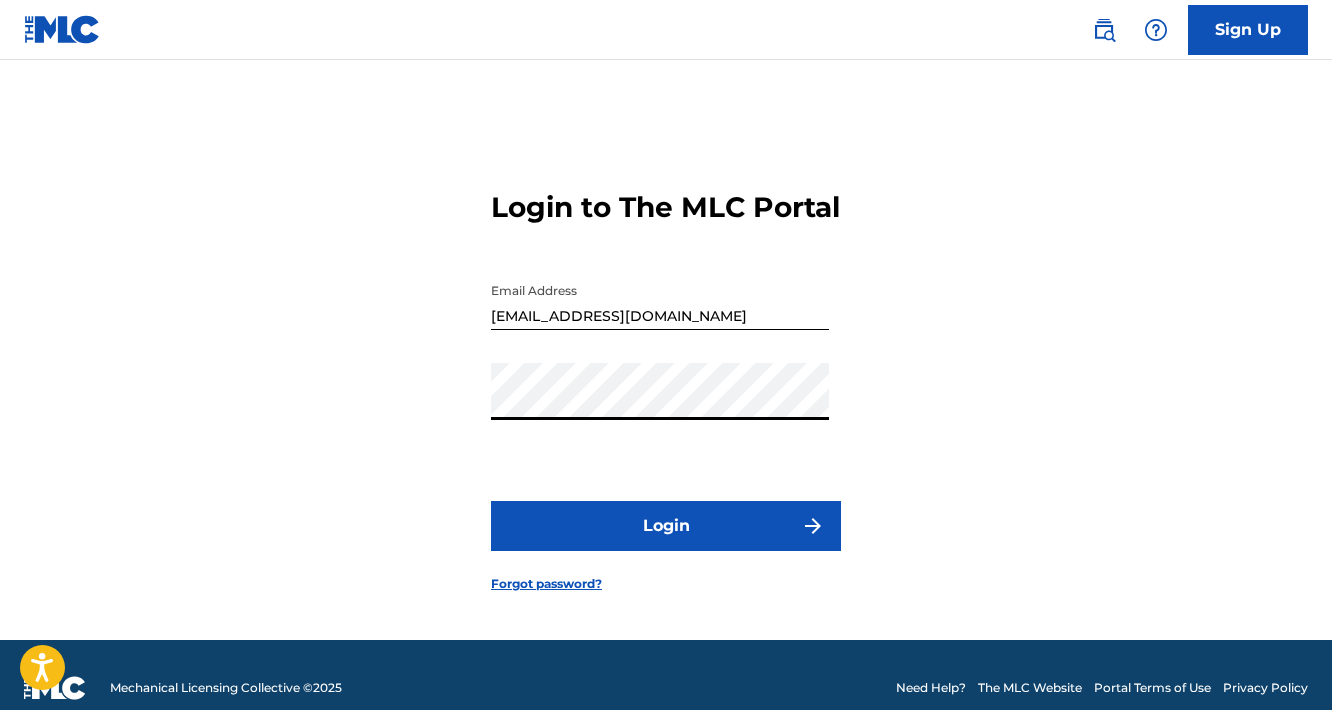 click on "Login" at bounding box center (666, 526) 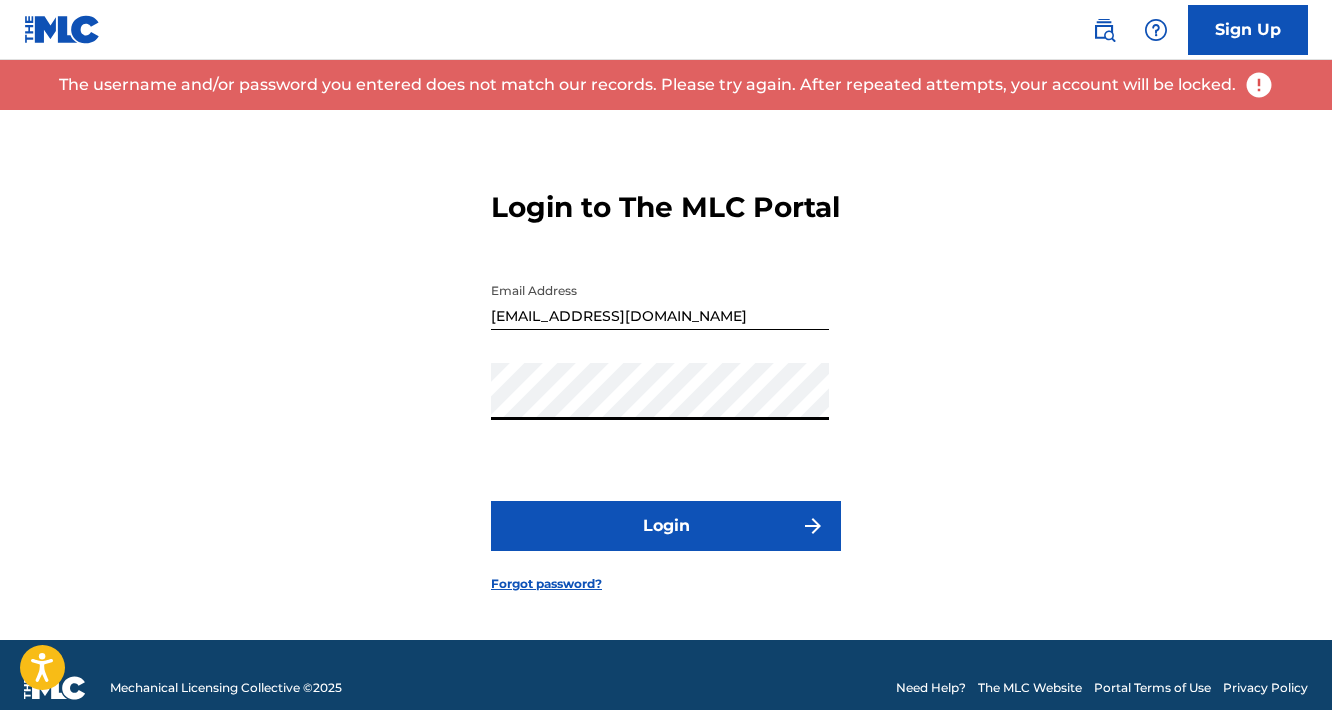 click on "Forgot password?" at bounding box center [546, 584] 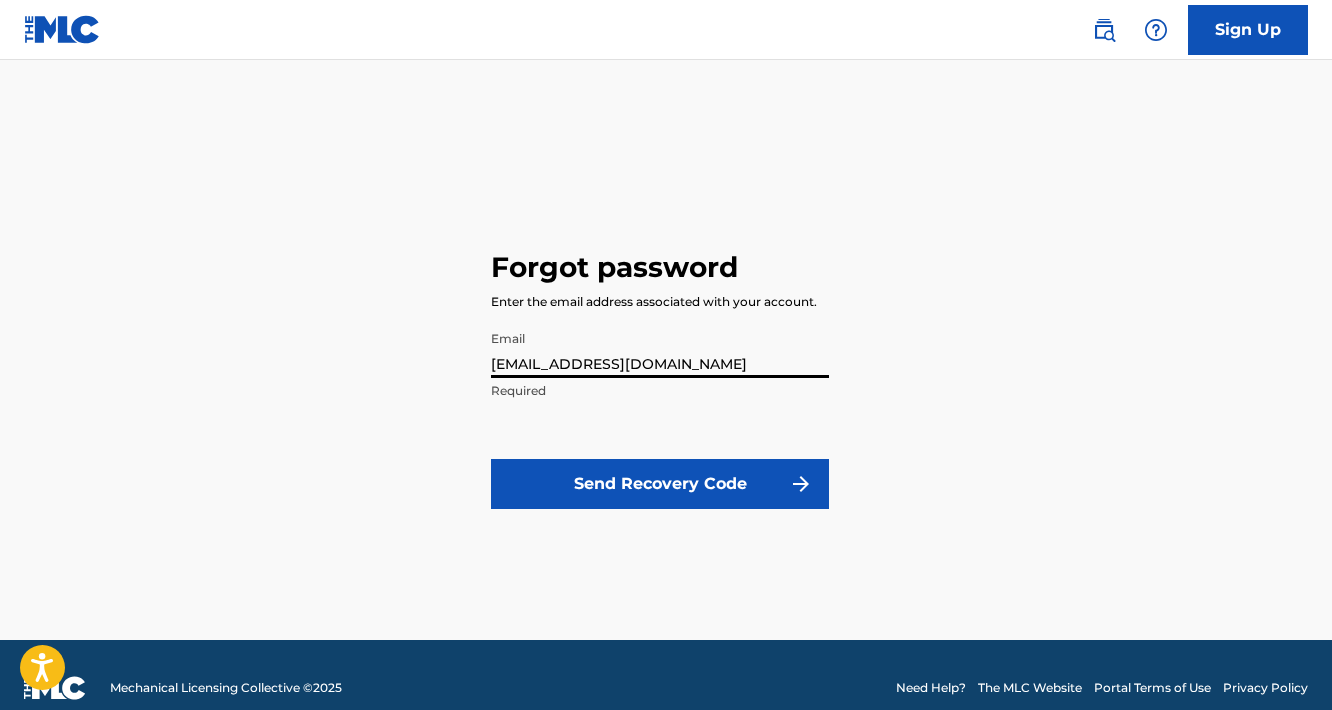 type on "[EMAIL_ADDRESS][DOMAIN_NAME]" 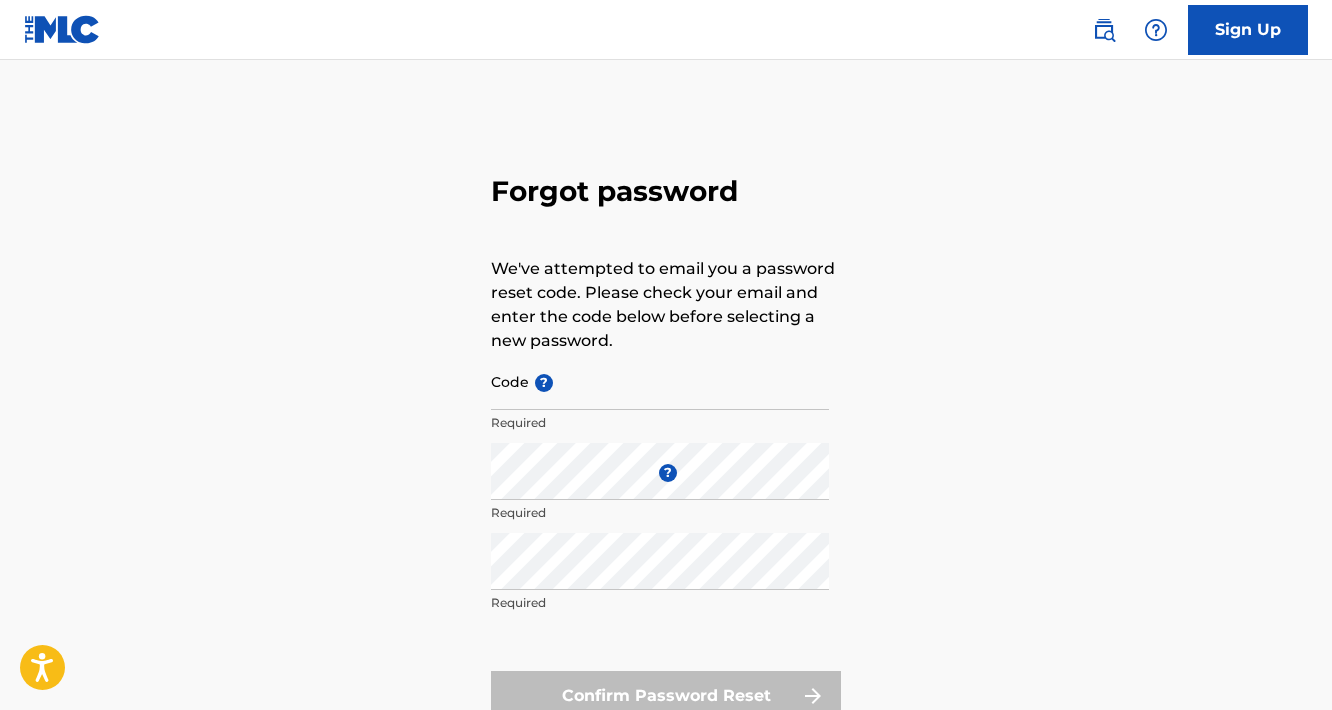 click on "Code ?" at bounding box center [660, 381] 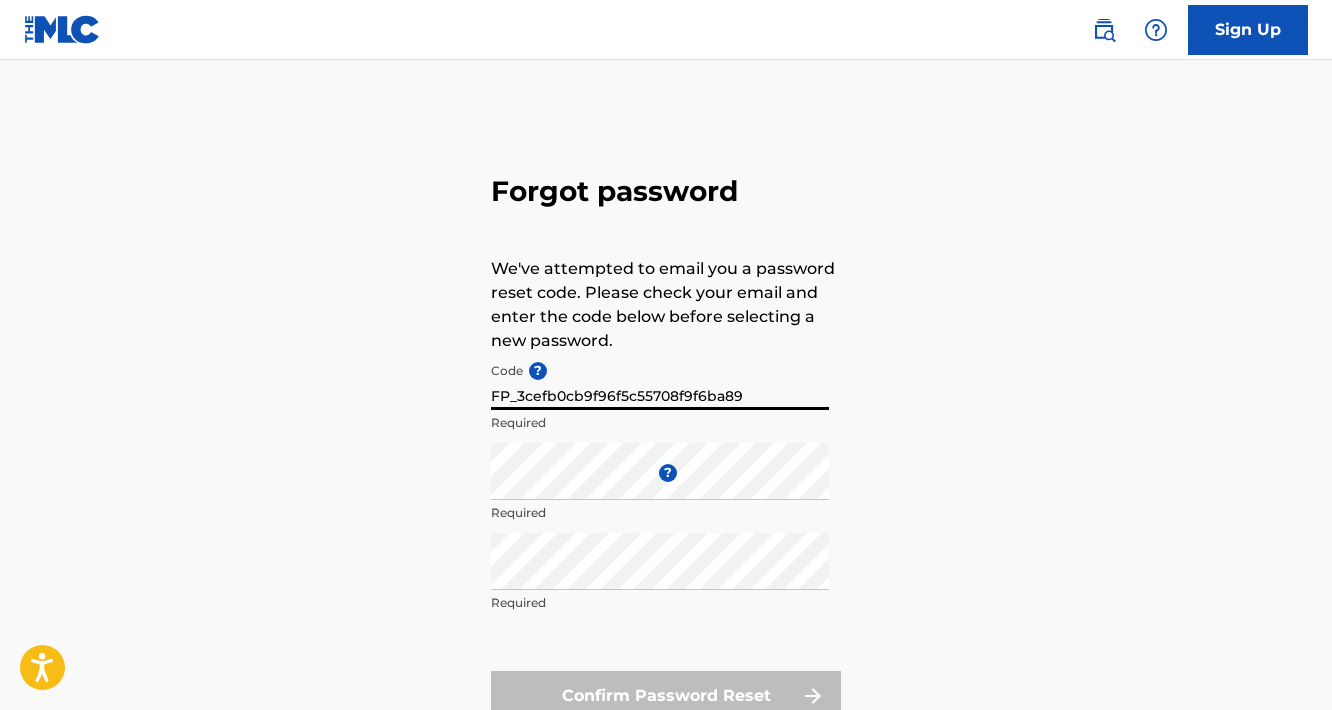 type on "FP_3cefb0cb9f96f5c55708f9f6ba89" 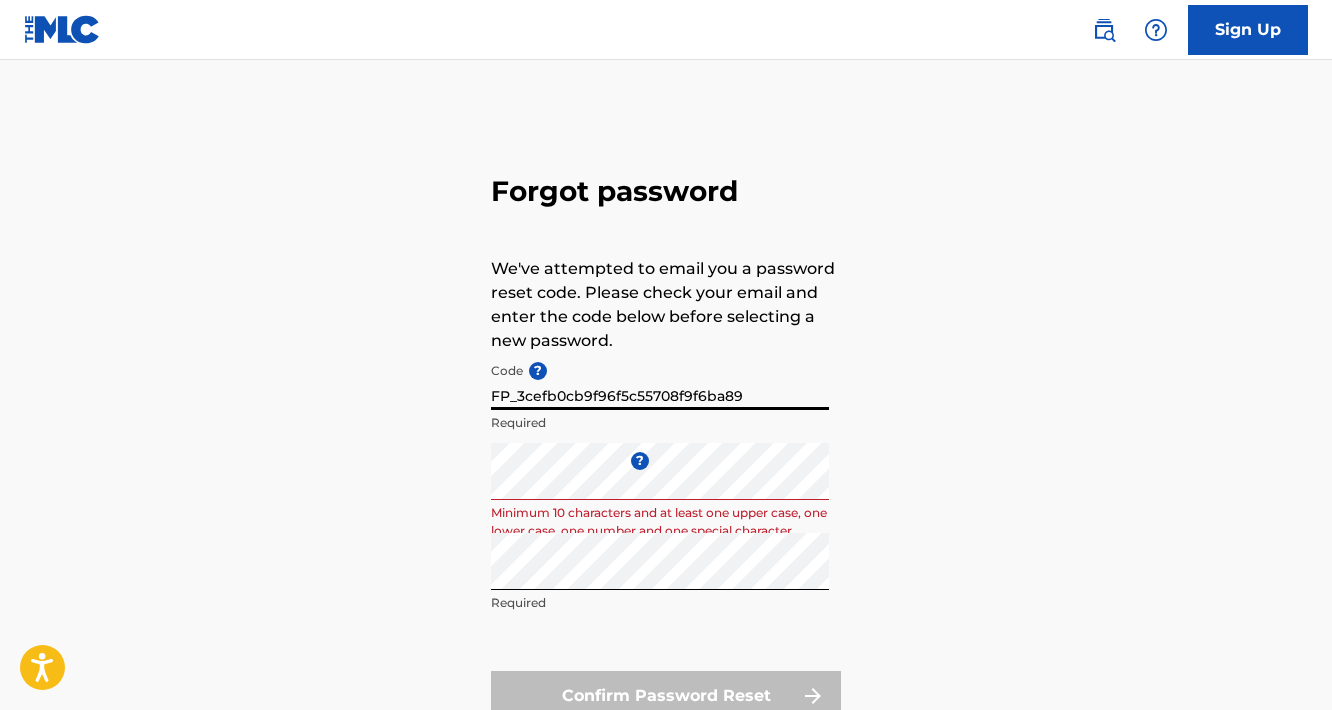 click on "FP_3cefb0cb9f96f5c55708f9f6ba89" at bounding box center [660, 381] 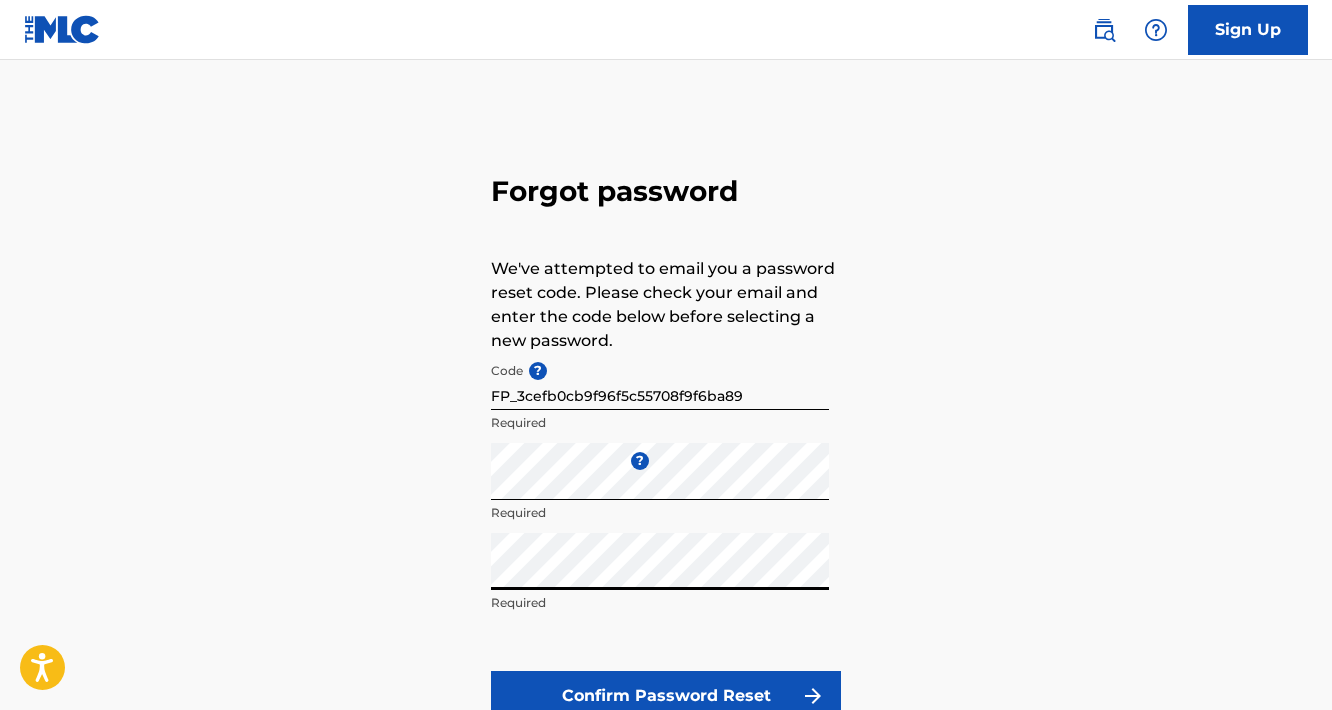 click on "Confirm Password Reset" at bounding box center [666, 696] 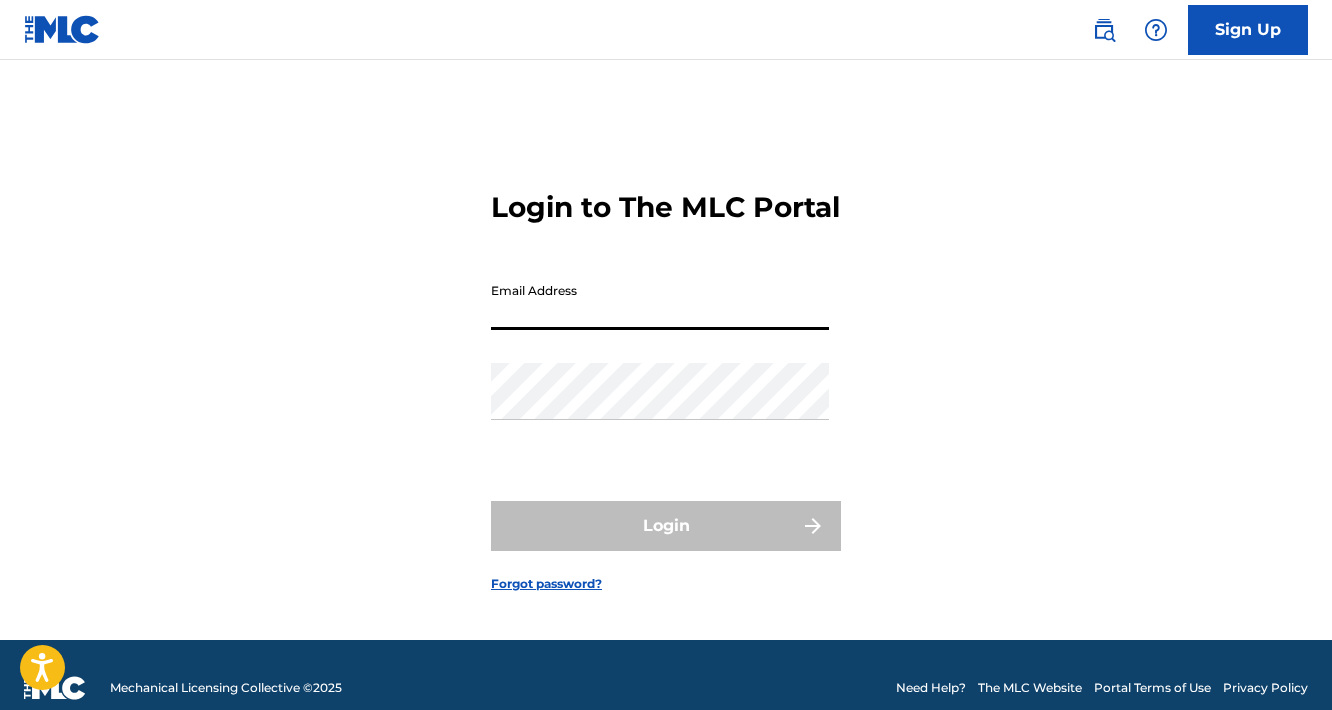 click on "Email Address" at bounding box center [660, 301] 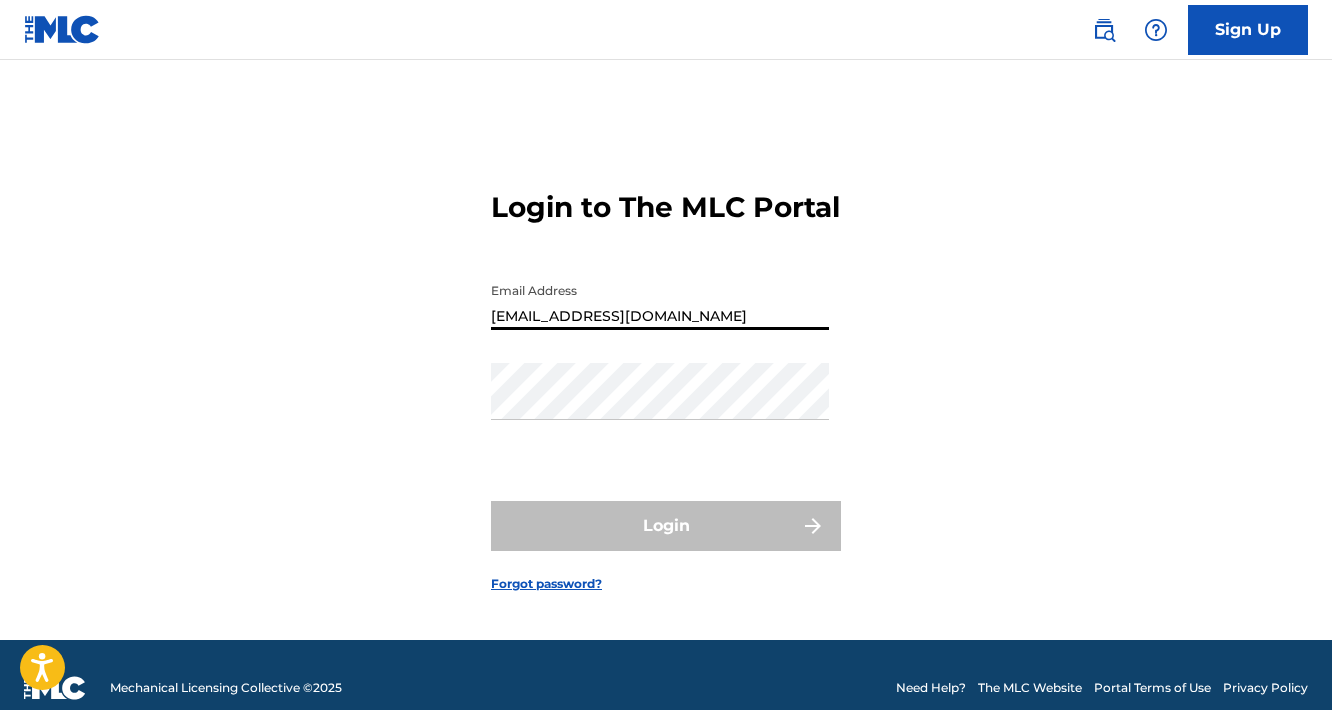 type on "[EMAIL_ADDRESS][DOMAIN_NAME]" 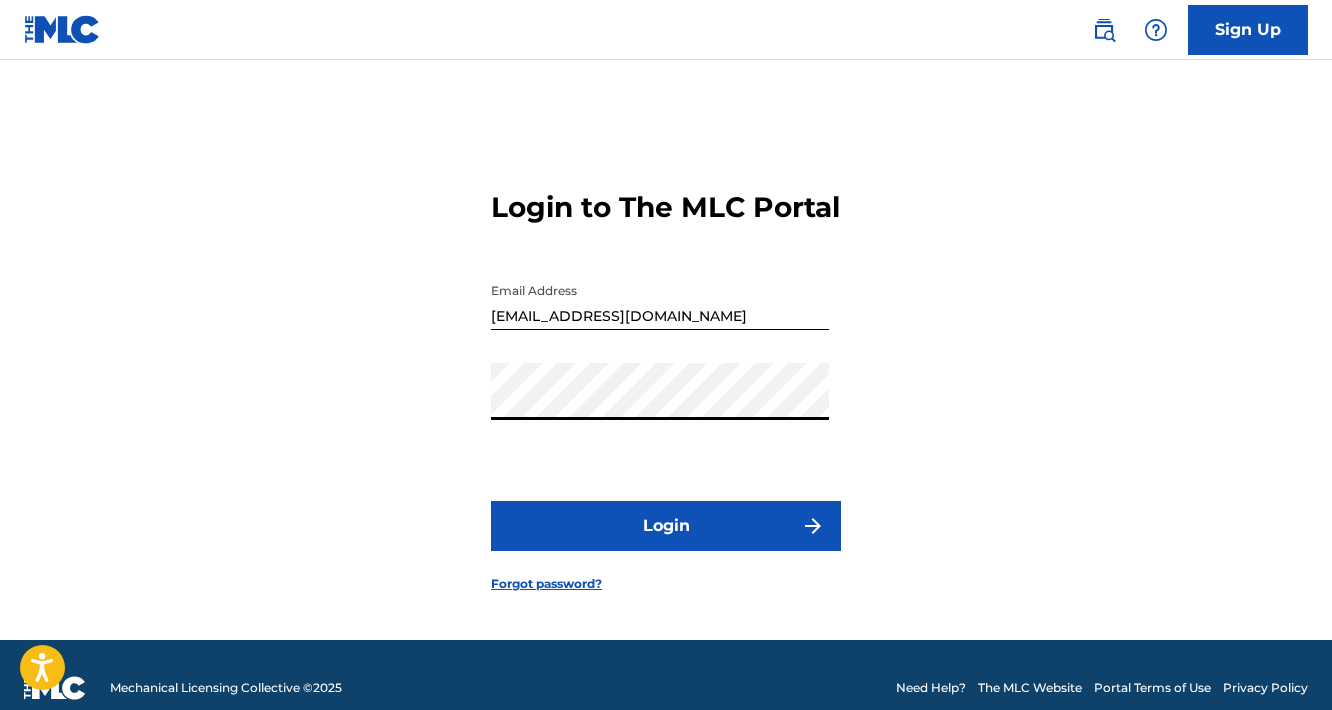 click on "Login" at bounding box center (666, 526) 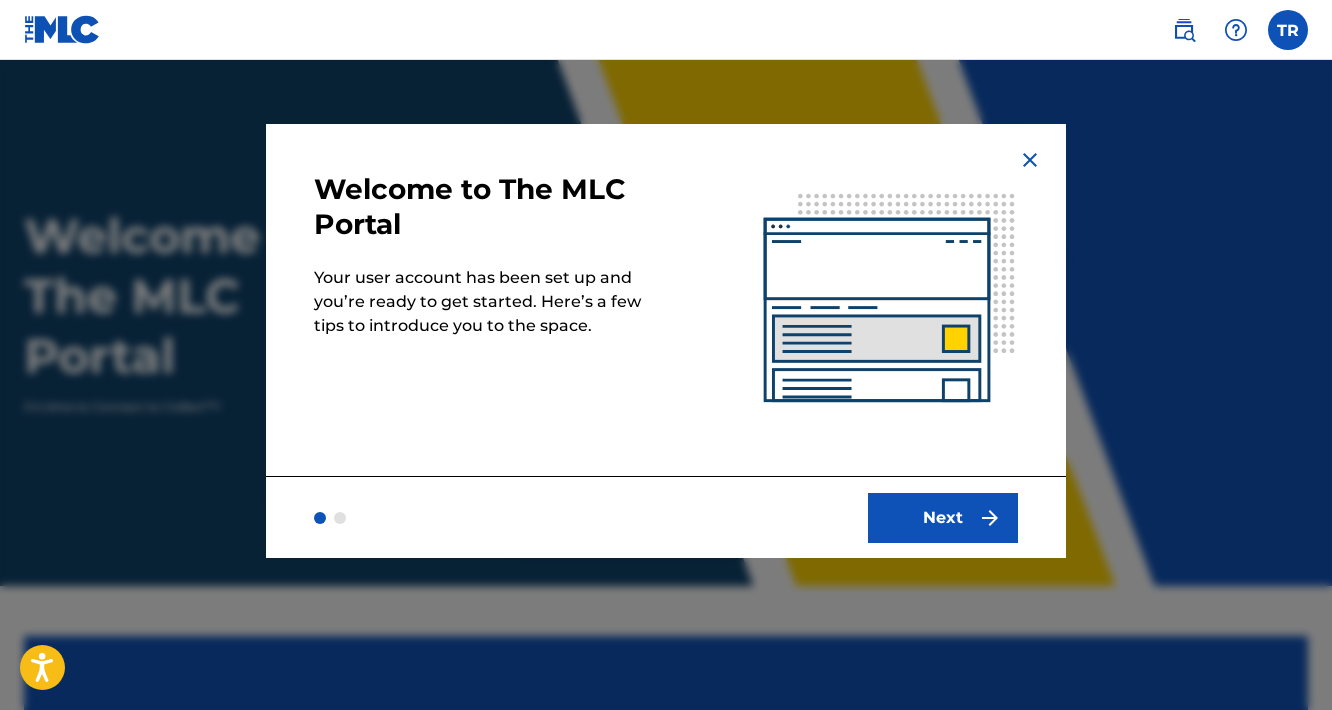 scroll, scrollTop: 0, scrollLeft: 0, axis: both 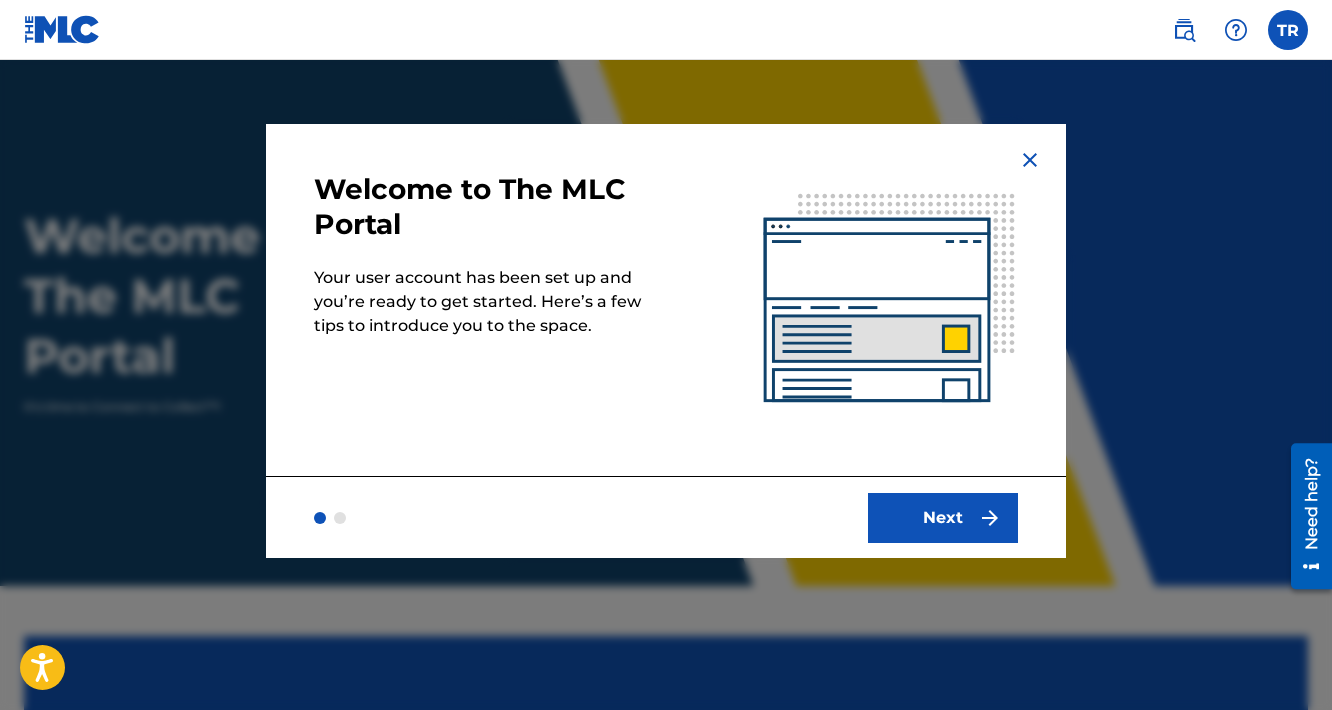 click on "Next" at bounding box center [943, 518] 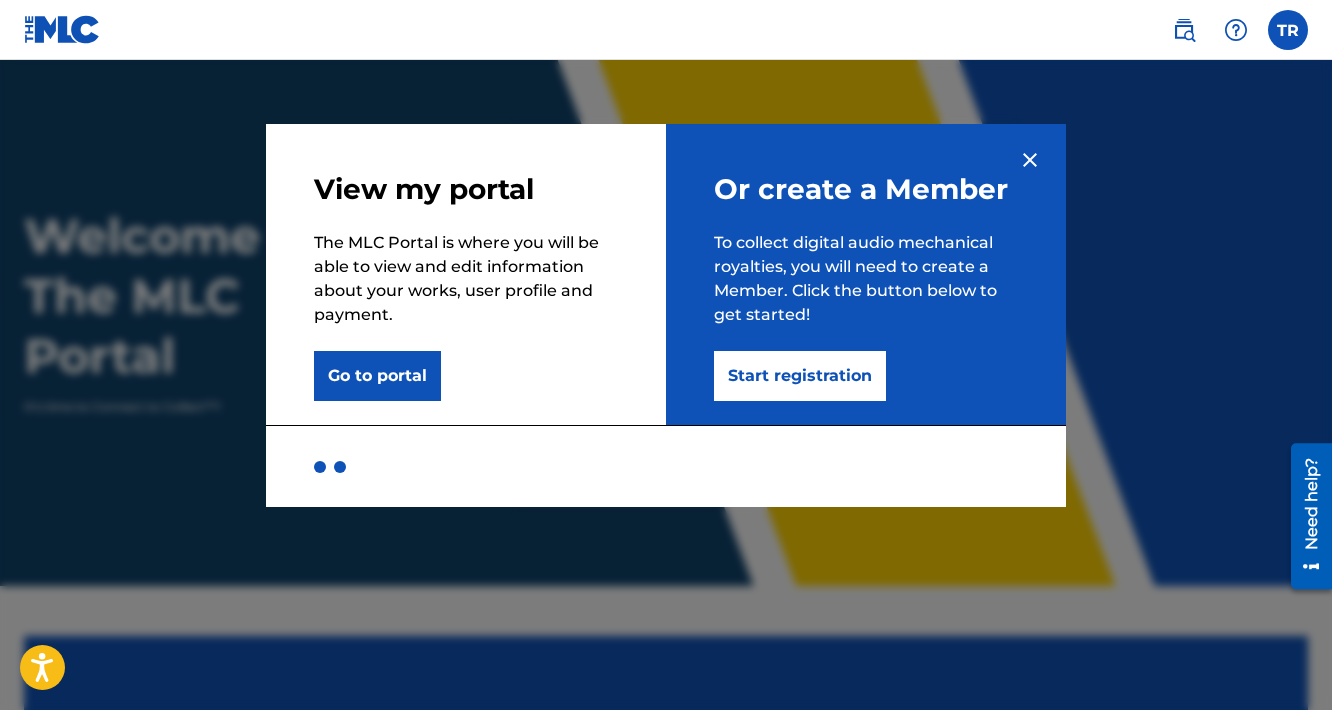 click on "Start registration" at bounding box center (800, 376) 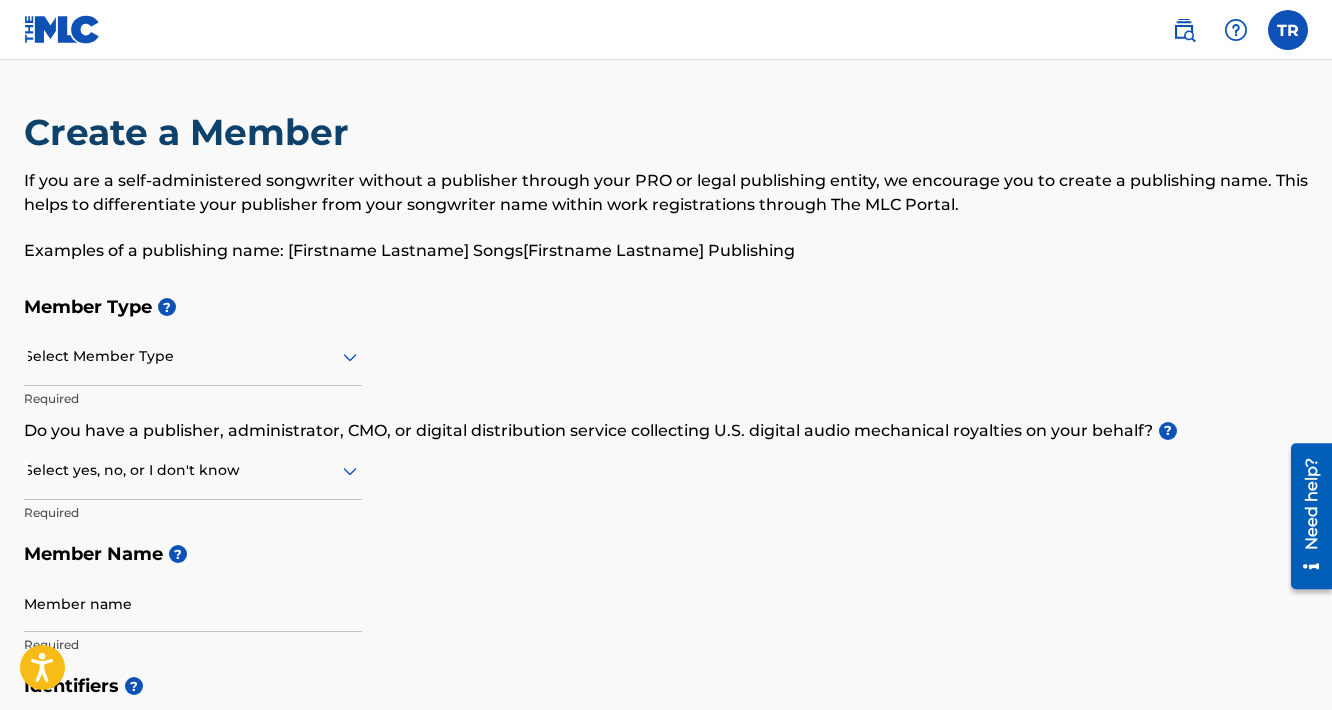 click at bounding box center [193, 356] 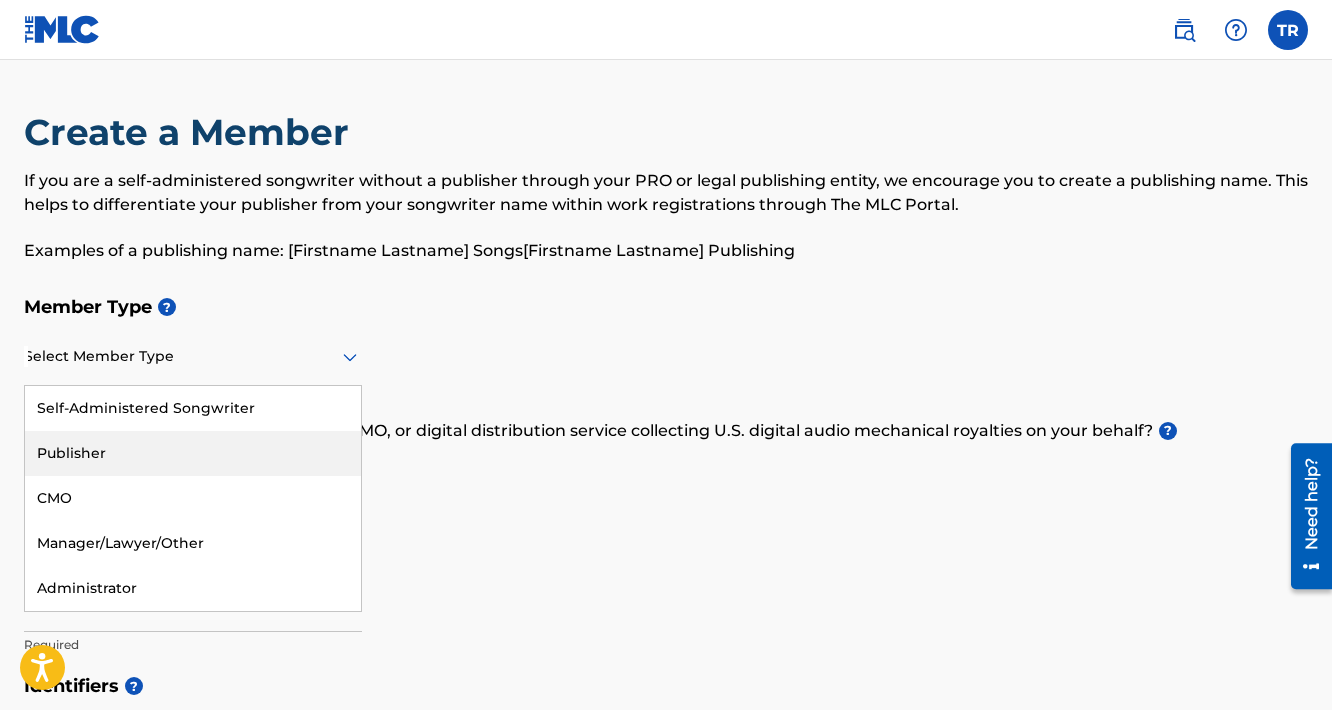 click on "Publisher" at bounding box center [193, 453] 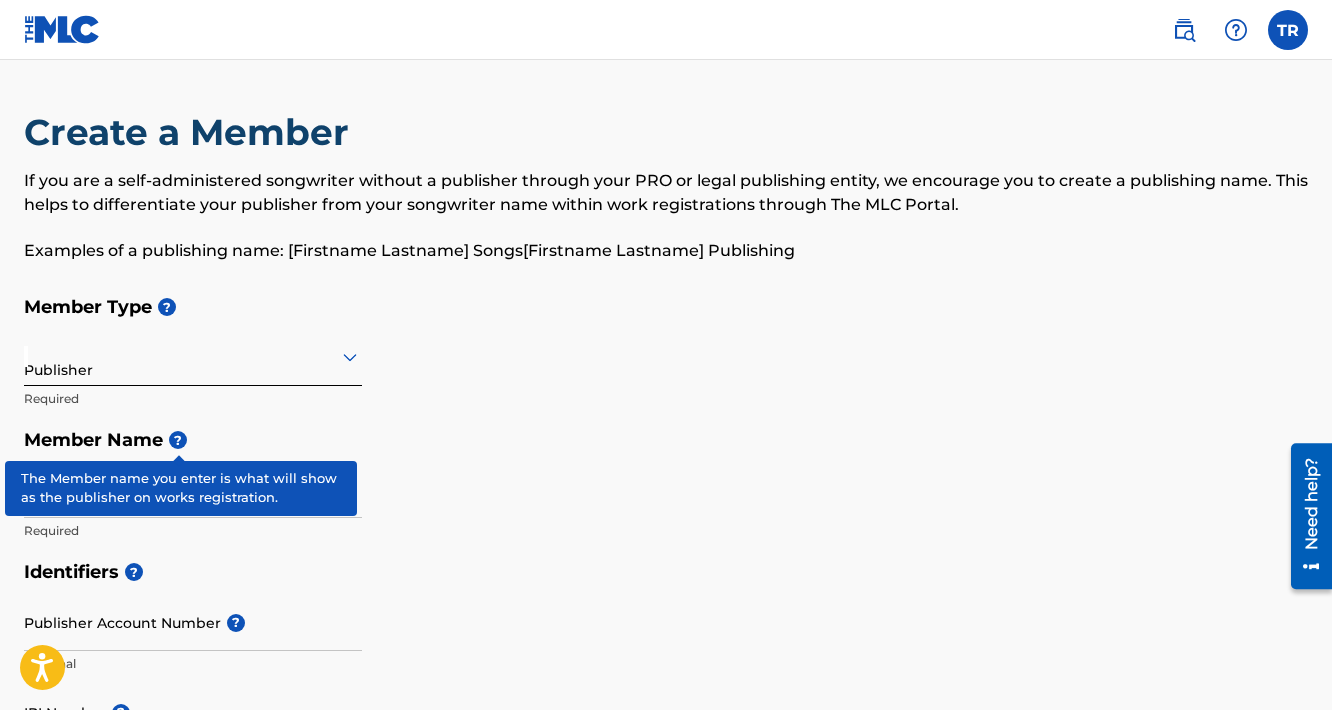 click on "?" at bounding box center (178, 440) 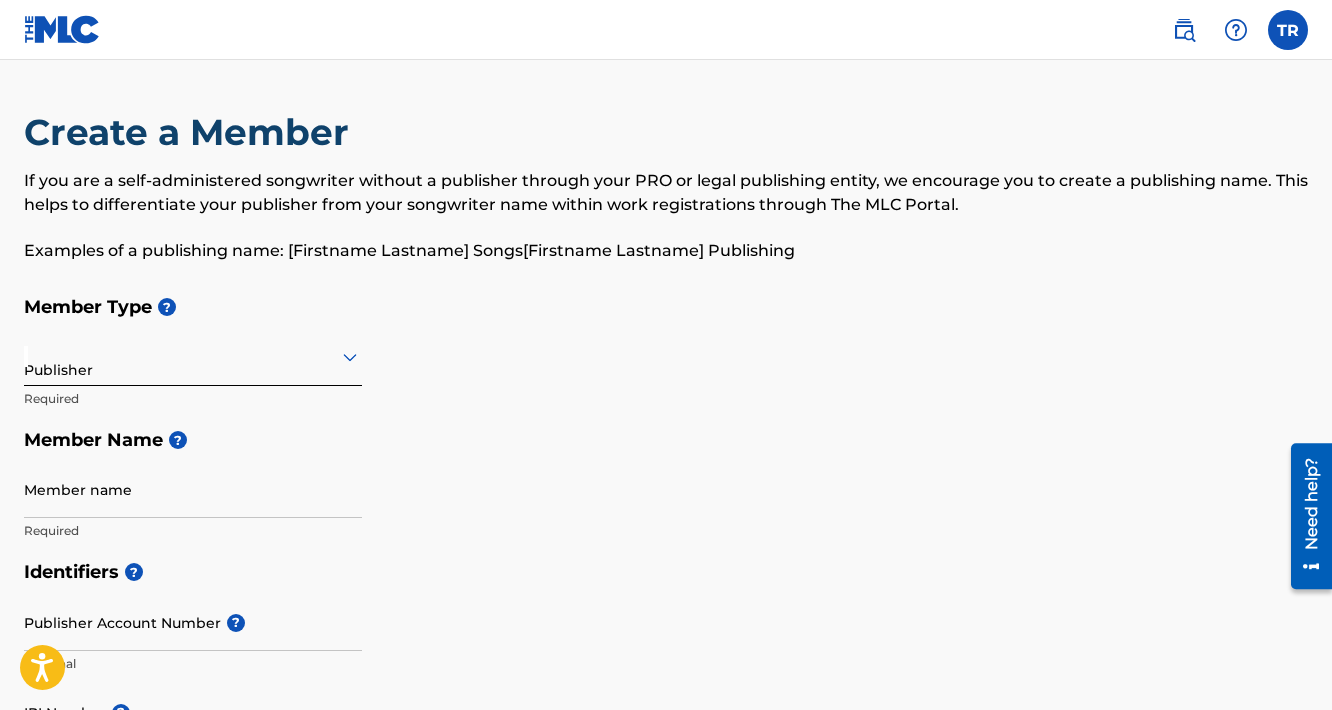 click on "Member name" at bounding box center (193, 489) 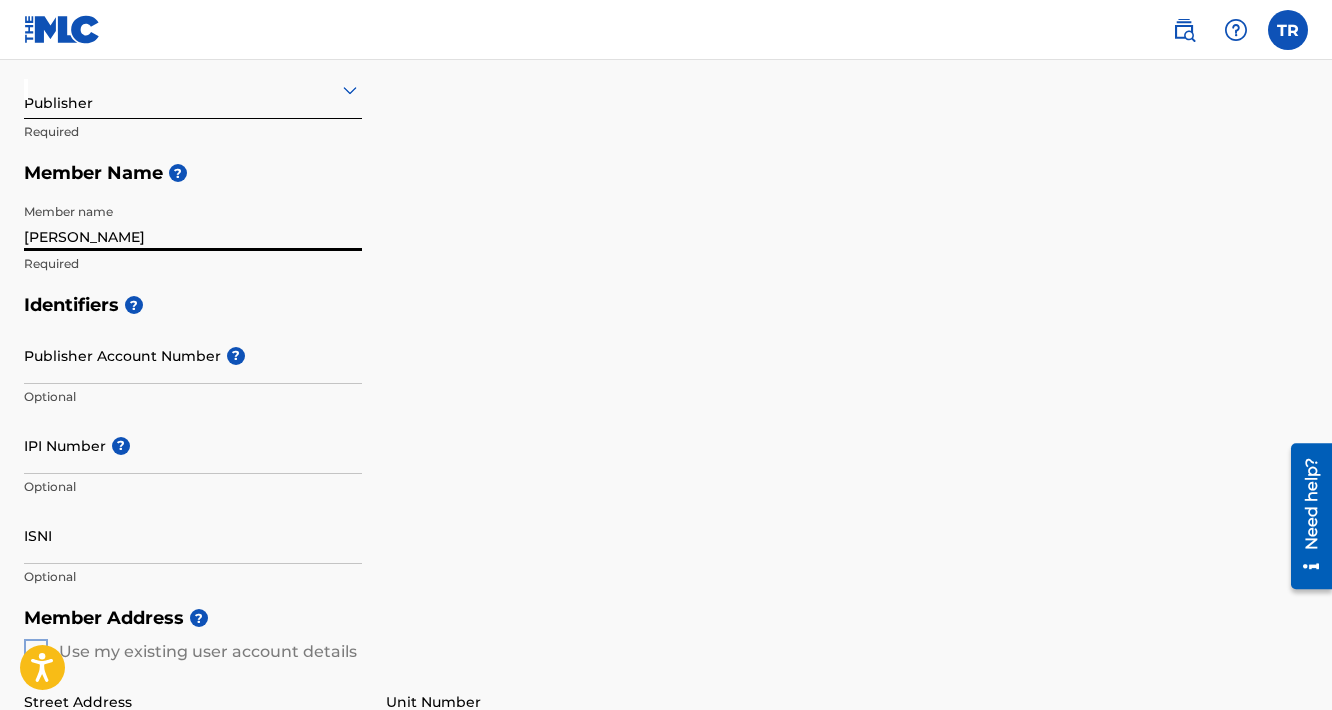 scroll, scrollTop: 272, scrollLeft: 0, axis: vertical 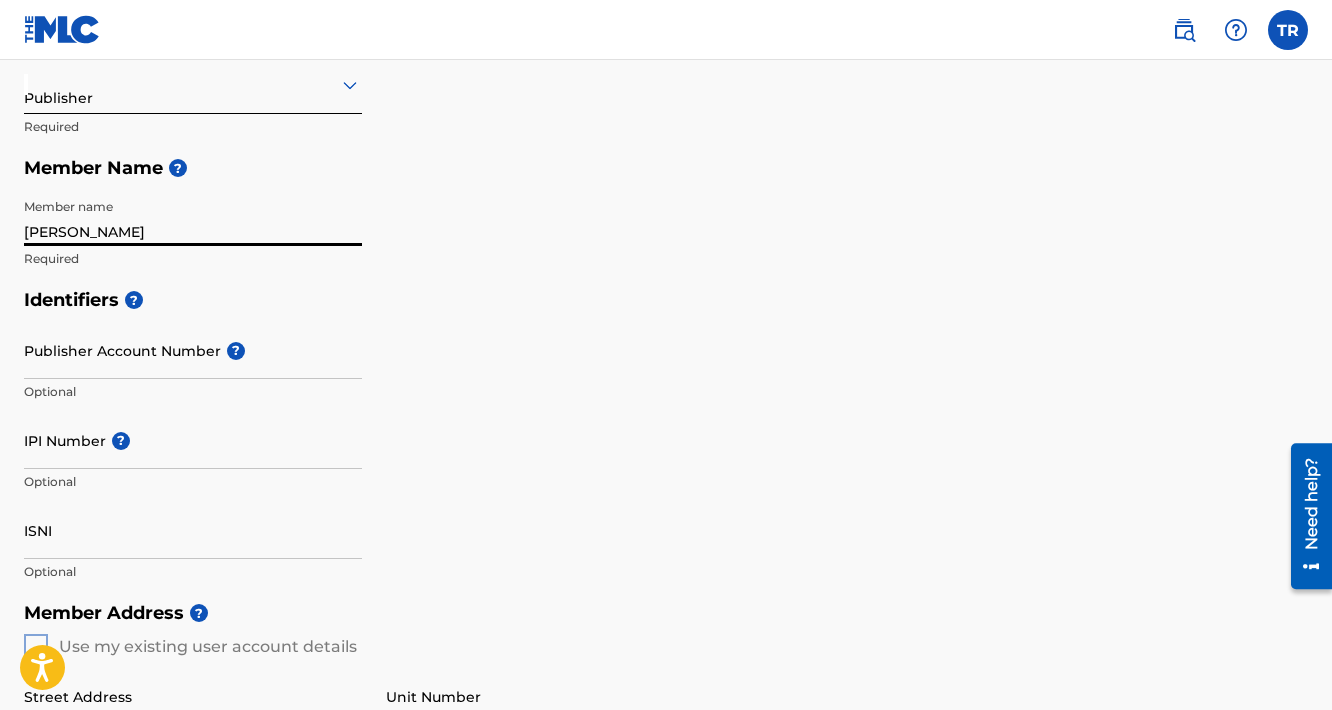 type on "[PERSON_NAME]" 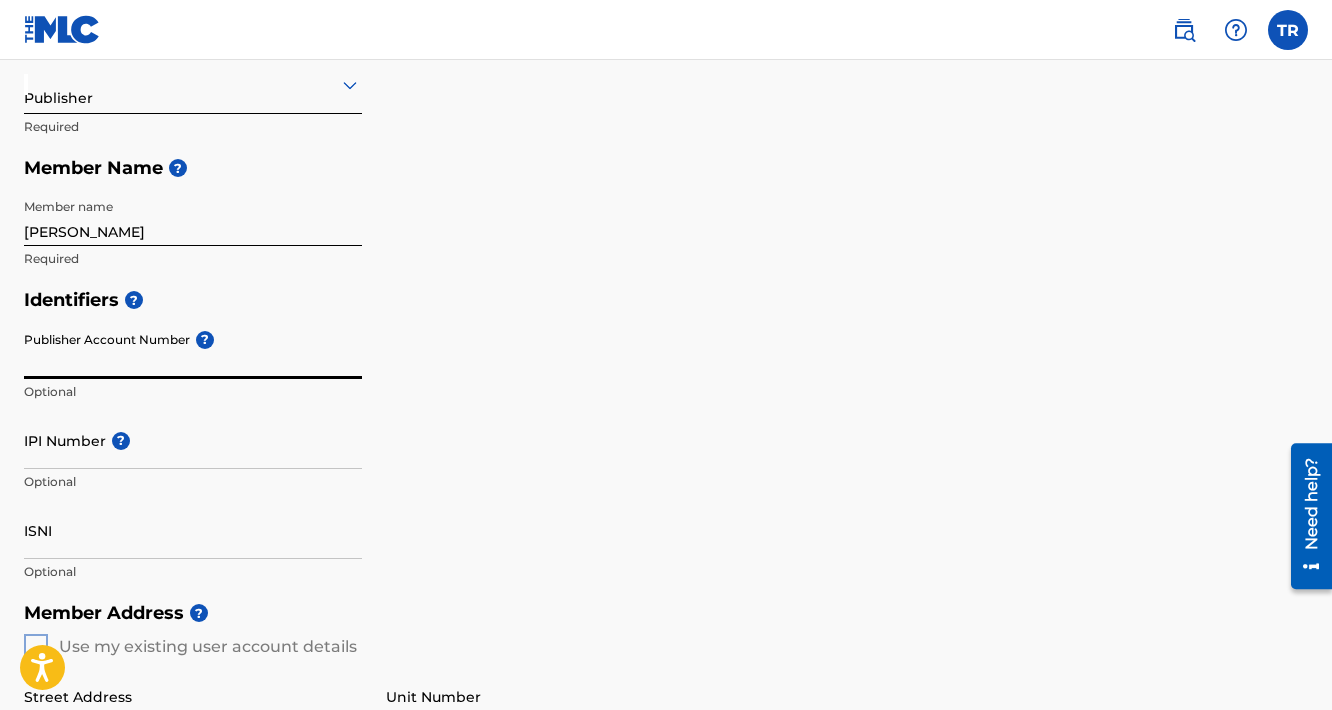 click on "Publisher Account Number ?" at bounding box center [193, 350] 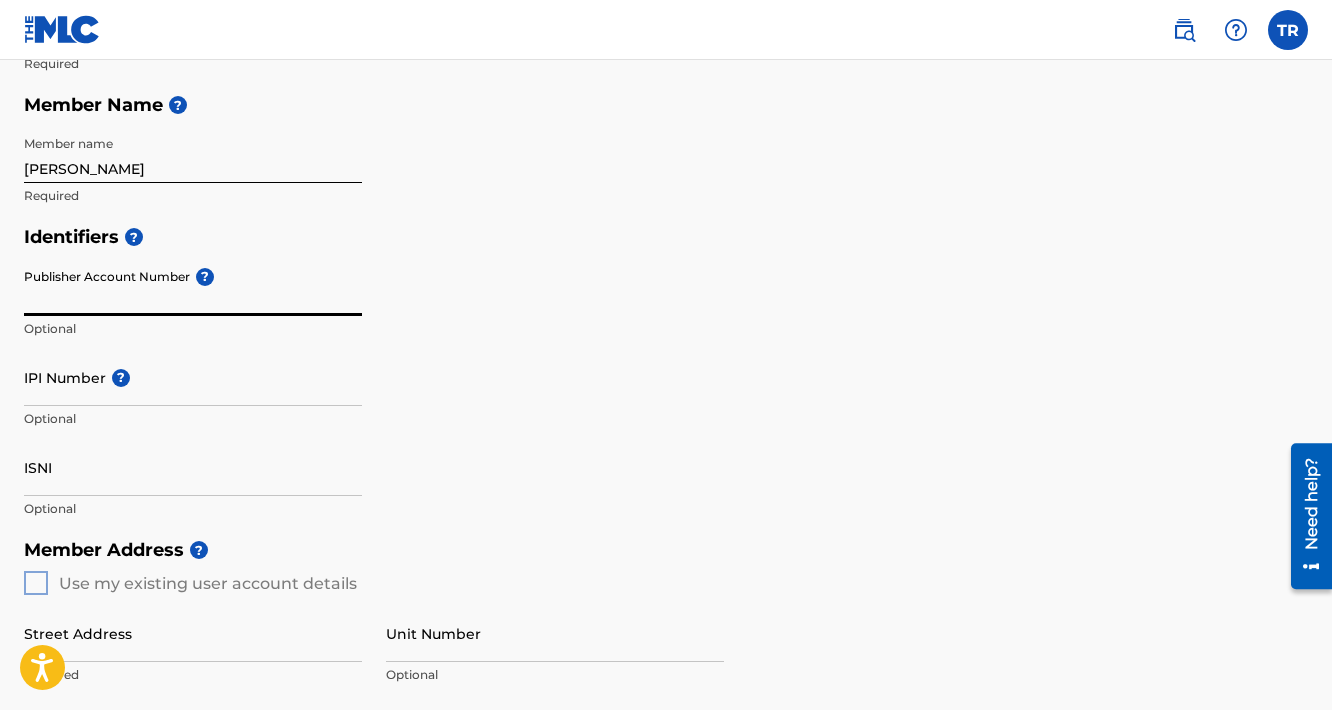 scroll, scrollTop: 334, scrollLeft: 0, axis: vertical 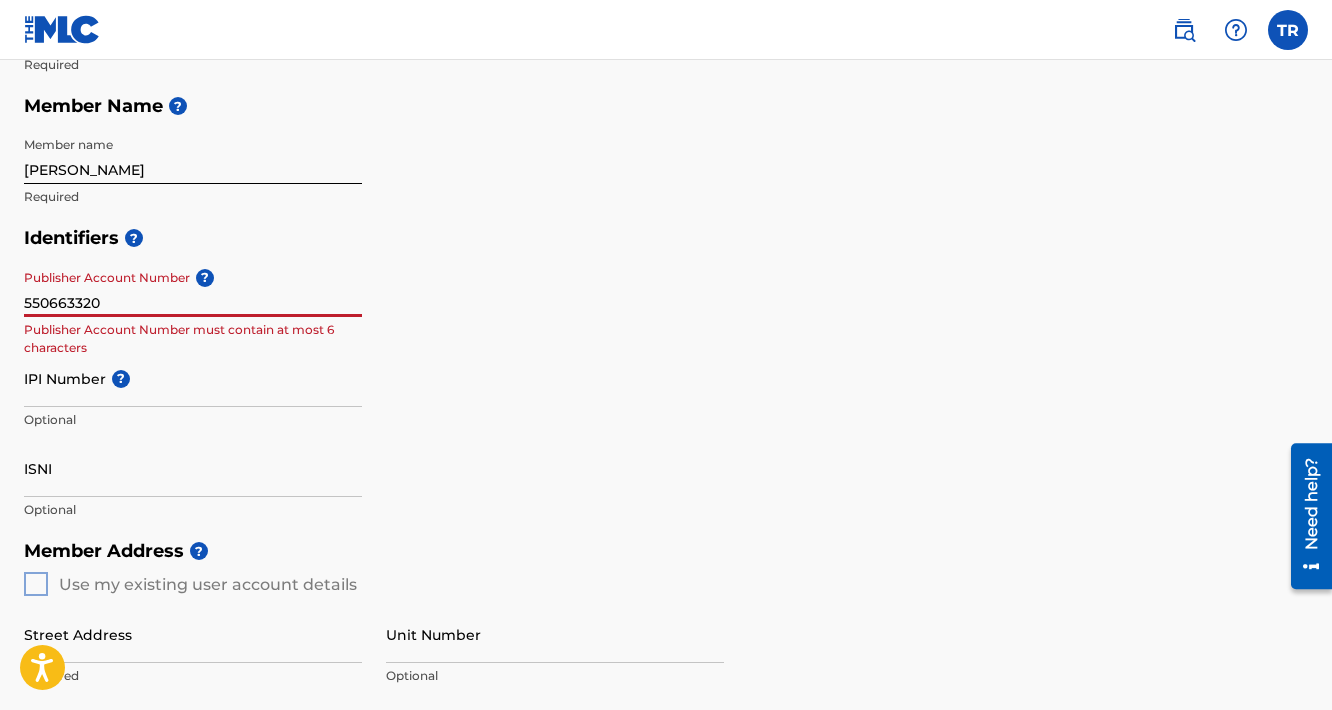 drag, startPoint x: 100, startPoint y: 306, endPoint x: 21, endPoint y: 310, distance: 79.101204 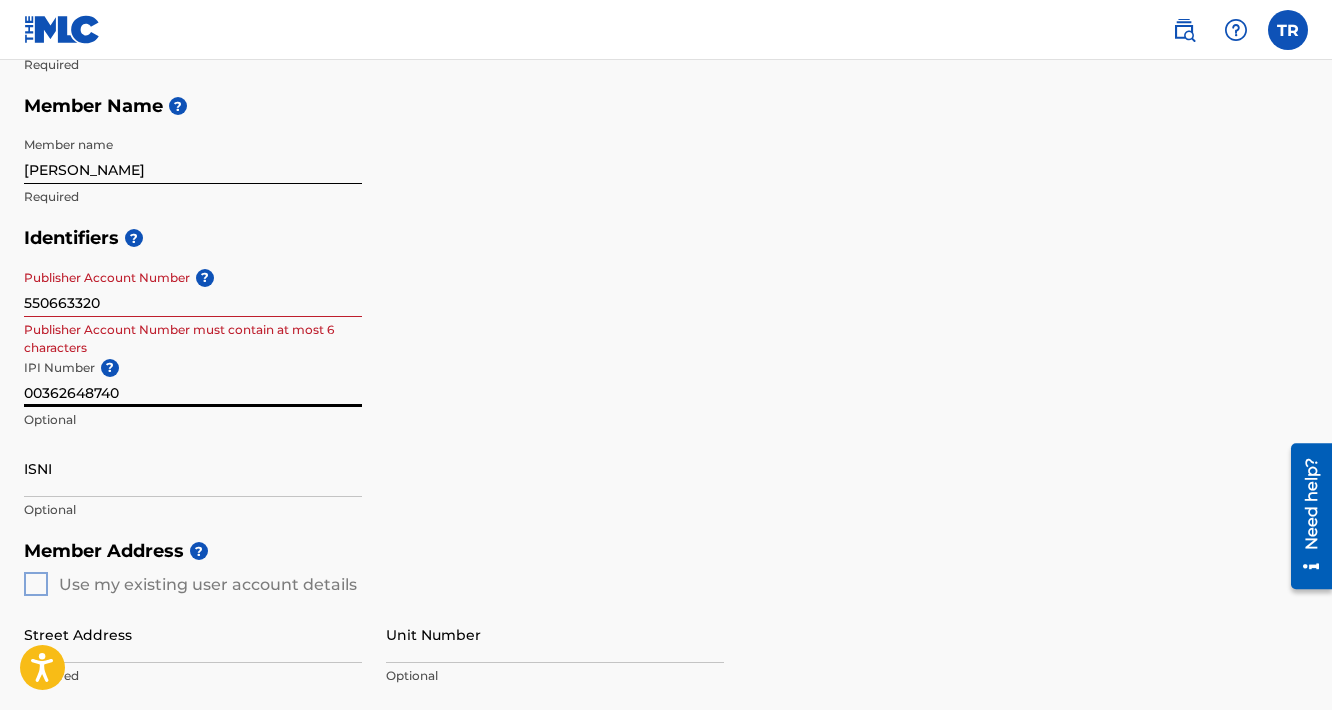 type on "00362648740" 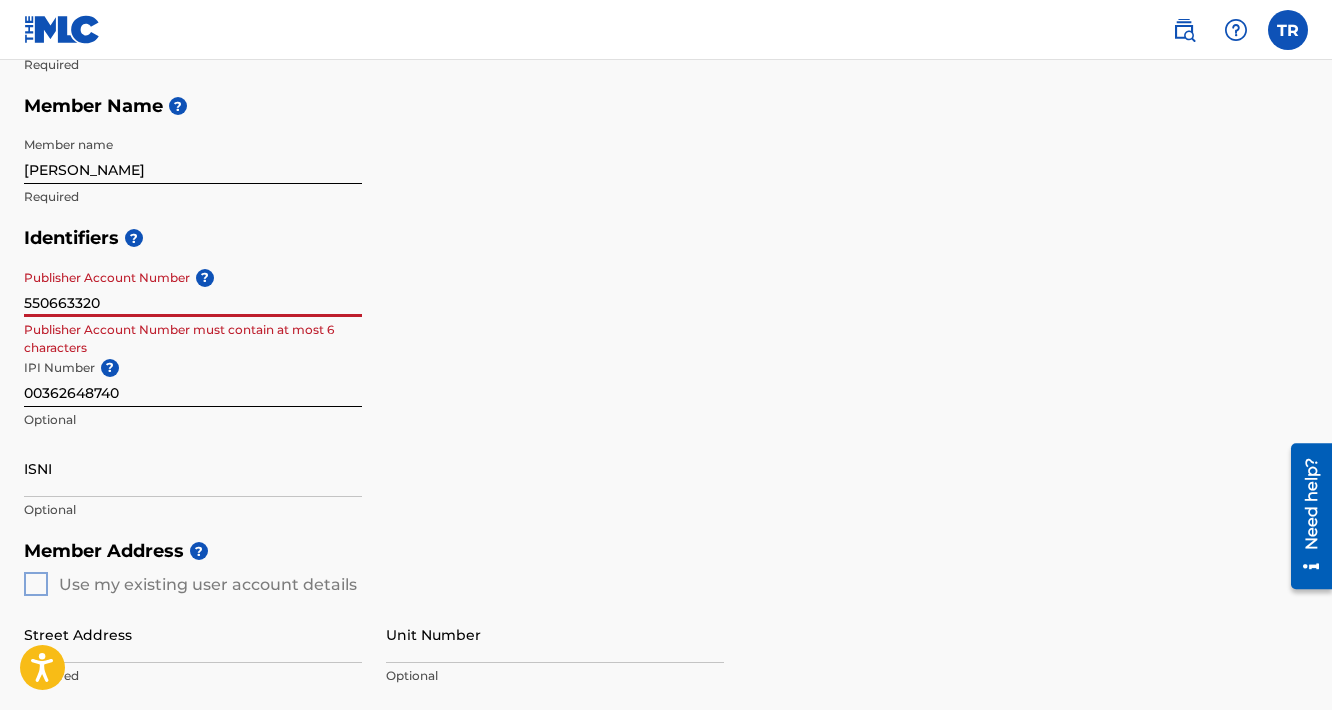 drag, startPoint x: 105, startPoint y: 298, endPoint x: 7, endPoint y: 300, distance: 98.02041 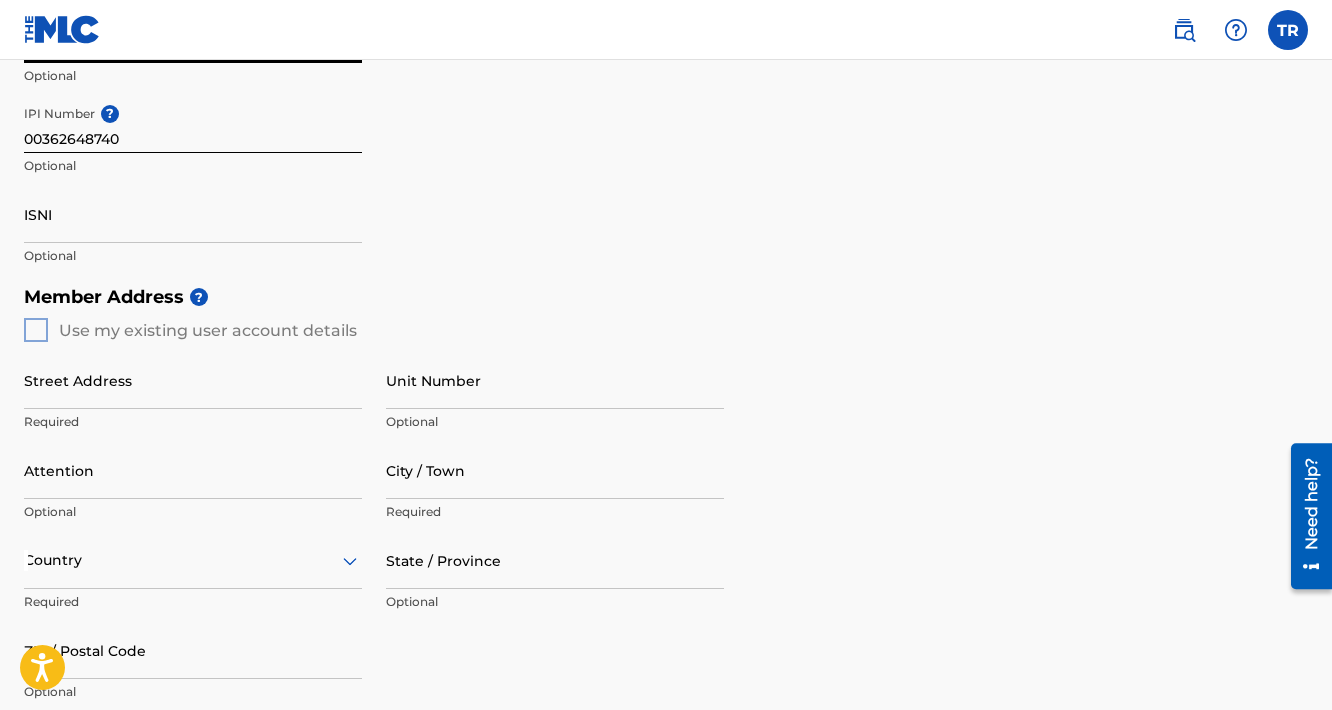 scroll, scrollTop: 589, scrollLeft: 0, axis: vertical 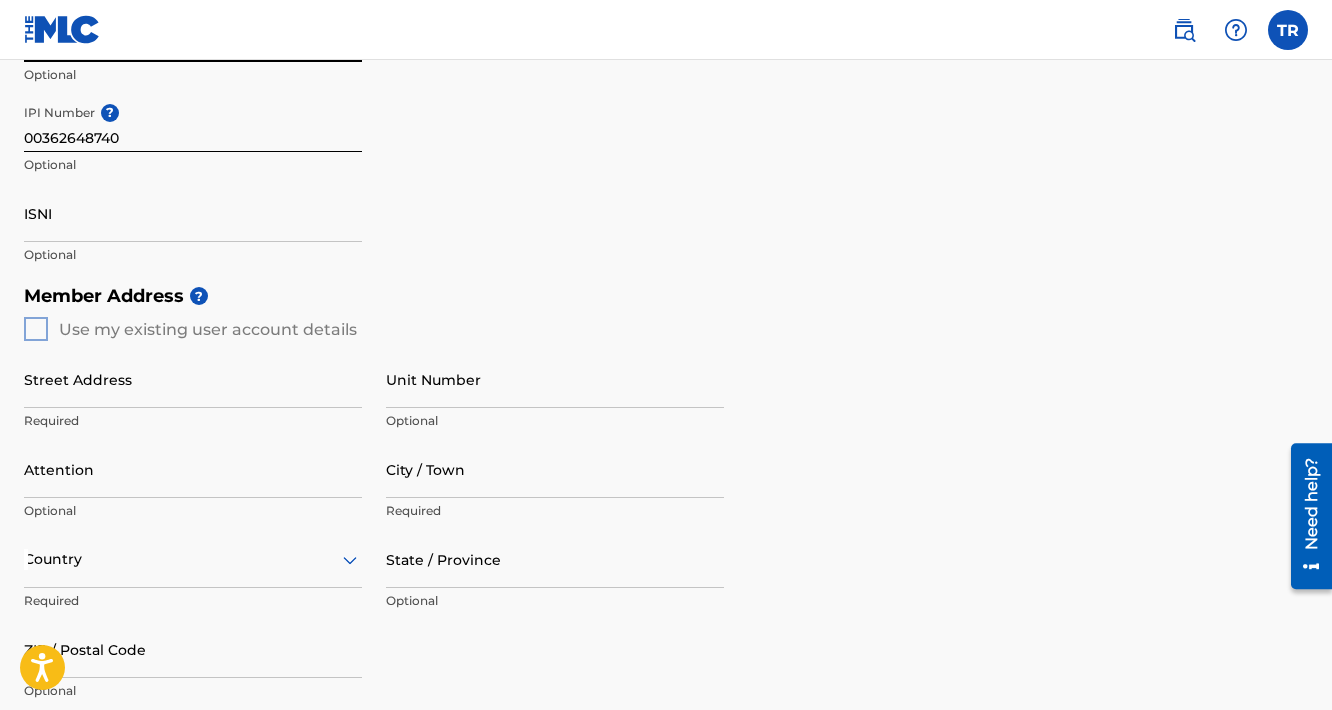 type 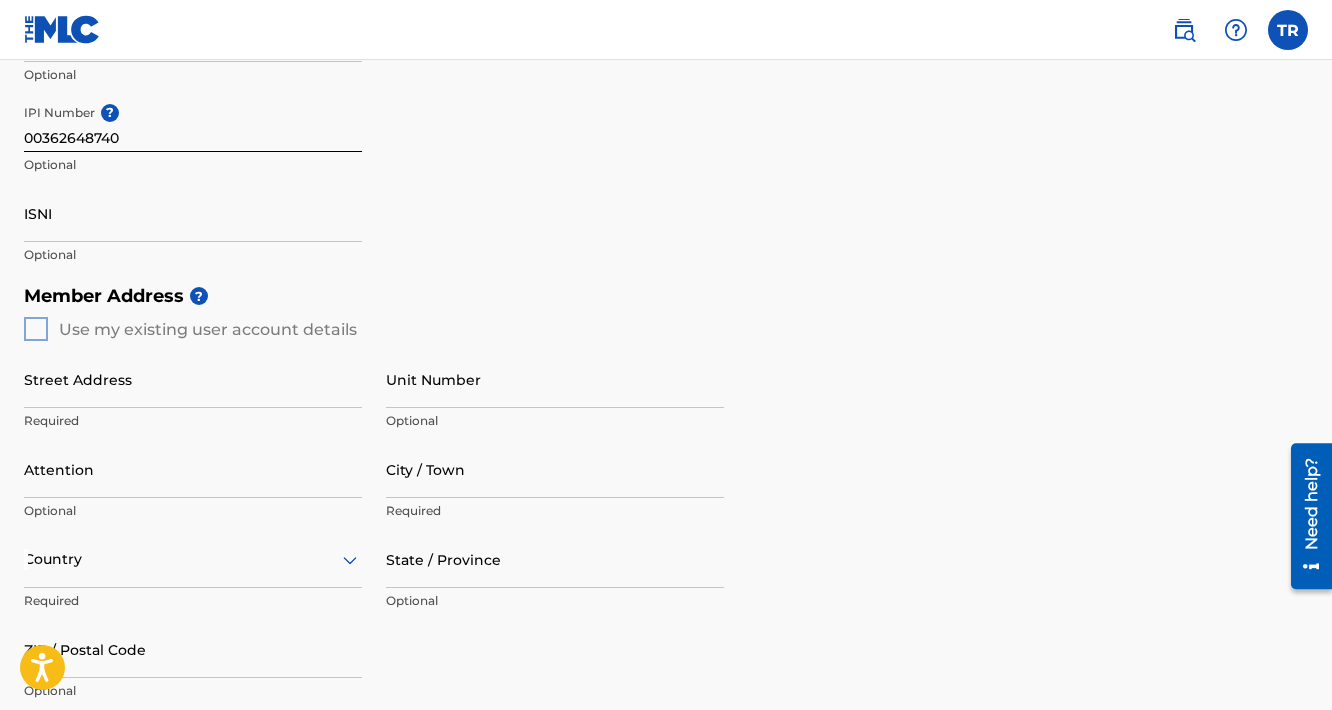click on "Member Address ? Use my existing user account details Street Address Required Unit Number Optional Attention Optional City / Town Required Country Required State / Province Optional ZIP / Postal Code Optional" at bounding box center [666, 503] 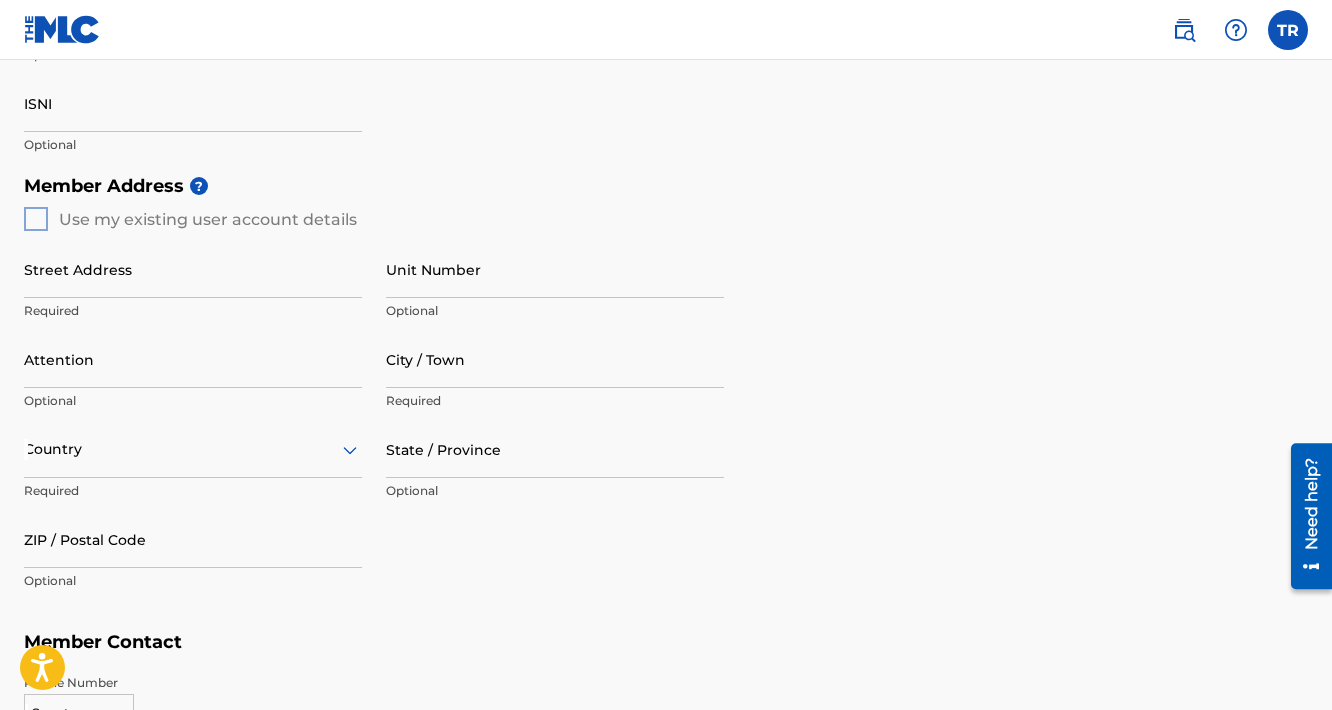 scroll, scrollTop: 709, scrollLeft: 0, axis: vertical 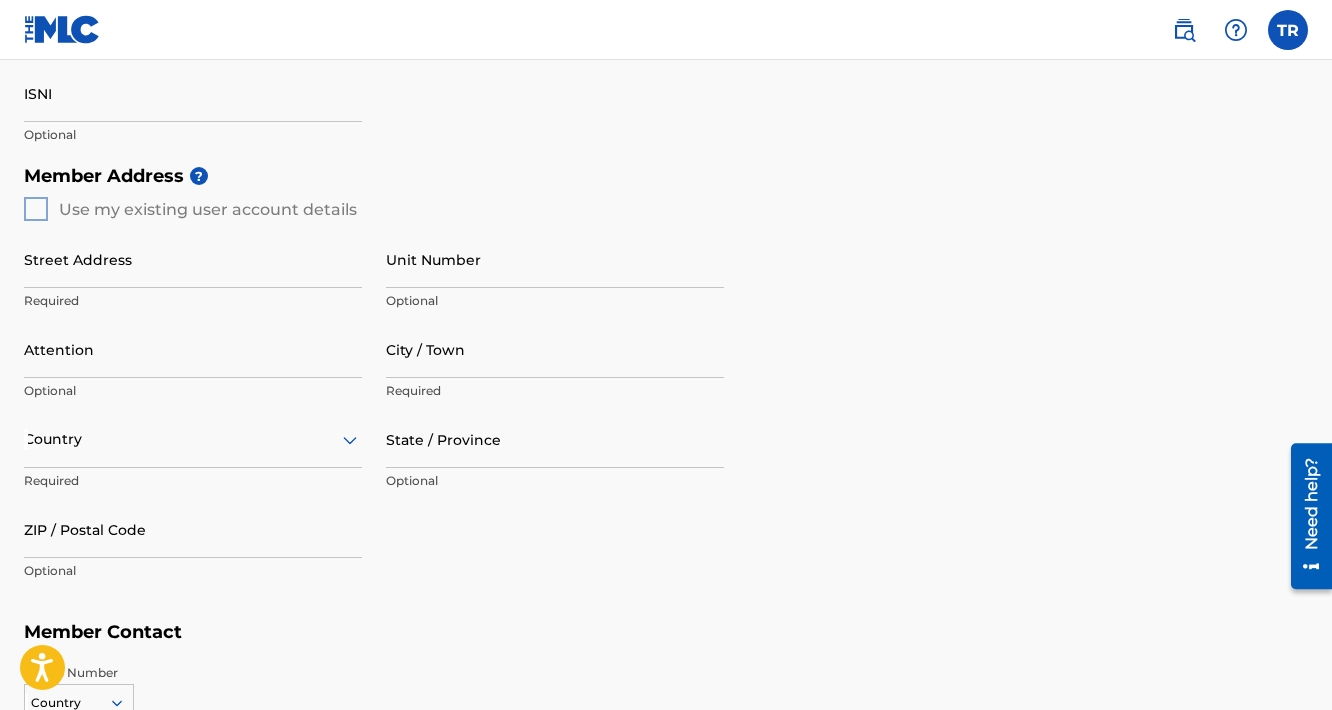 click on "Member Address ? Use my existing user account details Street Address Required Unit Number Optional Attention Optional City / Town Required Country Required State / Province Optional ZIP / Postal Code Optional" at bounding box center [666, 383] 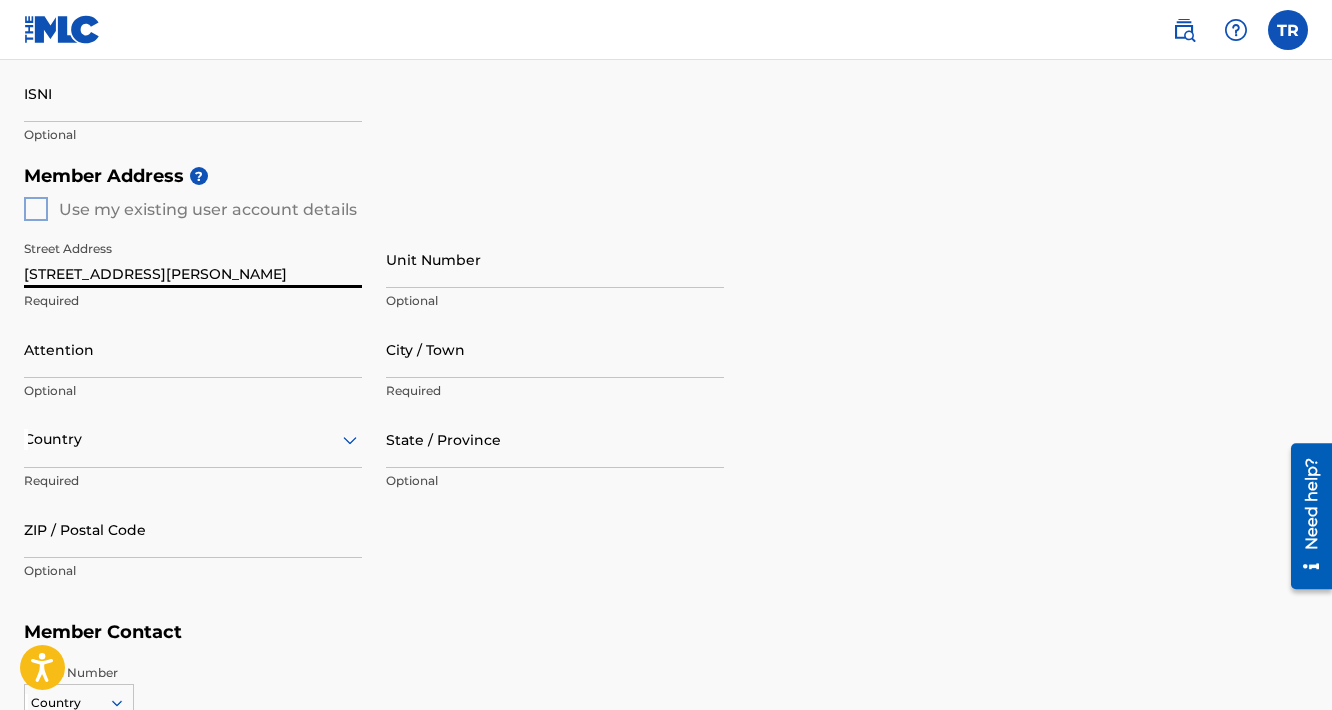 type on "[STREET_ADDRESS][PERSON_NAME]" 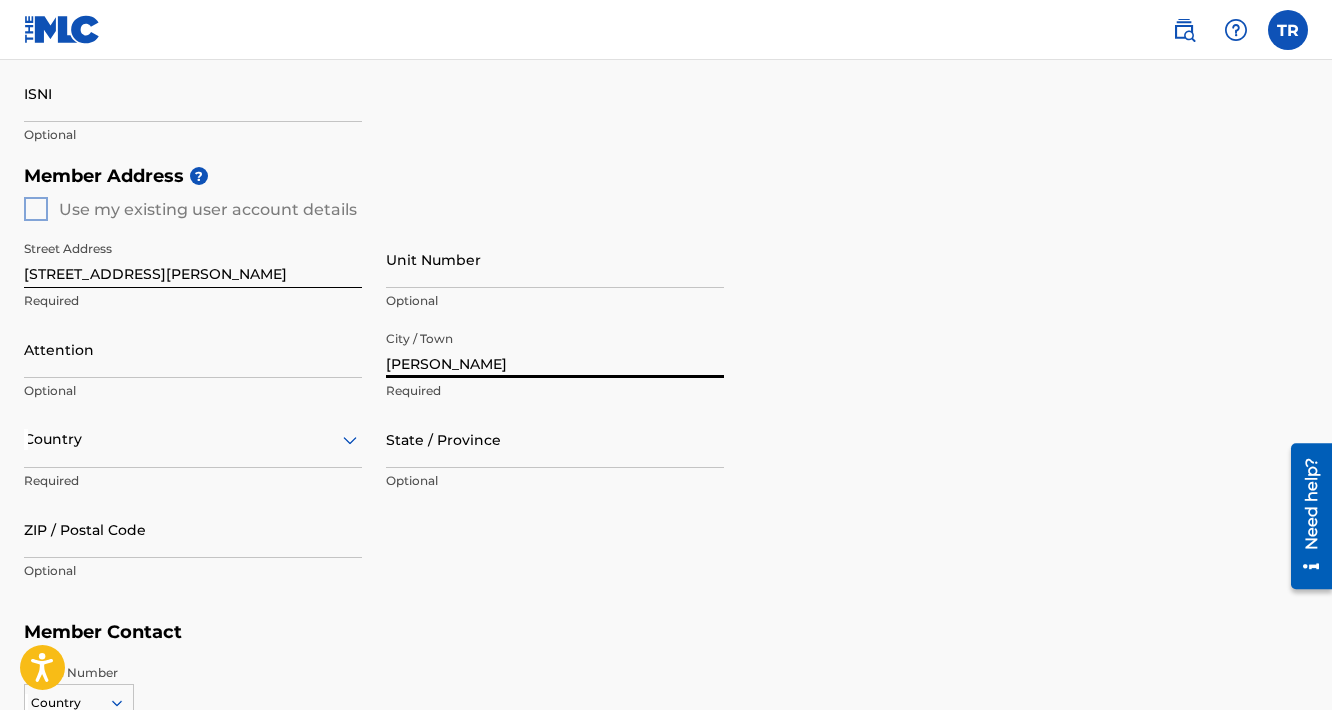 type on "[PERSON_NAME]" 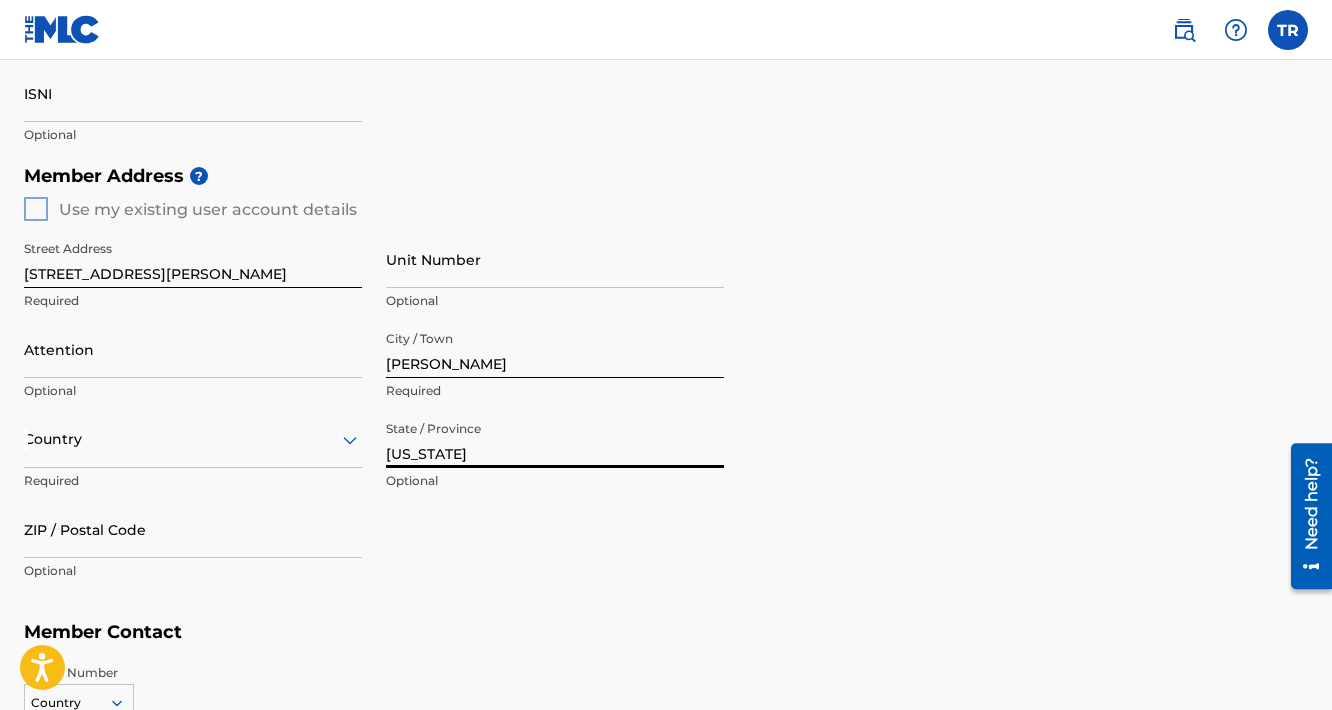 type on "[US_STATE]" 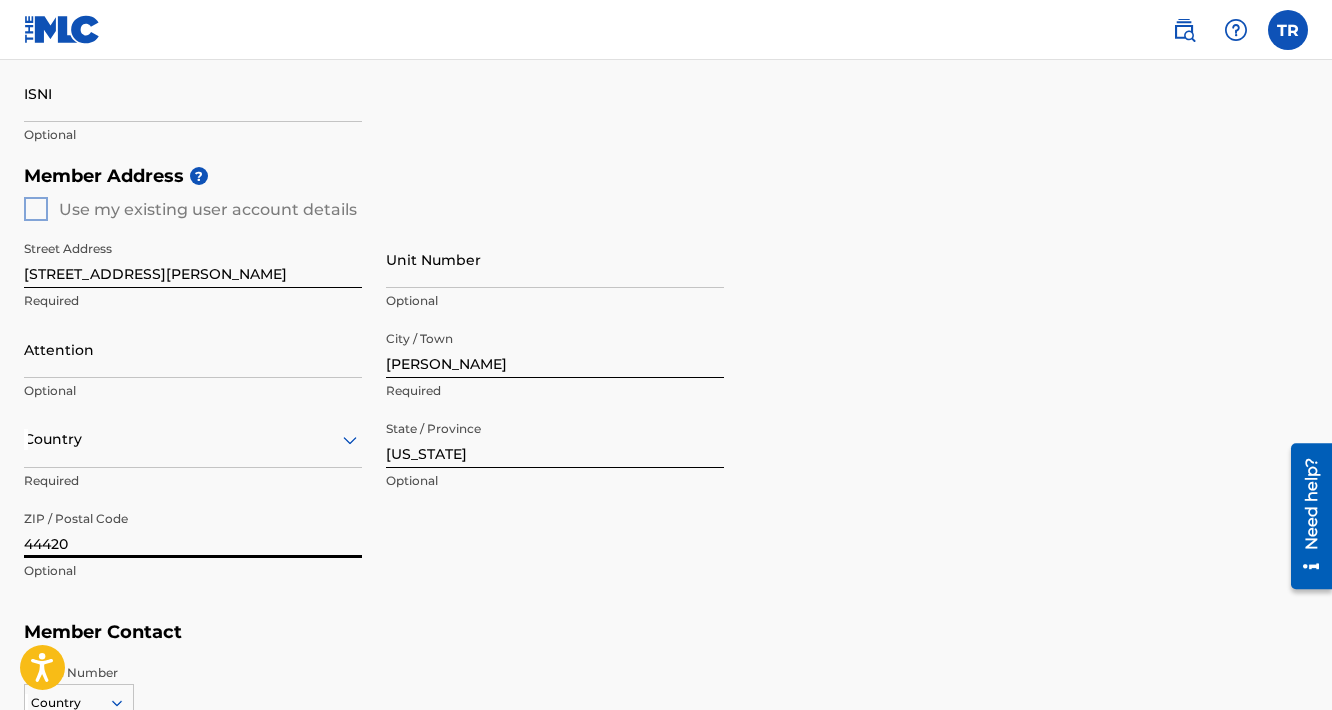 type on "44420" 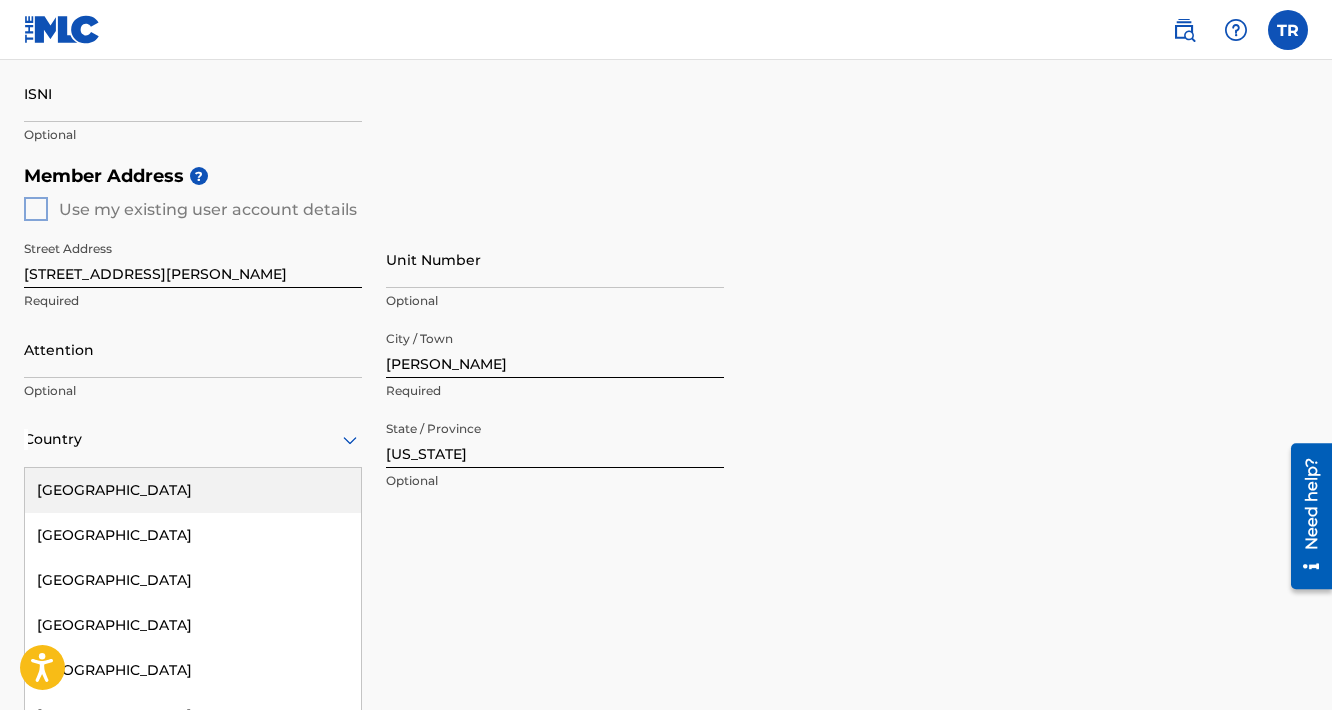 scroll, scrollTop: 766, scrollLeft: 0, axis: vertical 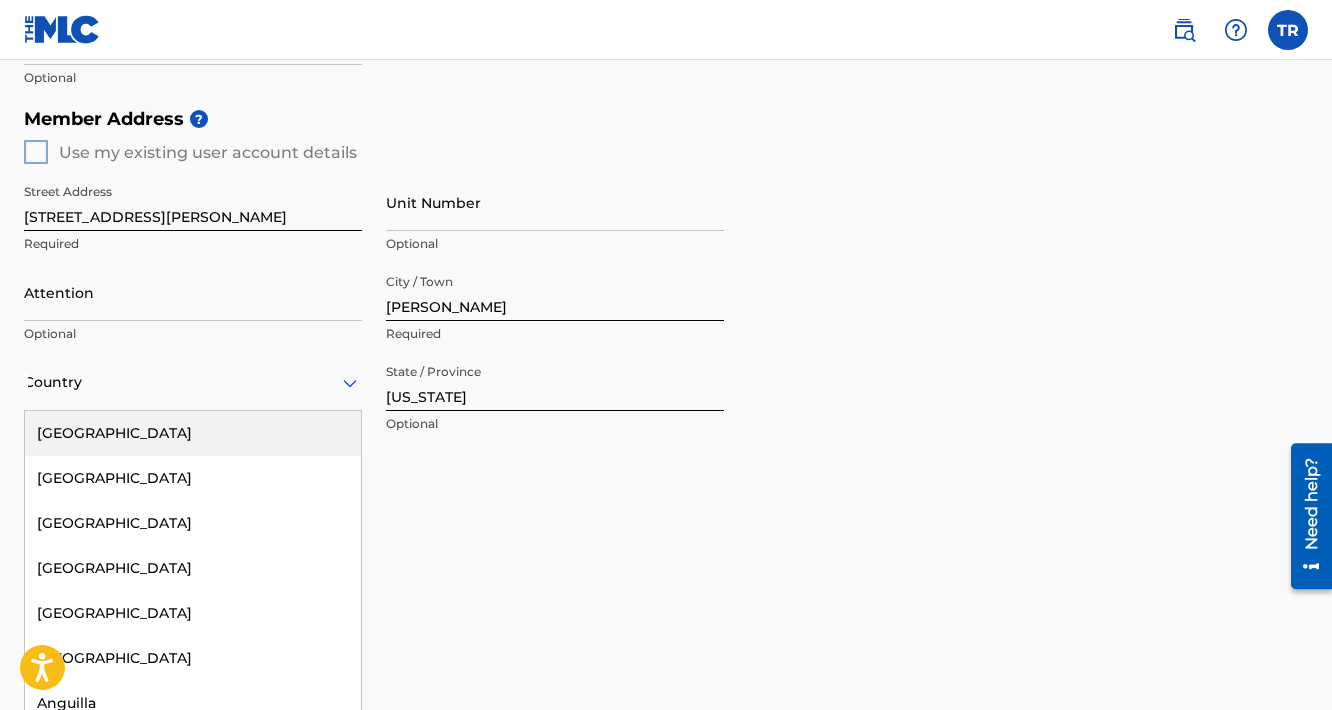 click on "[GEOGRAPHIC_DATA], 1 of 223. 223 results available. Use Up and Down to choose options, press Enter to select the currently focused option, press Escape to exit the menu, press Tab to select the option and exit the menu. Country [GEOGRAPHIC_DATA] [GEOGRAPHIC_DATA] [GEOGRAPHIC_DATA] [GEOGRAPHIC_DATA] [GEOGRAPHIC_DATA] [GEOGRAPHIC_DATA] [GEOGRAPHIC_DATA] [GEOGRAPHIC_DATA] [GEOGRAPHIC_DATA] [GEOGRAPHIC_DATA] [GEOGRAPHIC_DATA] [GEOGRAPHIC_DATA] [GEOGRAPHIC_DATA] [GEOGRAPHIC_DATA] [GEOGRAPHIC_DATA] [GEOGRAPHIC_DATA] [GEOGRAPHIC_DATA] [GEOGRAPHIC_DATA] [GEOGRAPHIC_DATA] [GEOGRAPHIC_DATA] [GEOGRAPHIC_DATA] [GEOGRAPHIC_DATA] [GEOGRAPHIC_DATA] [GEOGRAPHIC_DATA] [GEOGRAPHIC_DATA] [GEOGRAPHIC_DATA] [GEOGRAPHIC_DATA] [GEOGRAPHIC_DATA] [GEOGRAPHIC_DATA] [GEOGRAPHIC_DATA] [GEOGRAPHIC_DATA] [GEOGRAPHIC_DATA] [GEOGRAPHIC_DATA] [GEOGRAPHIC_DATA] [GEOGRAPHIC_DATA] [GEOGRAPHIC_DATA] [GEOGRAPHIC_DATA] [GEOGRAPHIC_DATA] [GEOGRAPHIC_DATA] [GEOGRAPHIC_DATA] [GEOGRAPHIC_DATA] [GEOGRAPHIC_DATA] [GEOGRAPHIC_DATA] [GEOGRAPHIC_DATA] [GEOGRAPHIC_DATA] [GEOGRAPHIC_DATA], [GEOGRAPHIC_DATA] [GEOGRAPHIC_DATA] [GEOGRAPHIC_DATA] [GEOGRAPHIC_DATA] [GEOGRAPHIC_DATA] [GEOGRAPHIC_DATA] [GEOGRAPHIC_DATA] [GEOGRAPHIC_DATA] [GEOGRAPHIC_DATA] [GEOGRAPHIC_DATA] [GEOGRAPHIC_DATA] [GEOGRAPHIC_DATA] [GEOGRAPHIC_DATA] [GEOGRAPHIC_DATA] [GEOGRAPHIC_DATA] [GEOGRAPHIC_DATA] [GEOGRAPHIC_DATA] [GEOGRAPHIC_DATA] [GEOGRAPHIC_DATA] ([GEOGRAPHIC_DATA]) [GEOGRAPHIC_DATA] [GEOGRAPHIC_DATA] [GEOGRAPHIC_DATA] [GEOGRAPHIC_DATA] [GEOGRAPHIC_DATA] [GEOGRAPHIC_DATA] [GEOGRAPHIC_DATA] [GEOGRAPHIC_DATA] [US_STATE] [GEOGRAPHIC_DATA] [GEOGRAPHIC_DATA] [GEOGRAPHIC_DATA] [GEOGRAPHIC_DATA]" at bounding box center (193, 382) 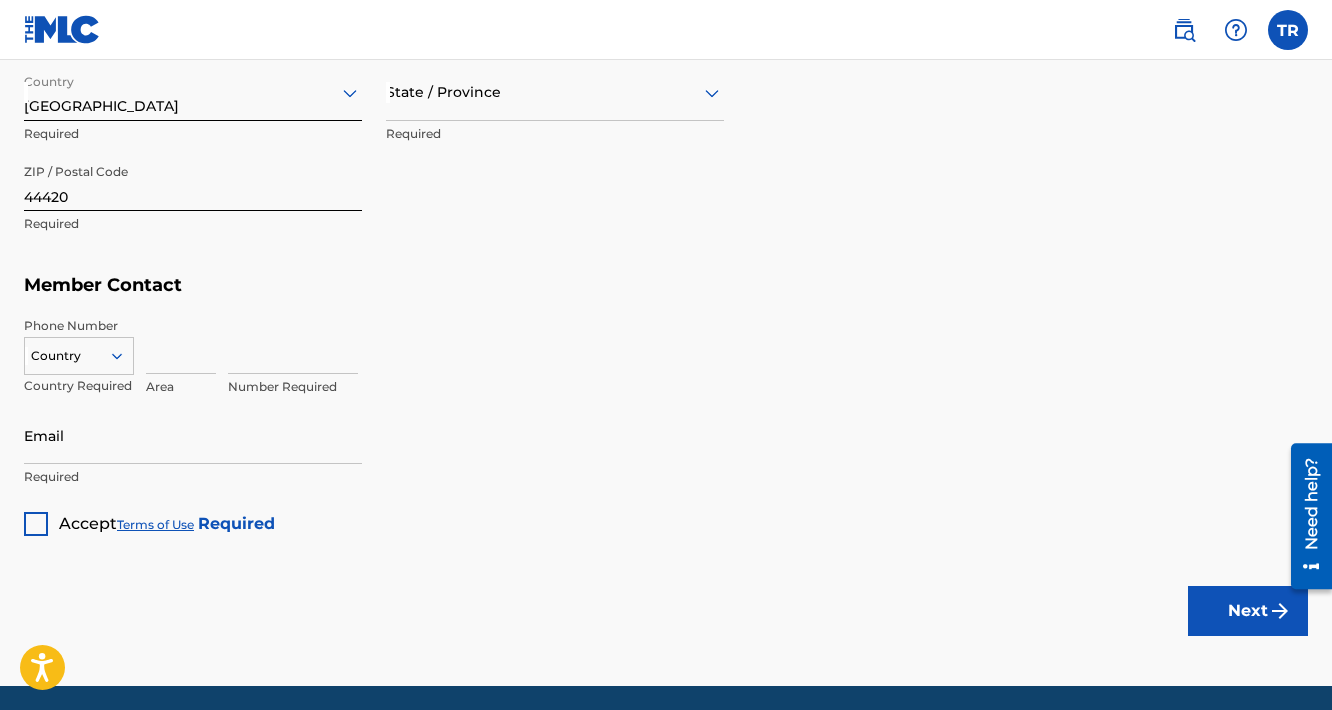scroll, scrollTop: 1075, scrollLeft: 0, axis: vertical 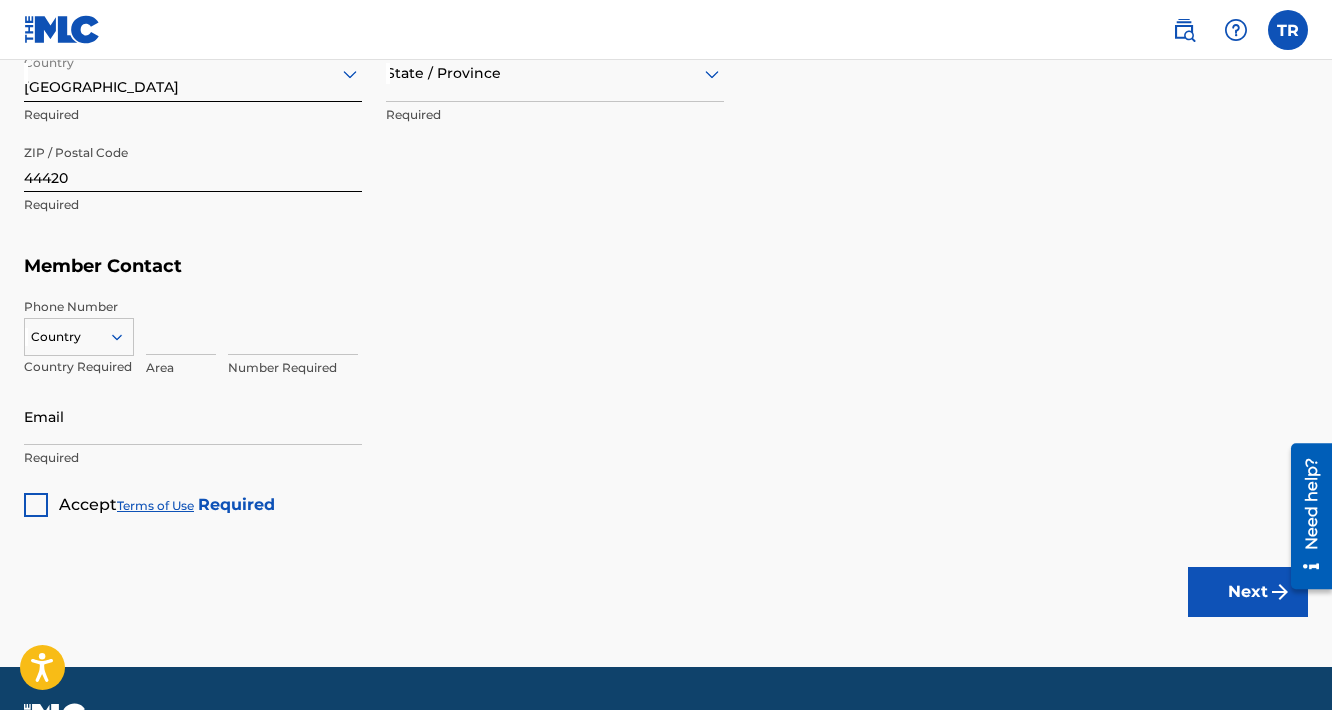 click at bounding box center [181, 326] 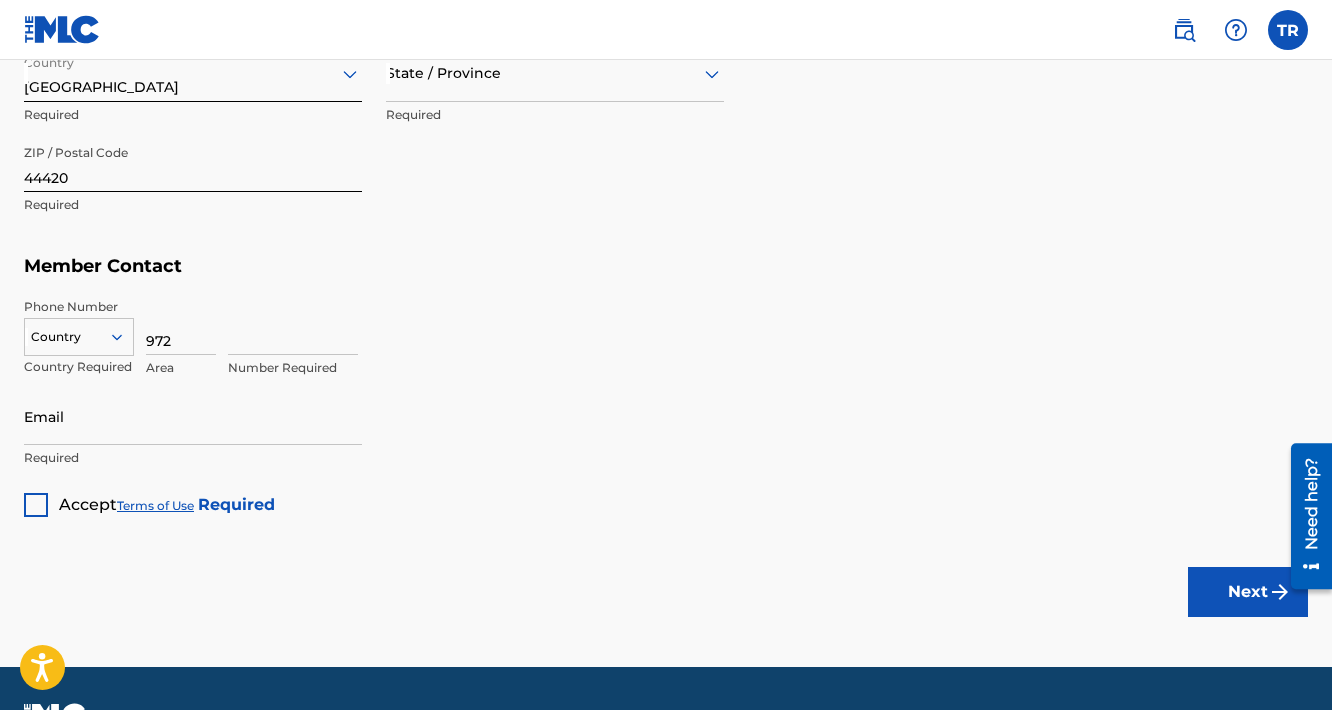 type on "972" 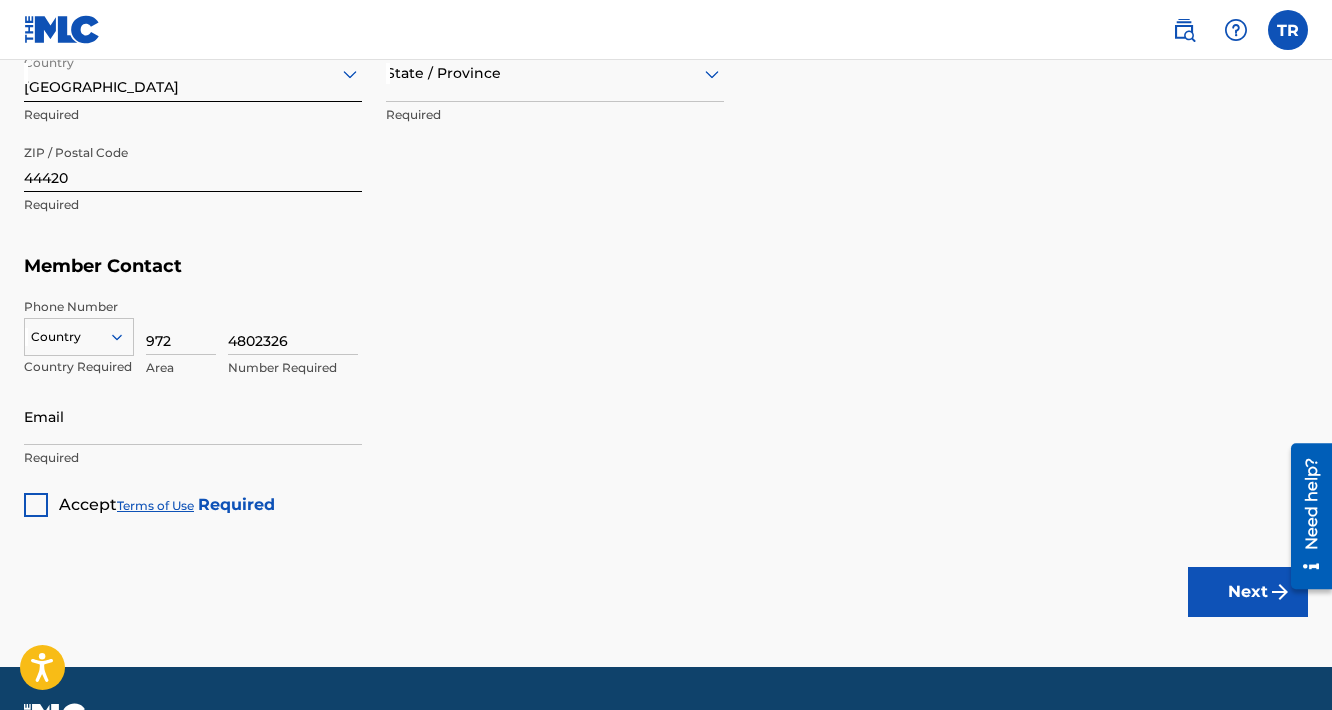 type on "4802326" 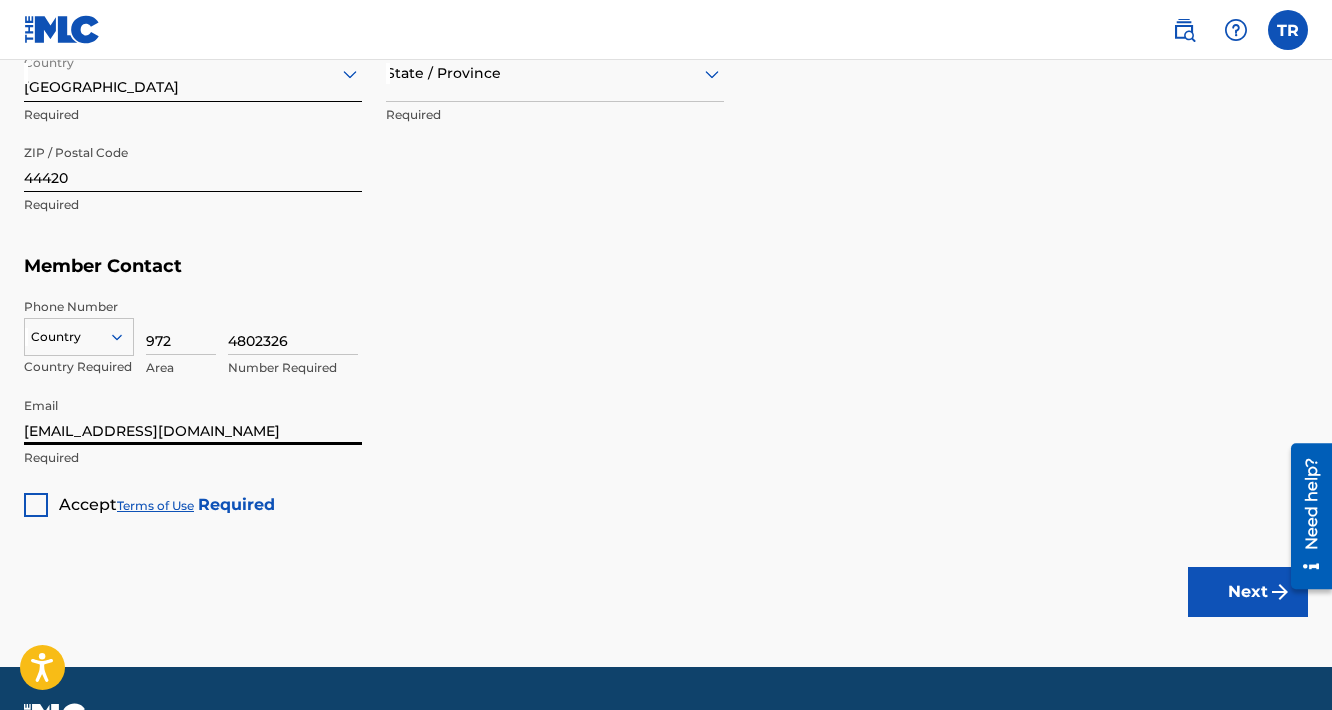 click on "[EMAIL_ADDRESS][DOMAIN_NAME]" at bounding box center [193, 416] 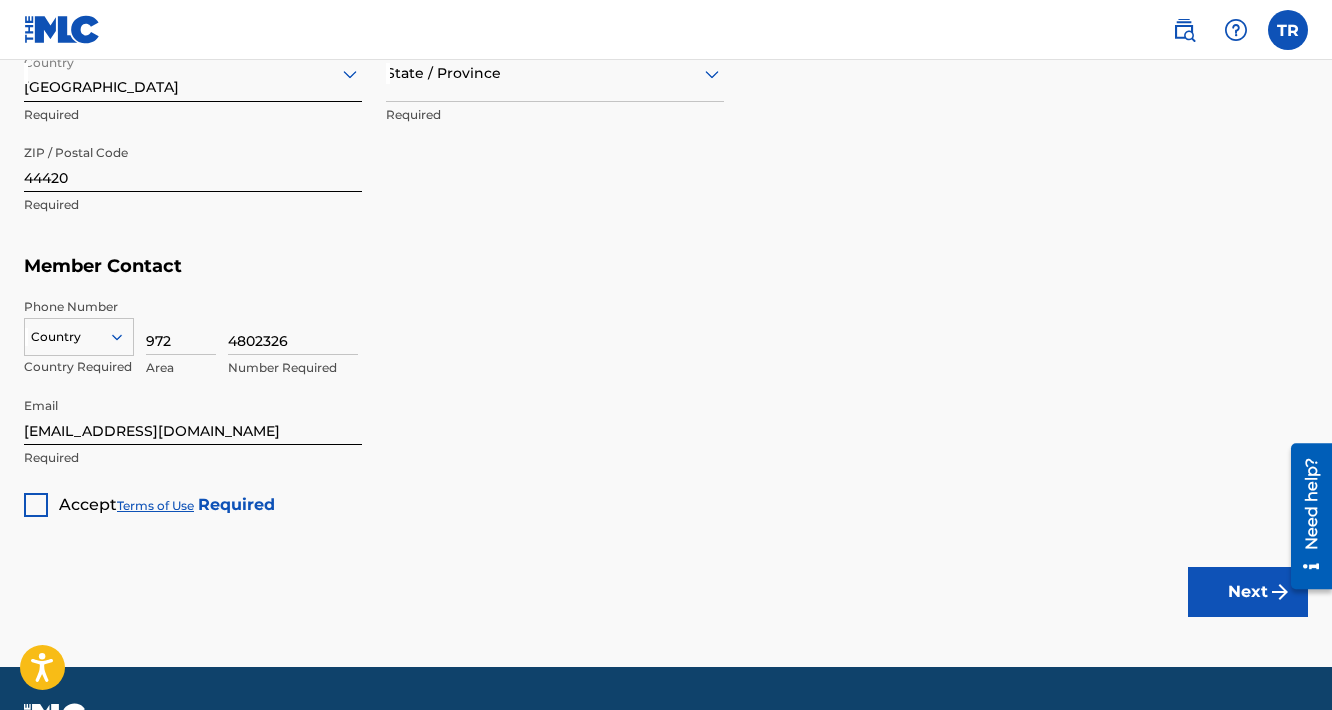 click at bounding box center (36, 505) 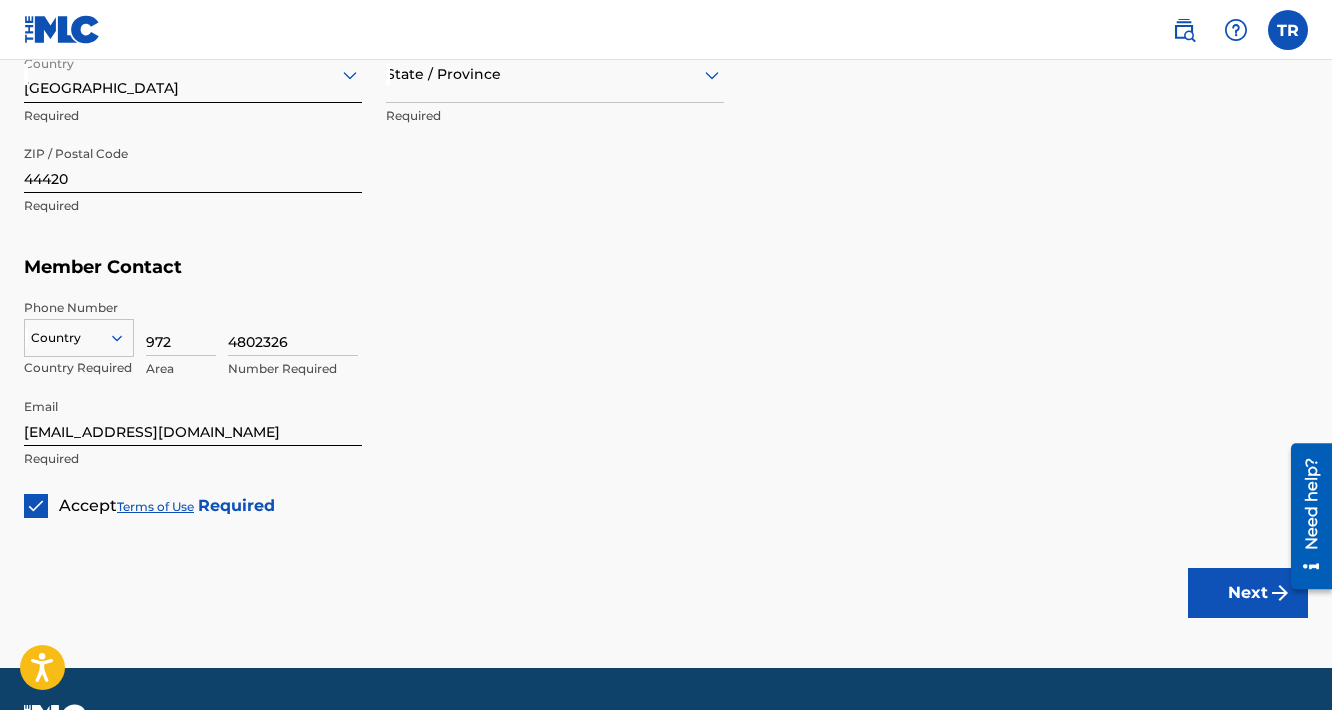 scroll, scrollTop: 1075, scrollLeft: 0, axis: vertical 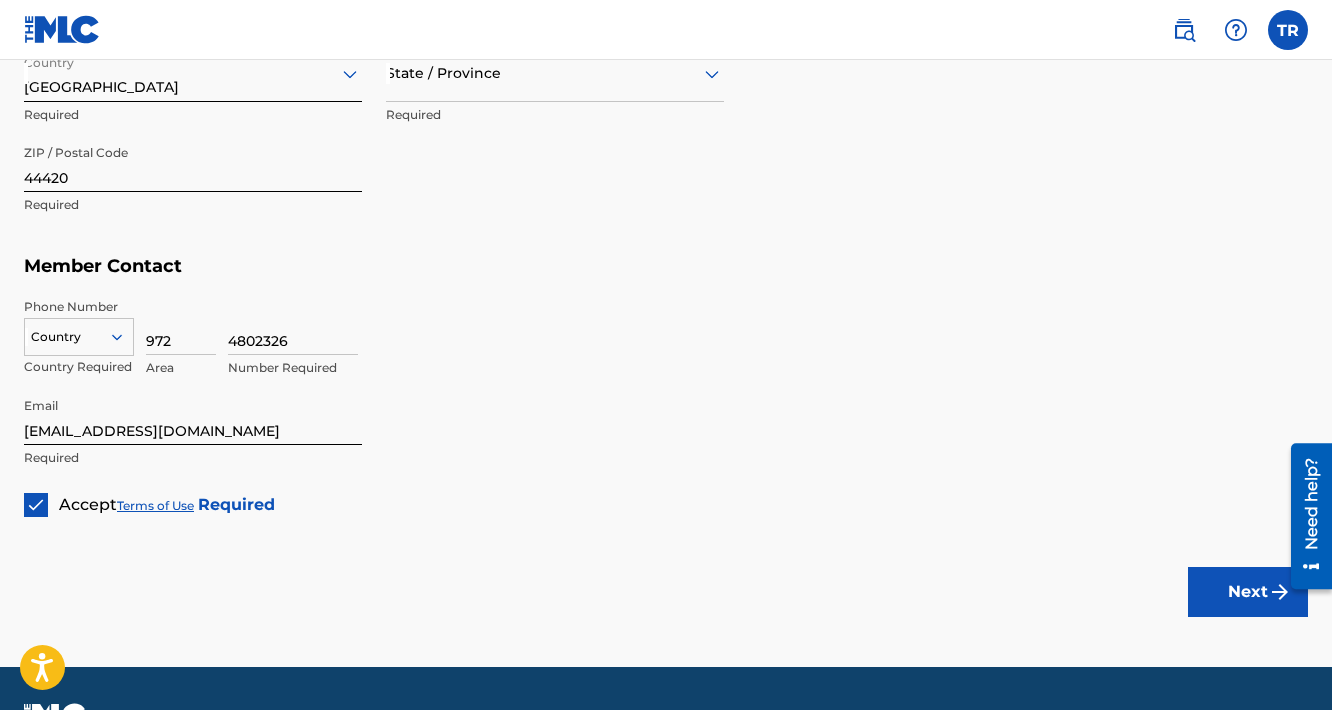 click on "Next" at bounding box center [1248, 592] 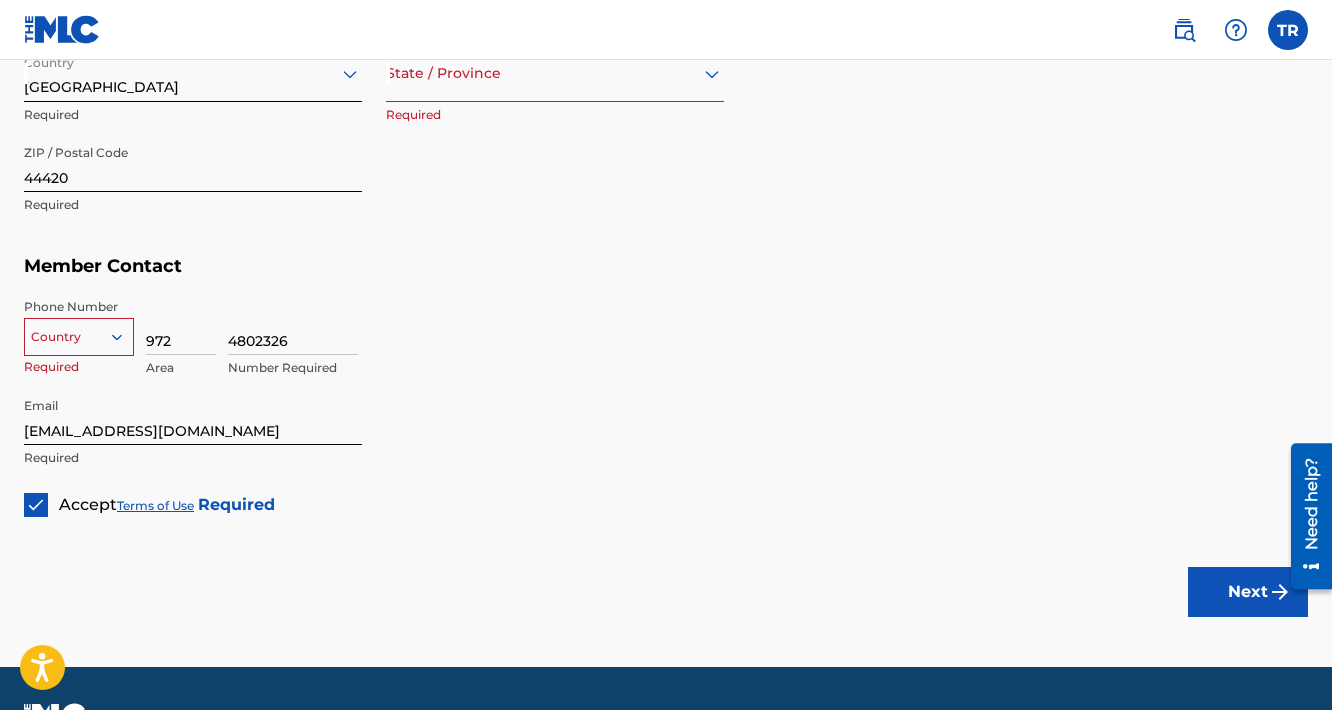 click at bounding box center (79, 337) 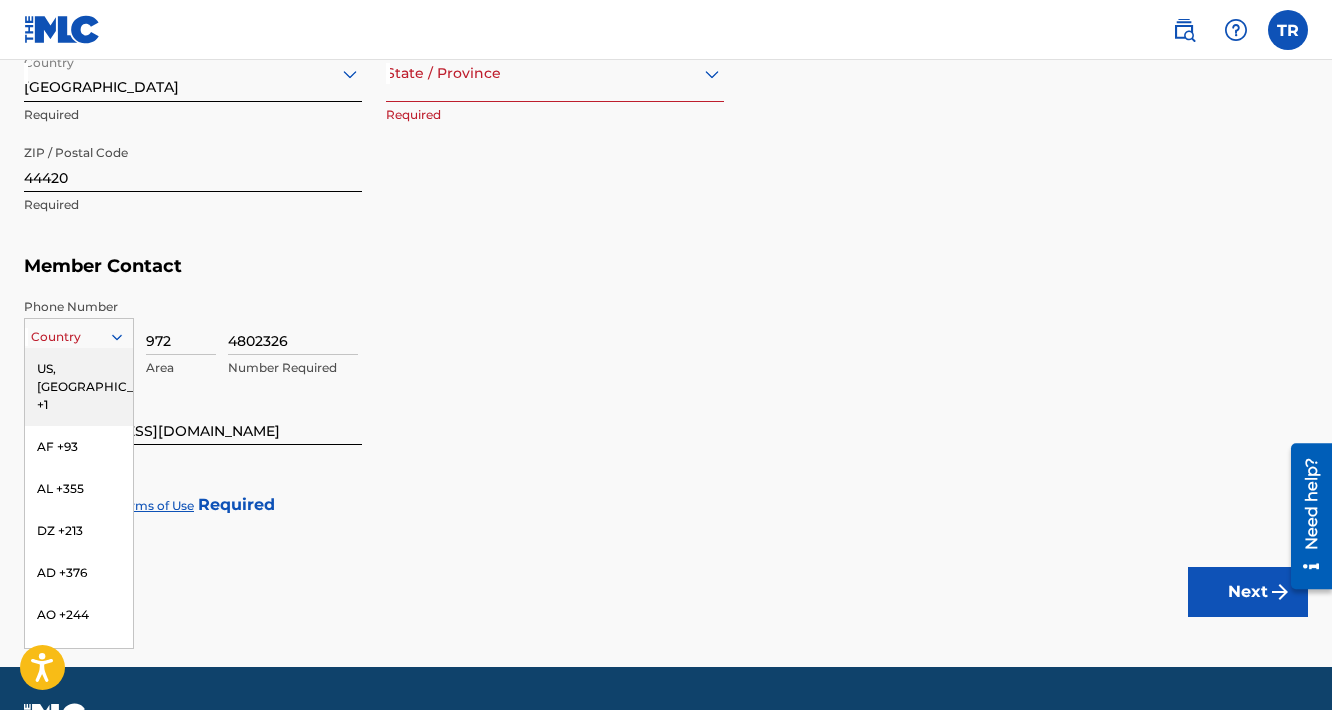 click on "US, [GEOGRAPHIC_DATA] +1" at bounding box center (79, 387) 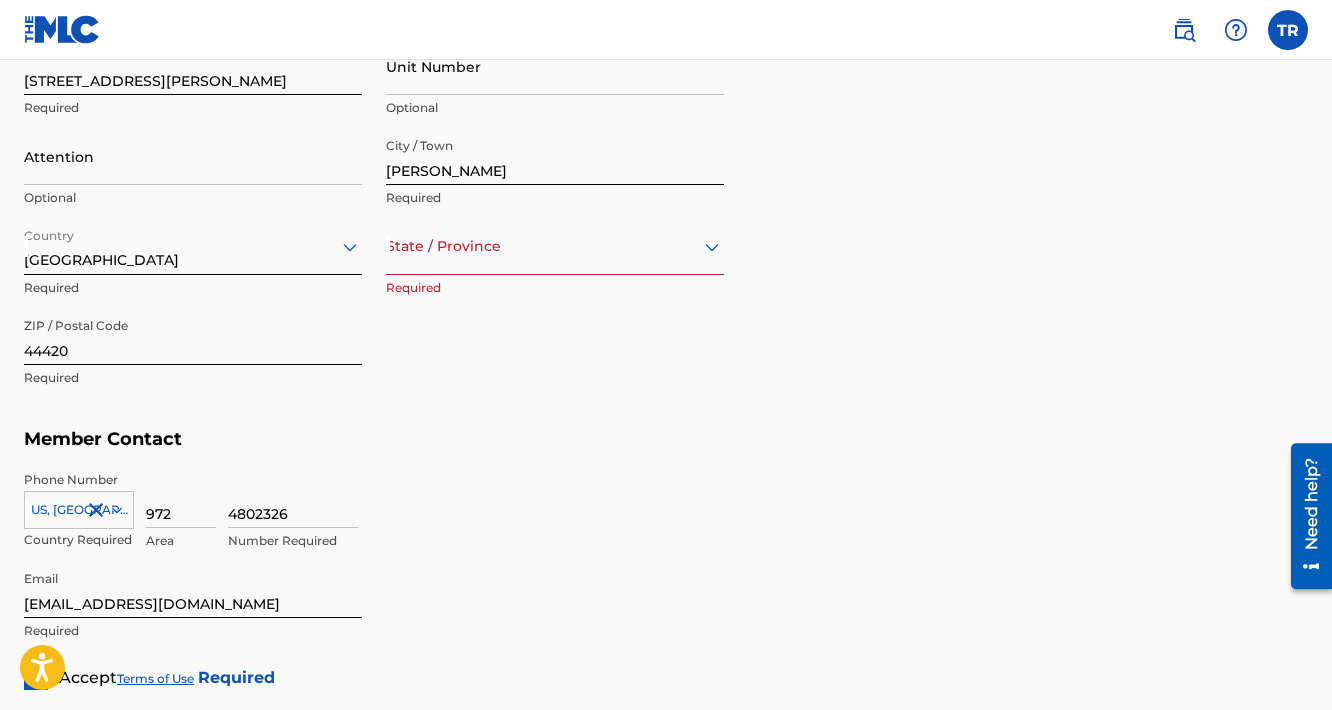scroll, scrollTop: 893, scrollLeft: 0, axis: vertical 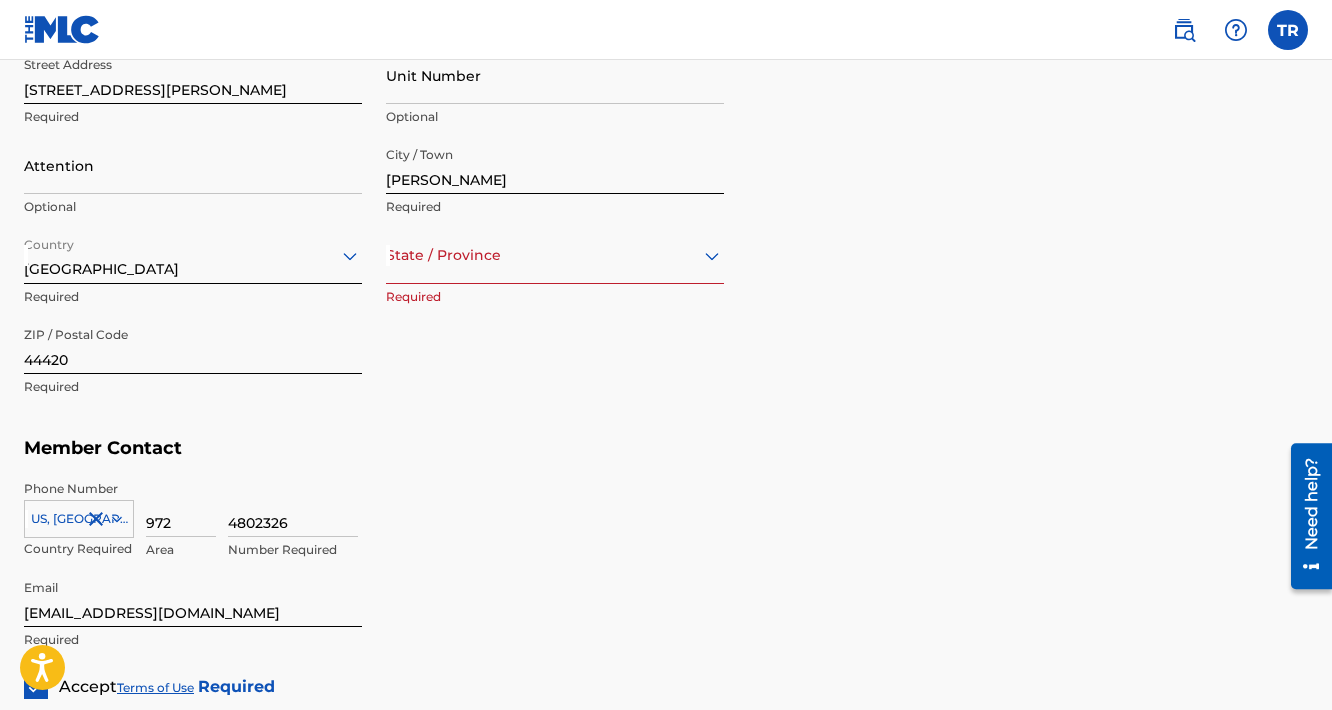 click on "State / Province" at bounding box center [555, 255] 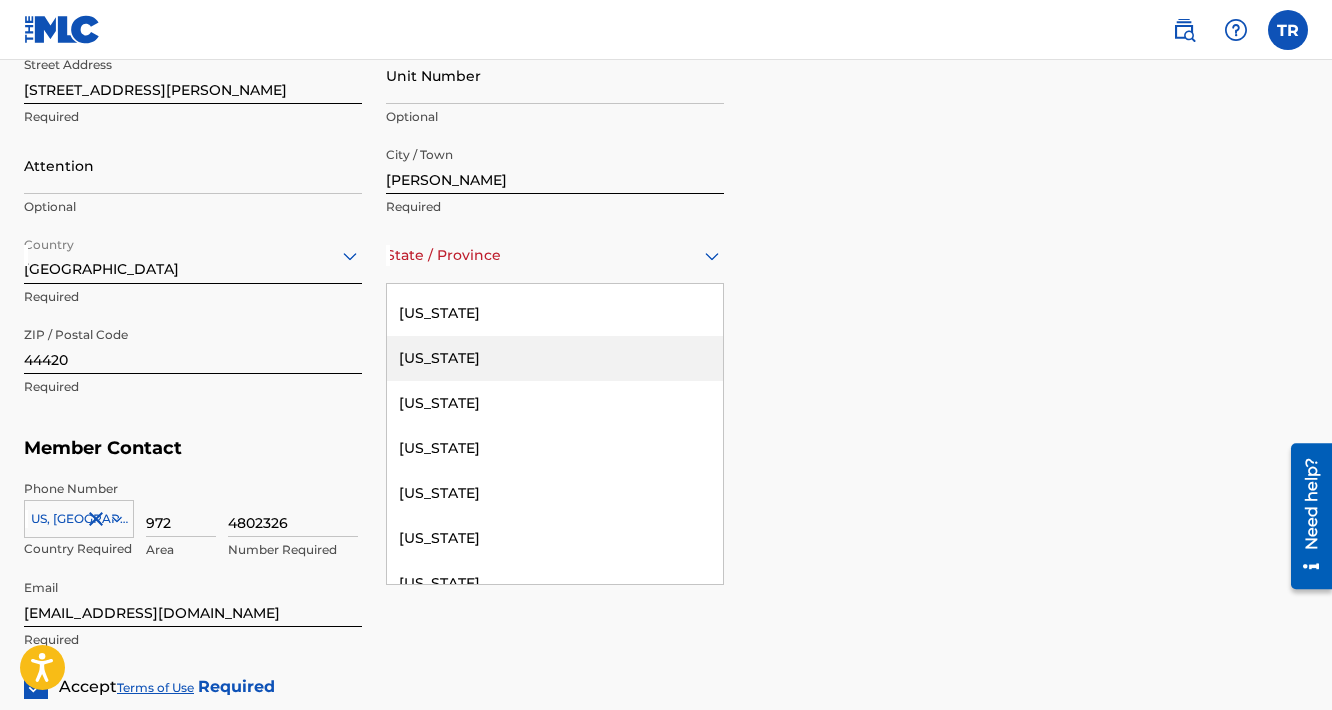 scroll, scrollTop: 129, scrollLeft: 0, axis: vertical 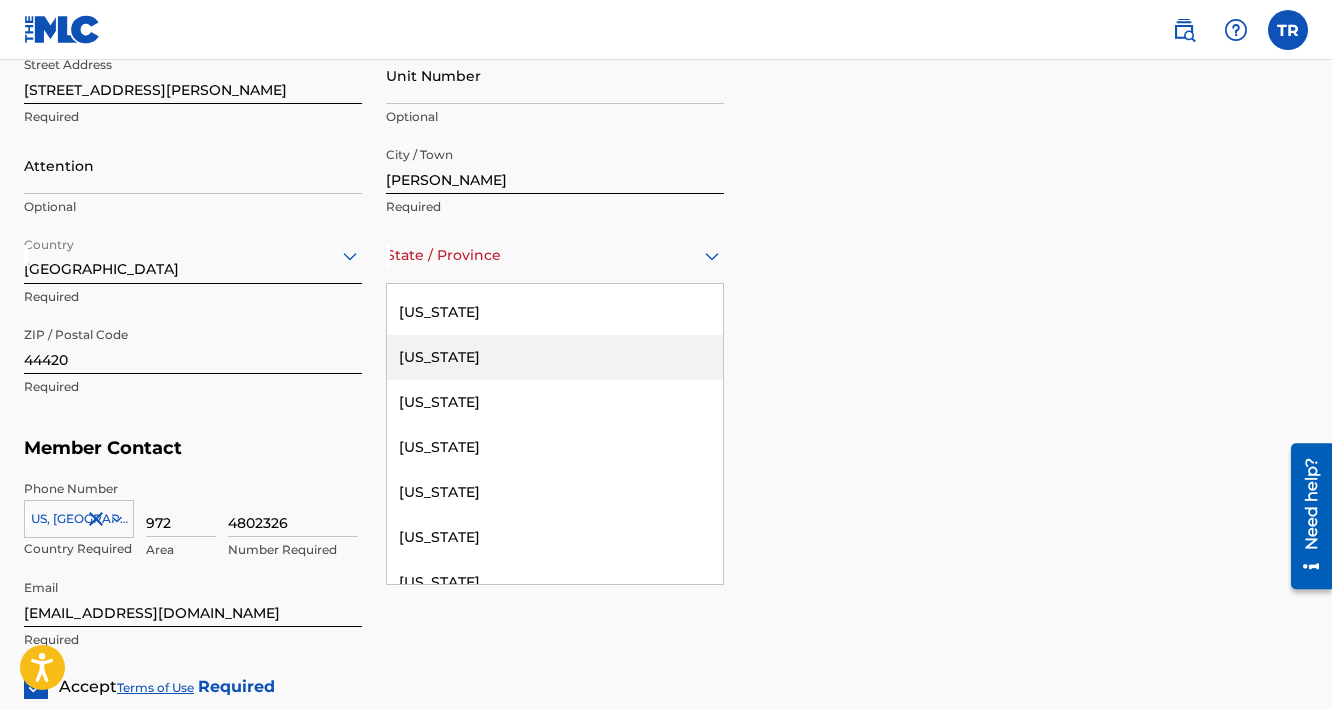 type on "o" 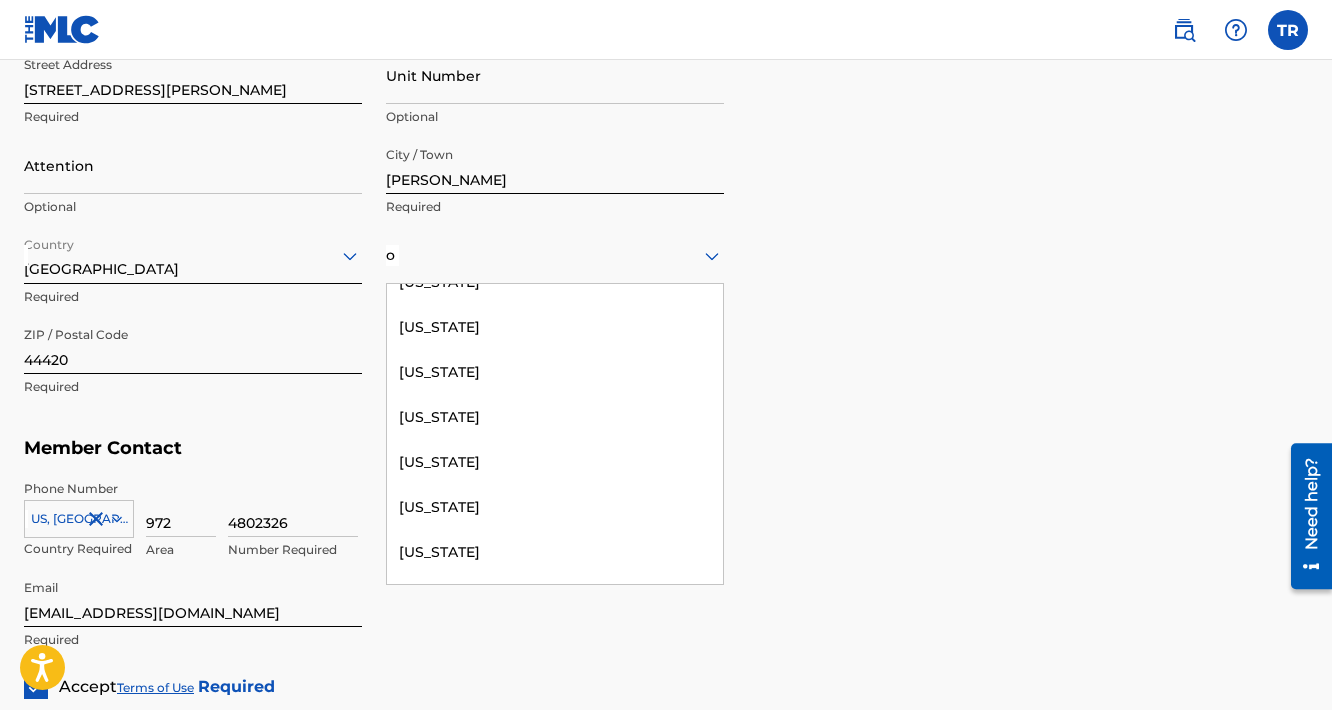 scroll, scrollTop: 825, scrollLeft: 0, axis: vertical 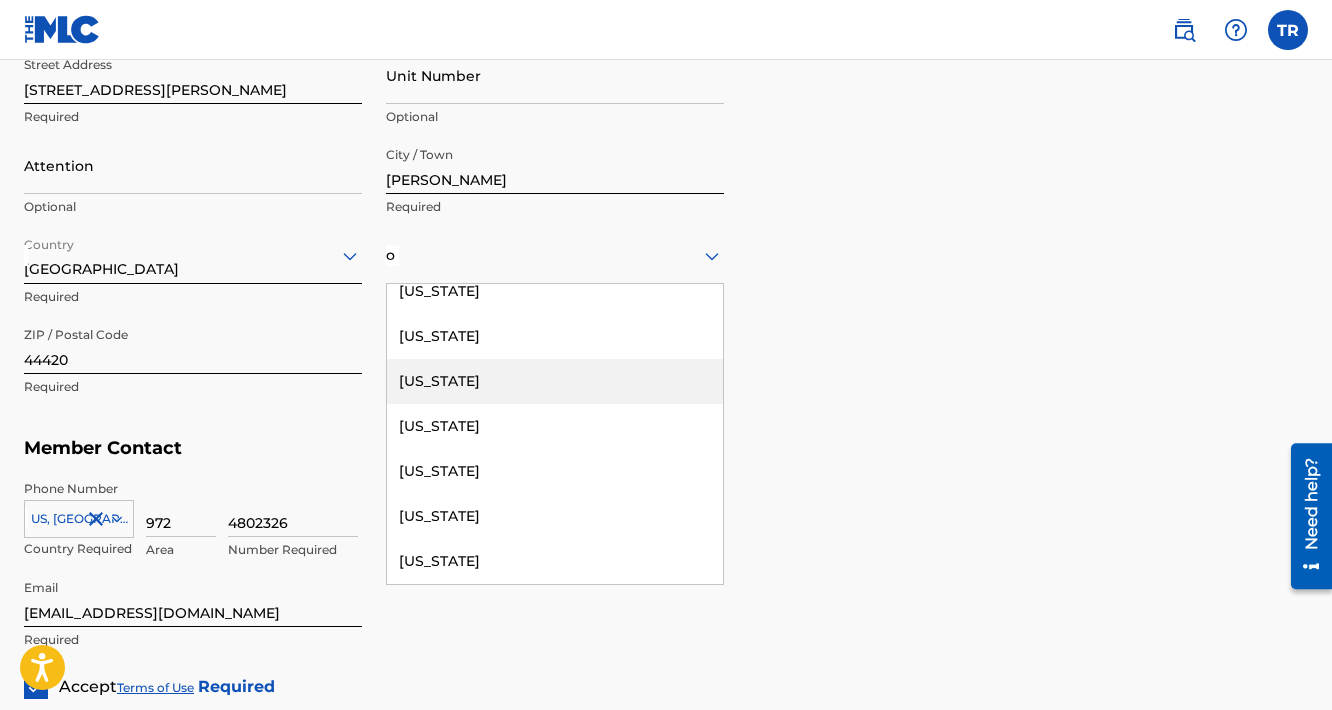 click on "[US_STATE]" at bounding box center (555, 381) 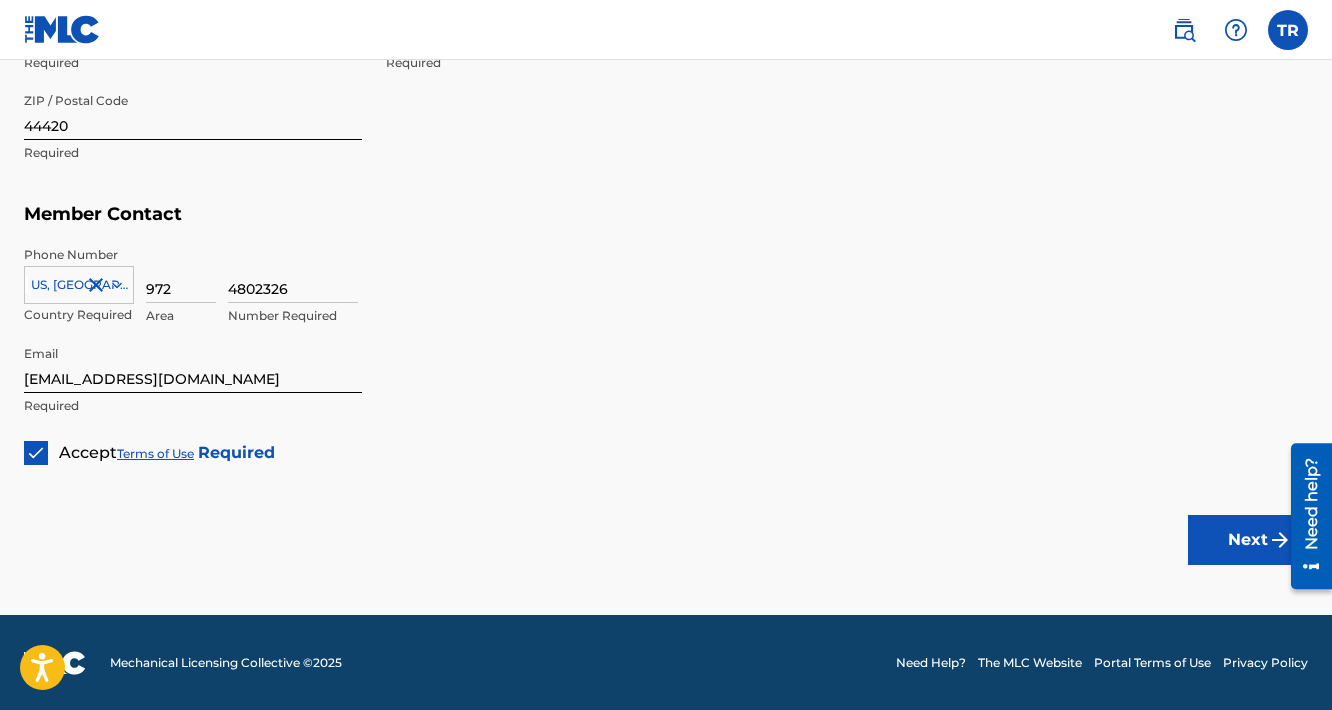 scroll, scrollTop: 1125, scrollLeft: 0, axis: vertical 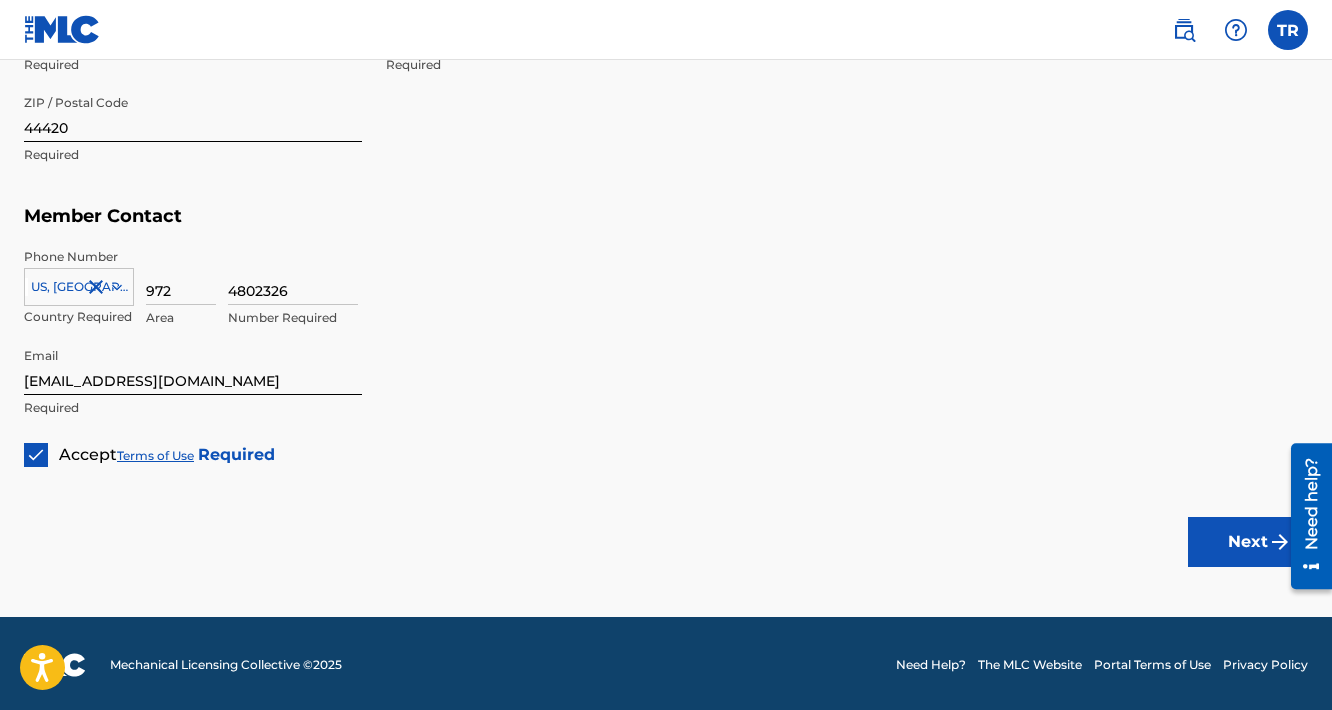 click on "Next" at bounding box center [1248, 542] 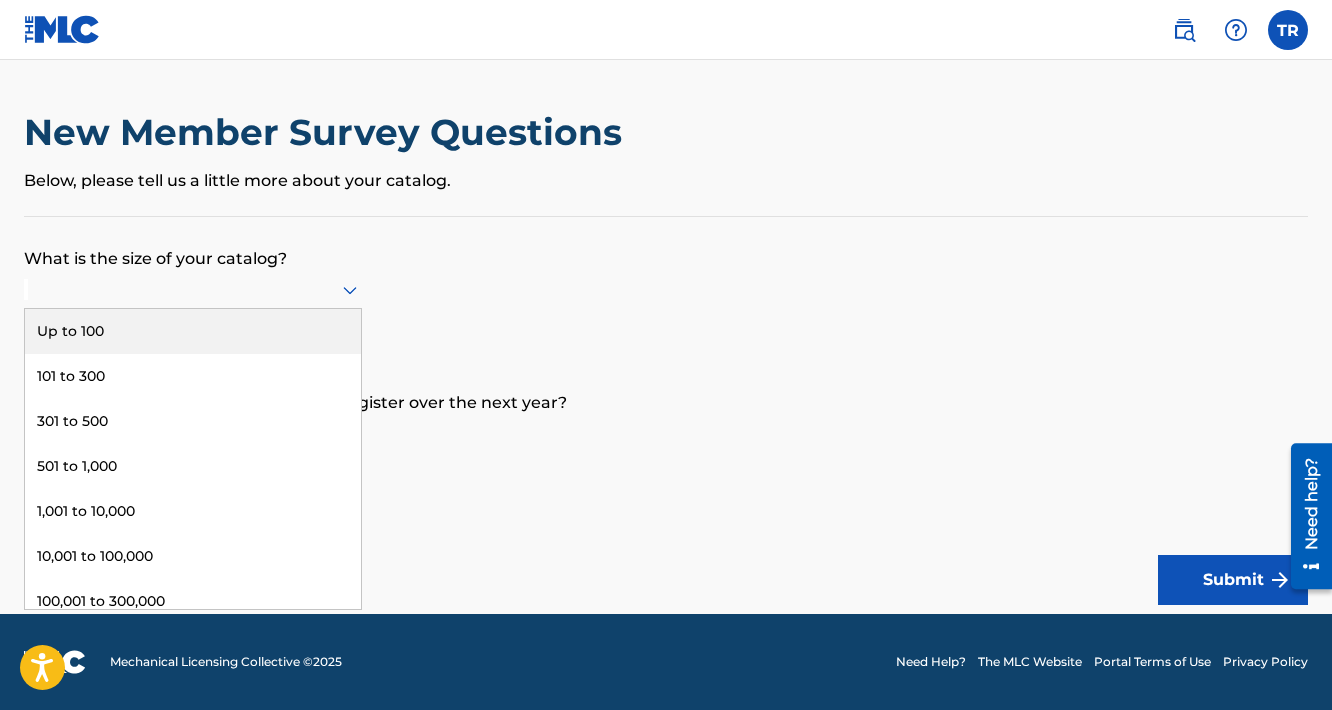 click at bounding box center (193, 289) 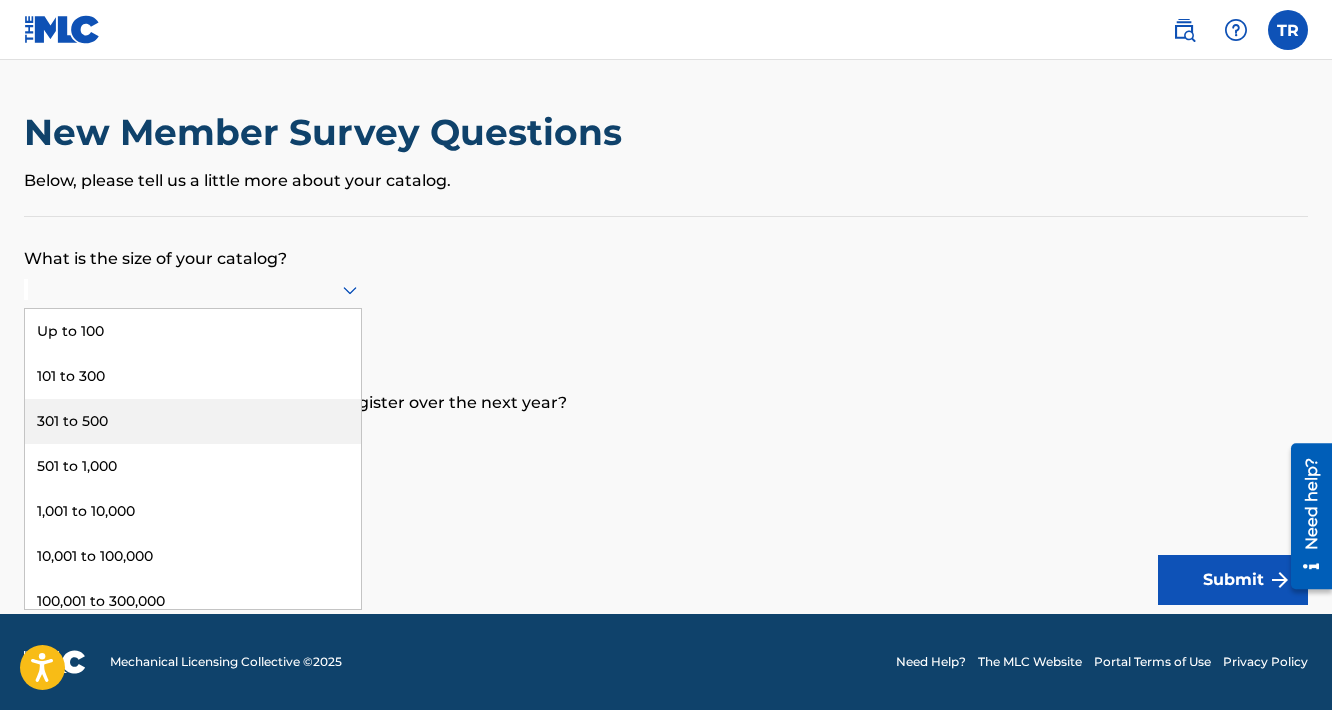 scroll, scrollTop: 0, scrollLeft: 0, axis: both 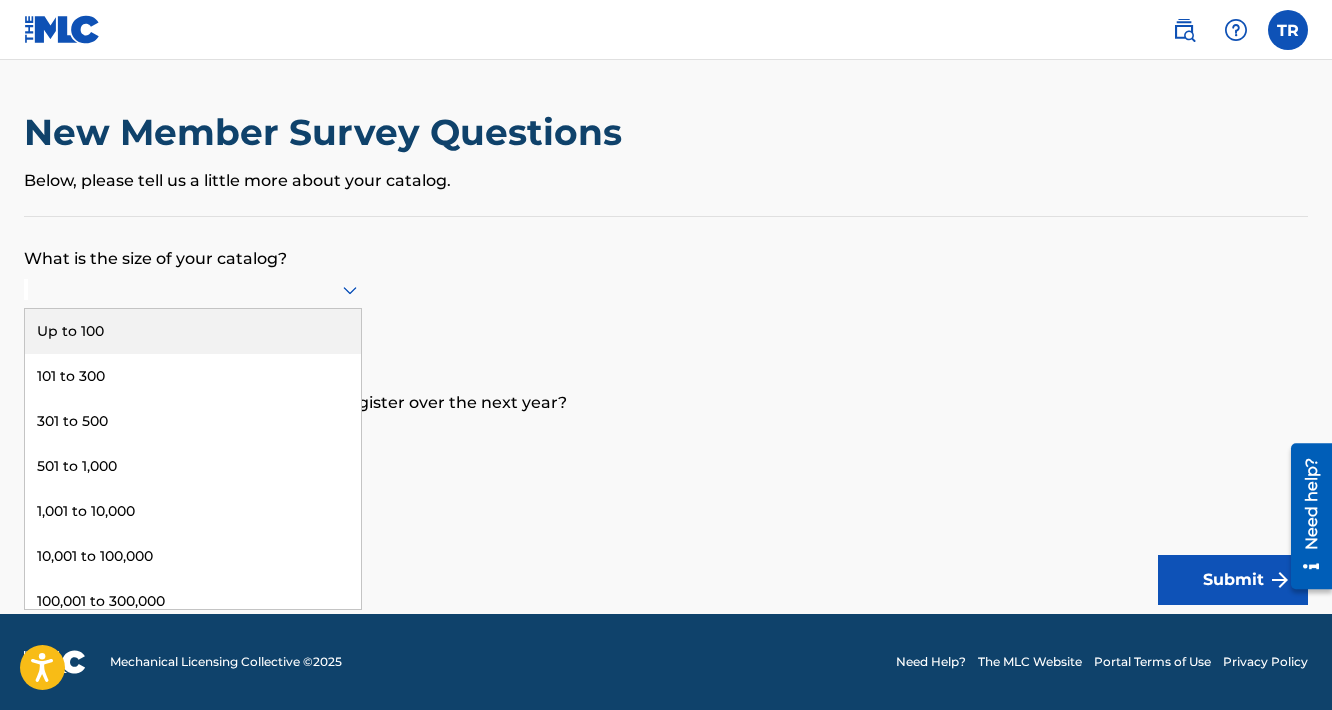 click on "Up to 100" at bounding box center [193, 331] 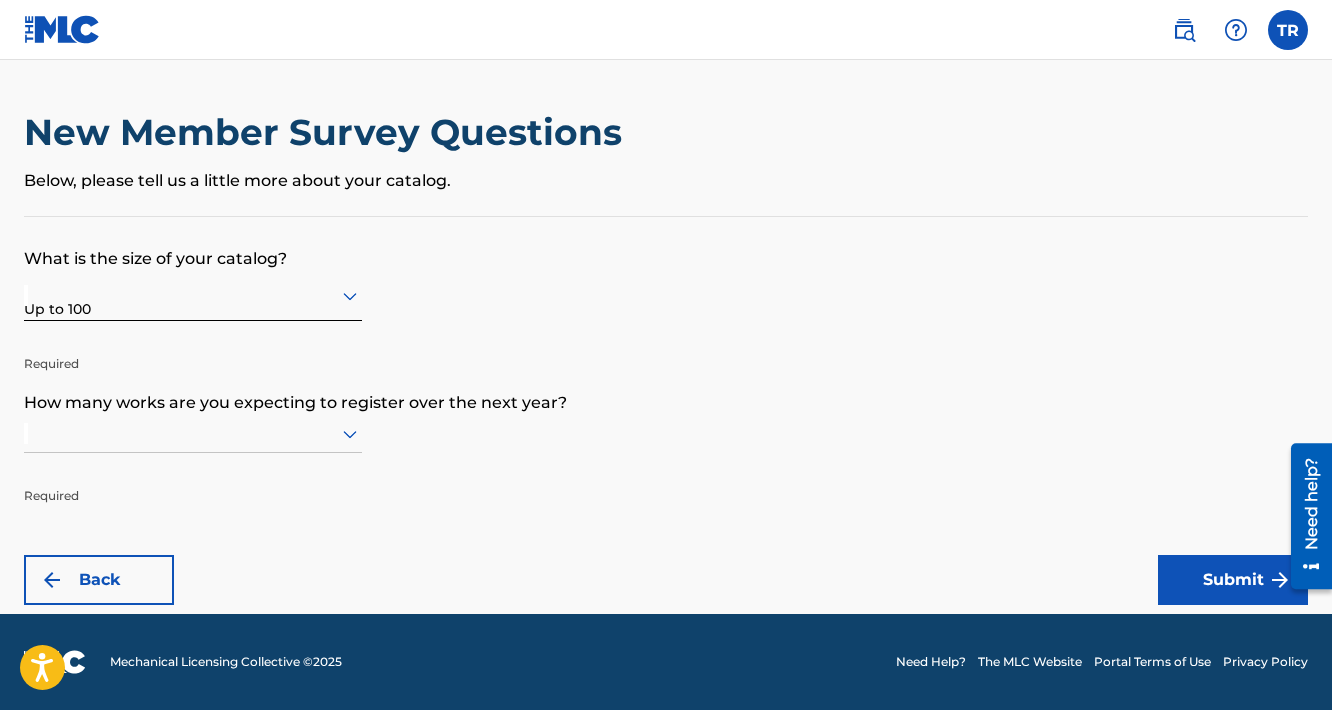 click 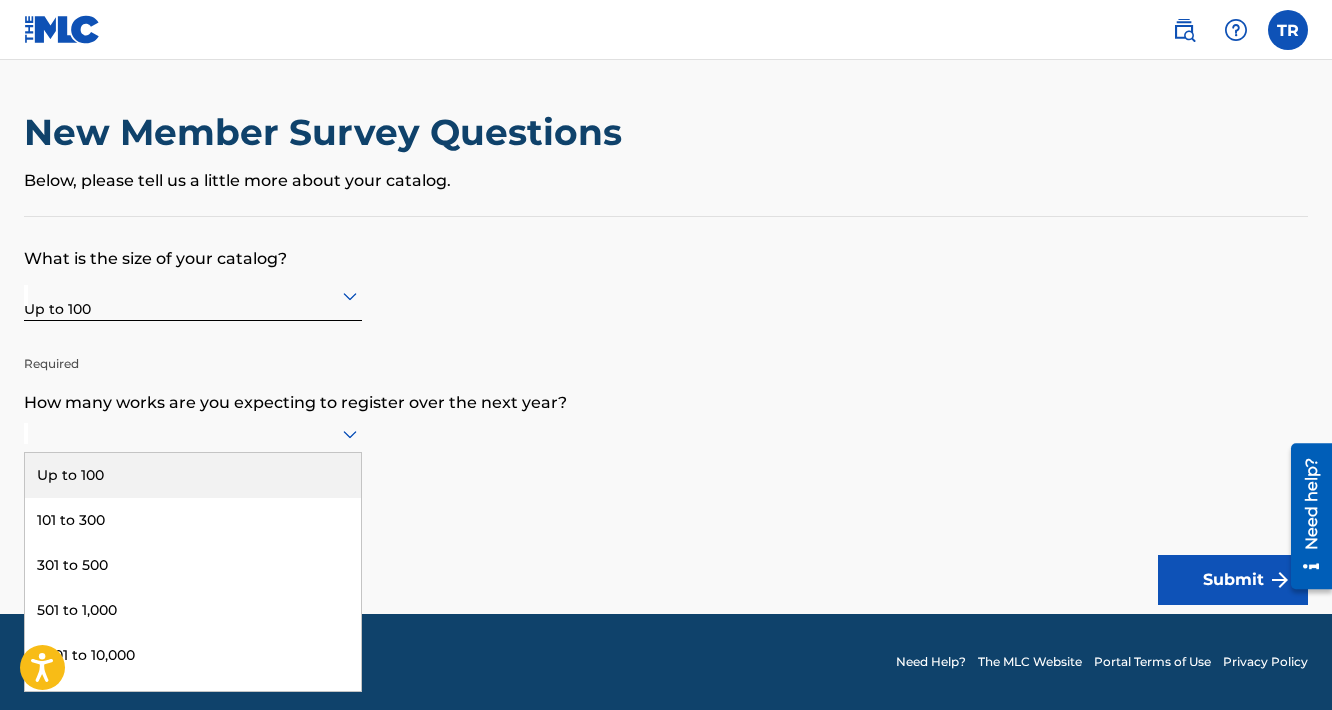 click on "Up to 100" at bounding box center [193, 475] 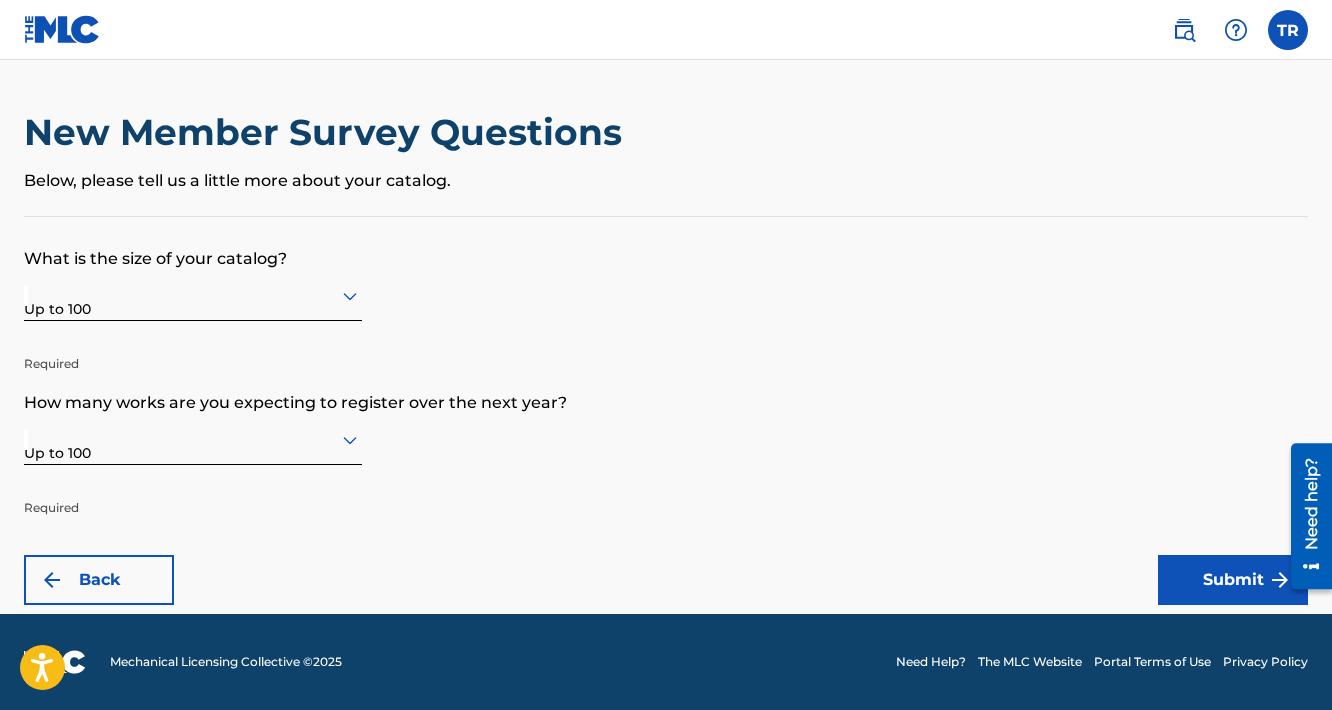 click on "Submit" at bounding box center [1233, 580] 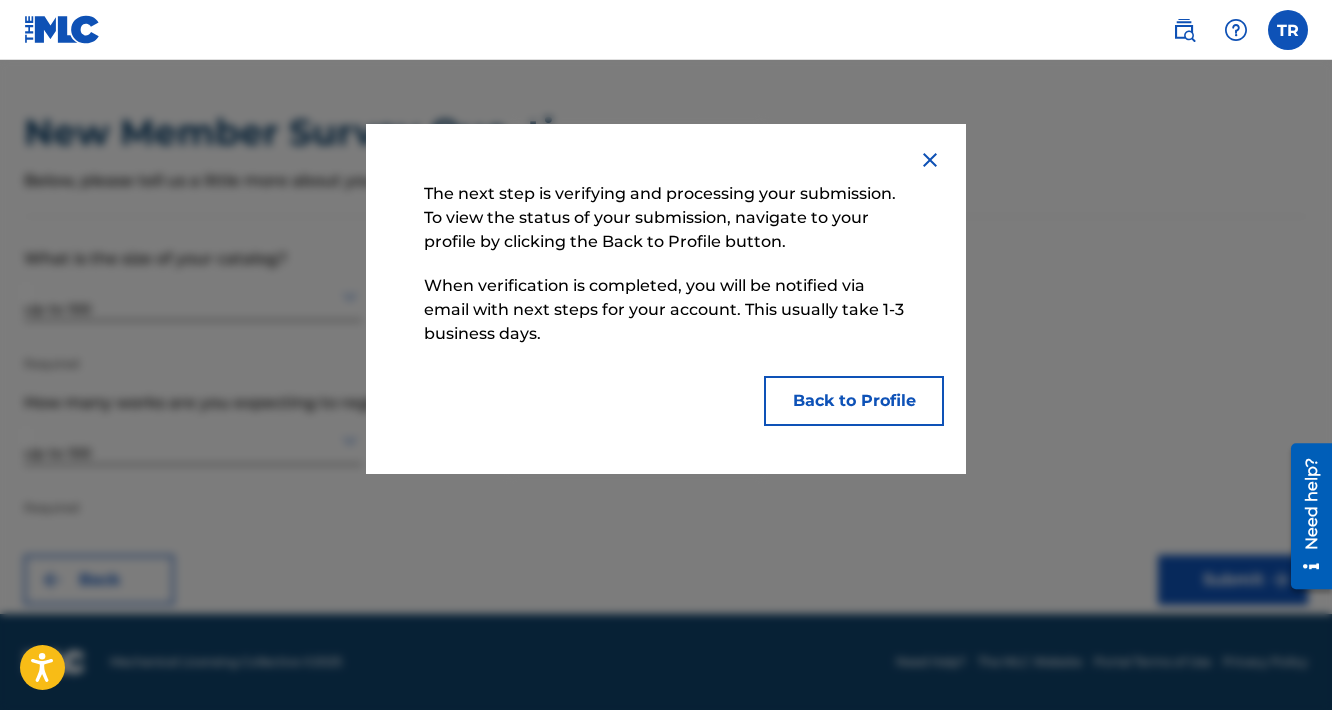 click on "Back to Profile" at bounding box center (854, 401) 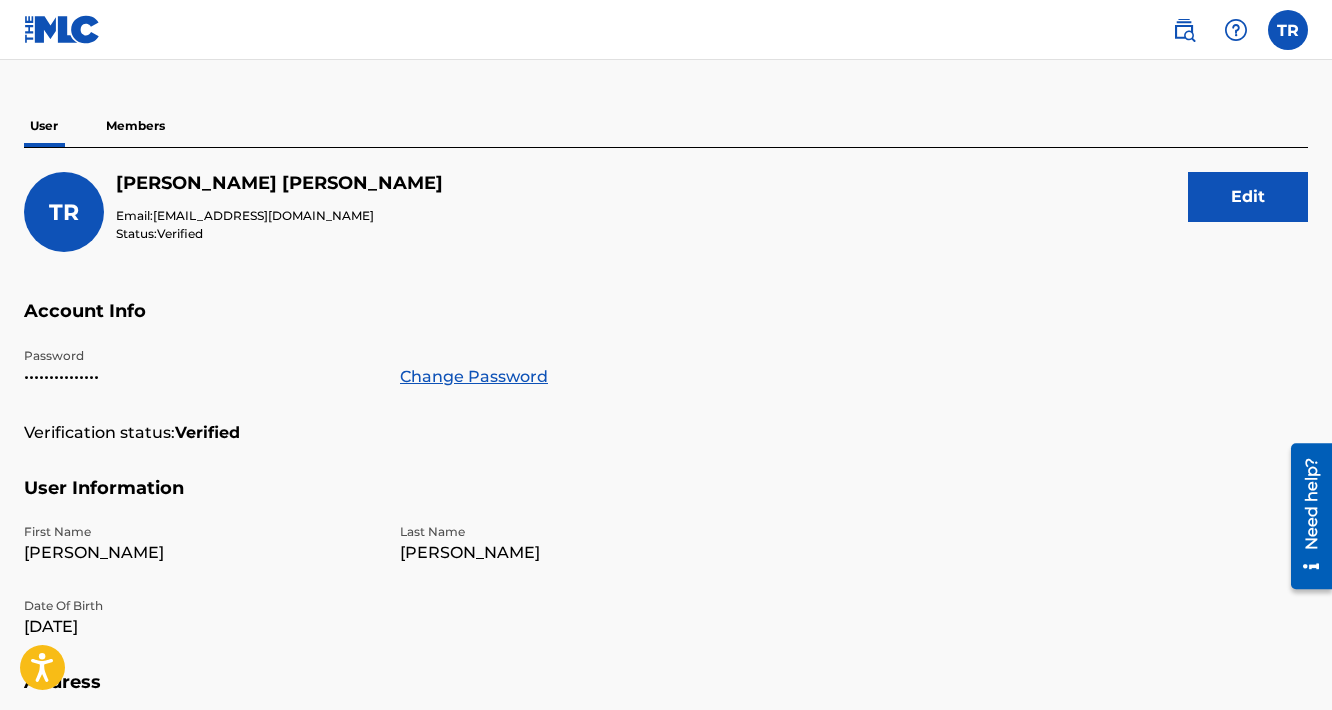 scroll, scrollTop: 145, scrollLeft: 0, axis: vertical 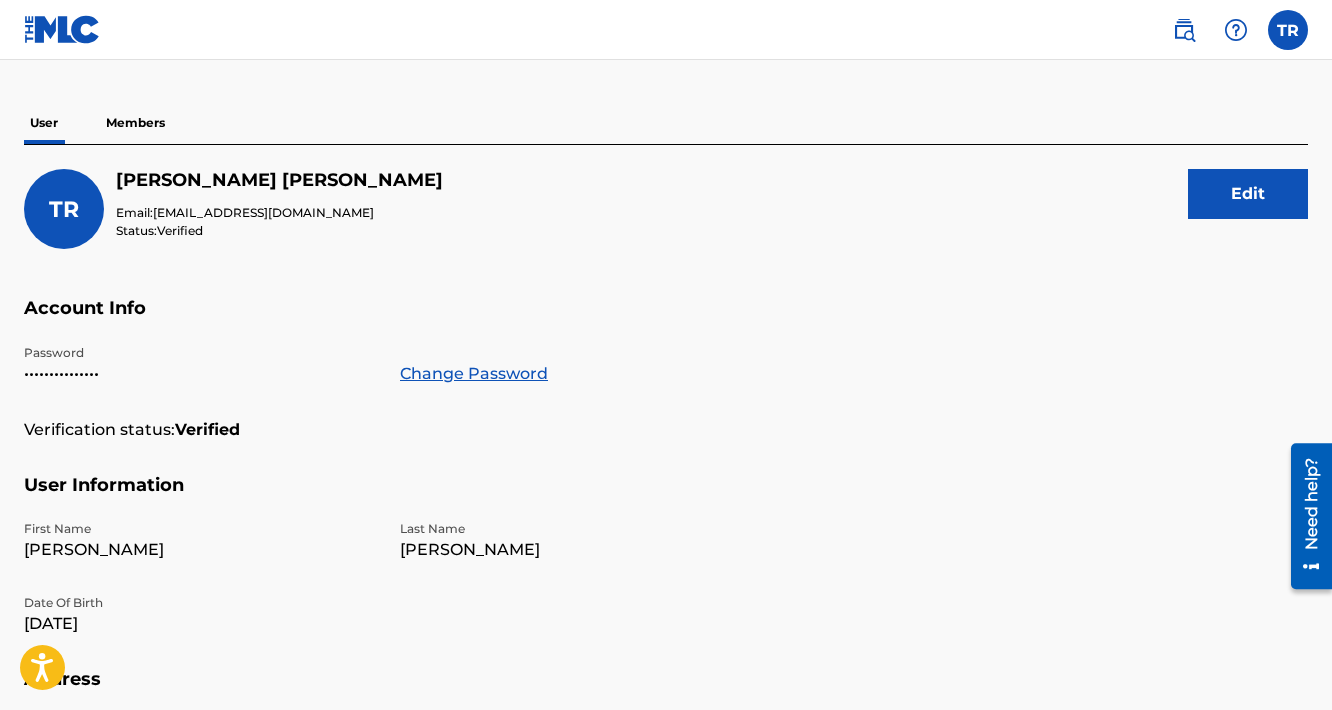 click on "Members" at bounding box center [135, 123] 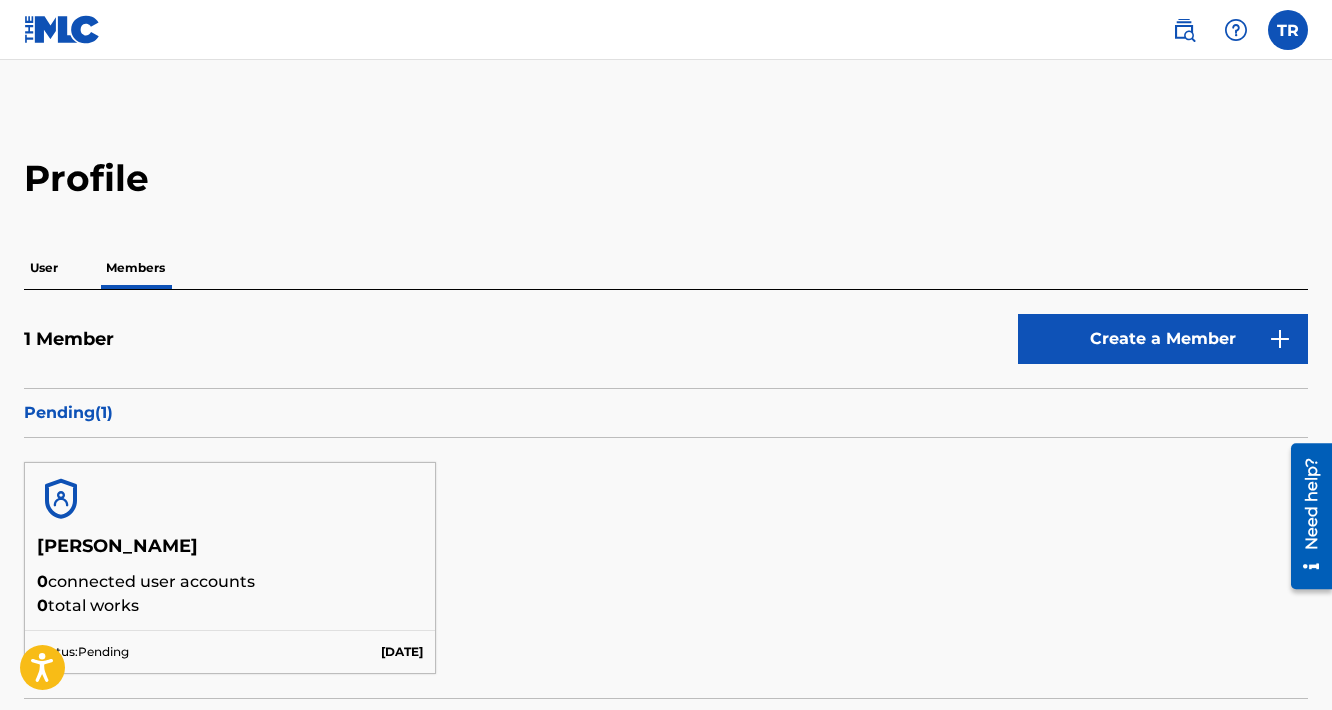 scroll, scrollTop: 0, scrollLeft: 0, axis: both 